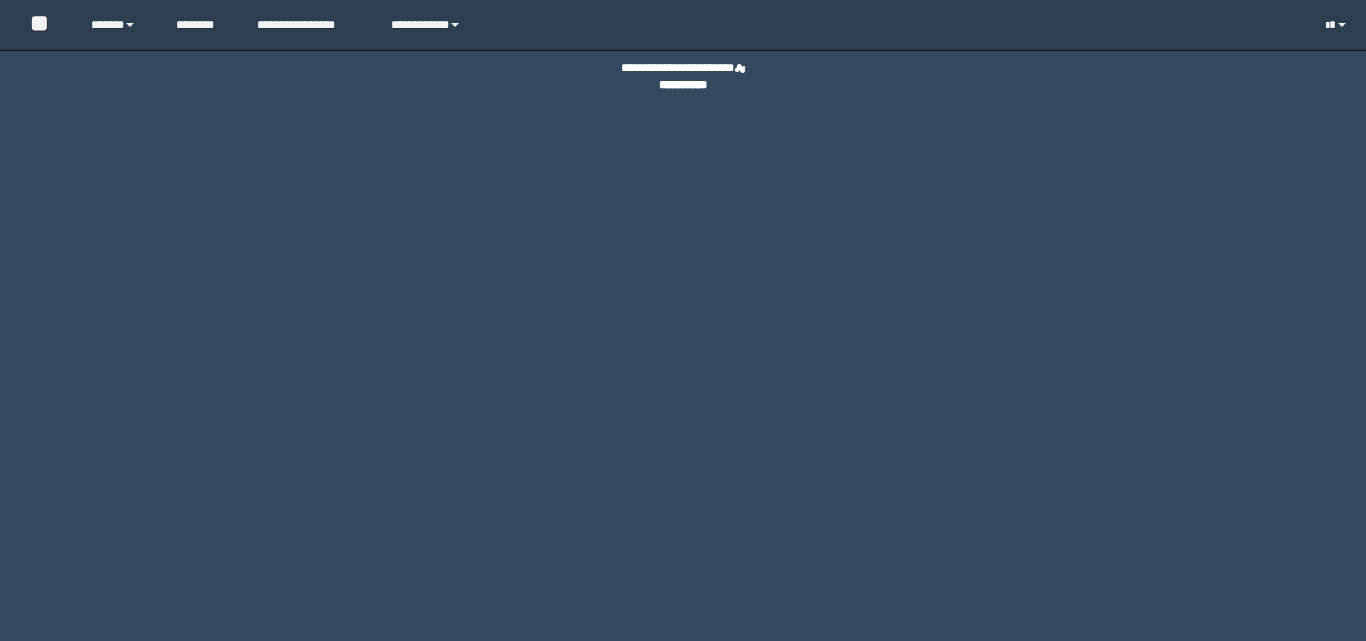 scroll, scrollTop: 0, scrollLeft: 0, axis: both 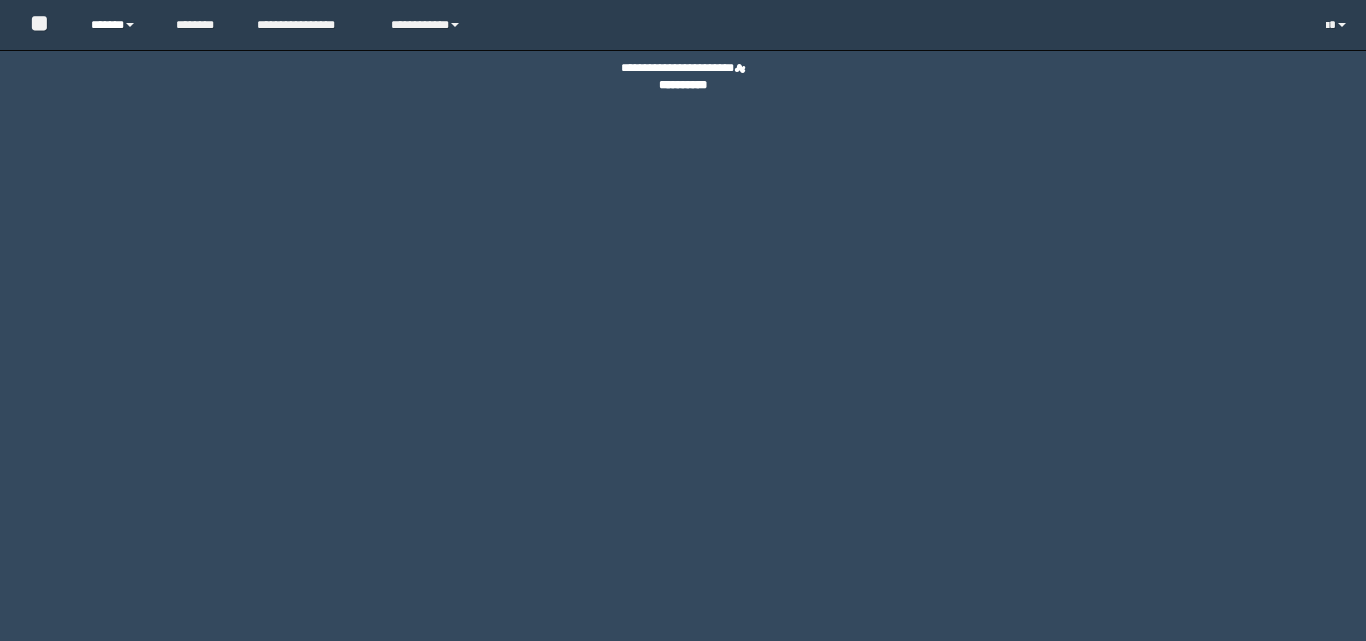 click on "******" at bounding box center (118, 25) 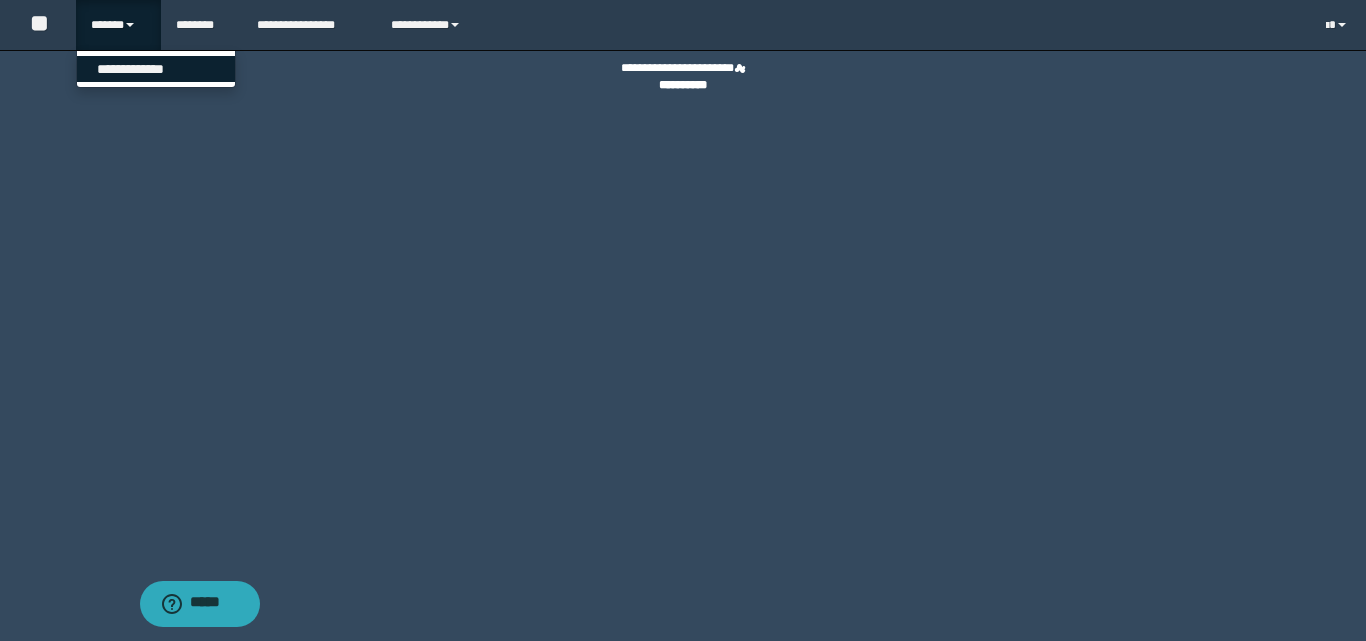 scroll, scrollTop: 0, scrollLeft: 0, axis: both 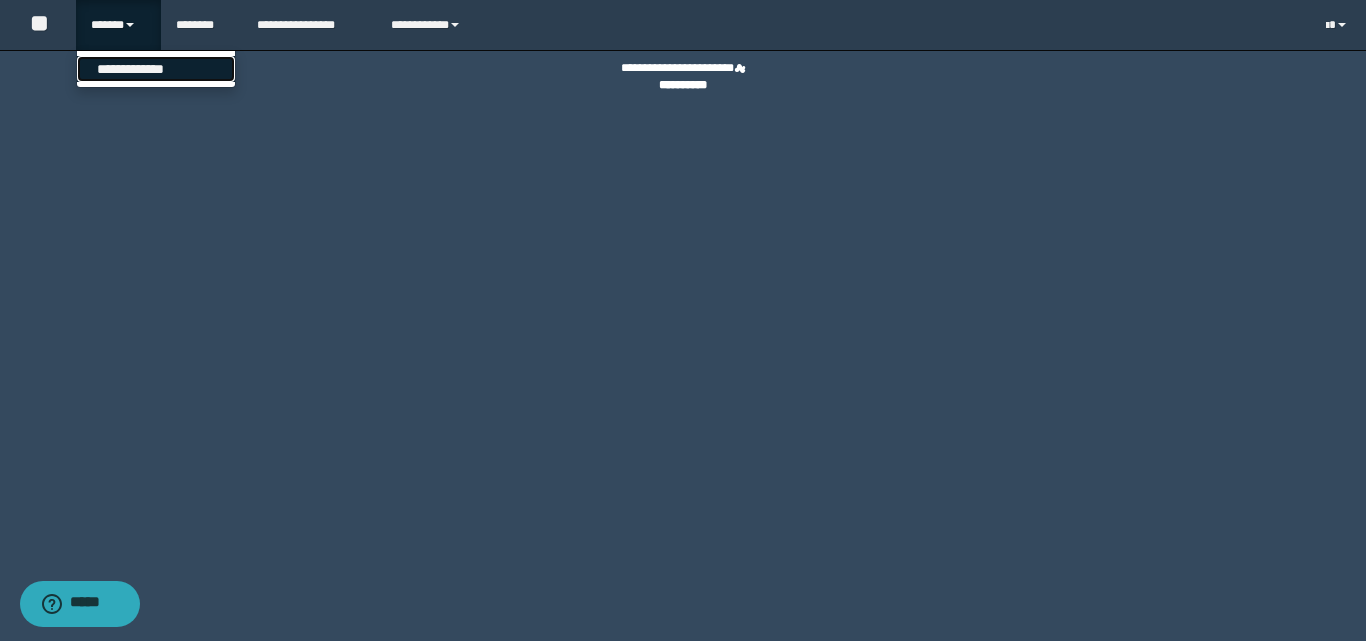 click on "**********" at bounding box center (156, 69) 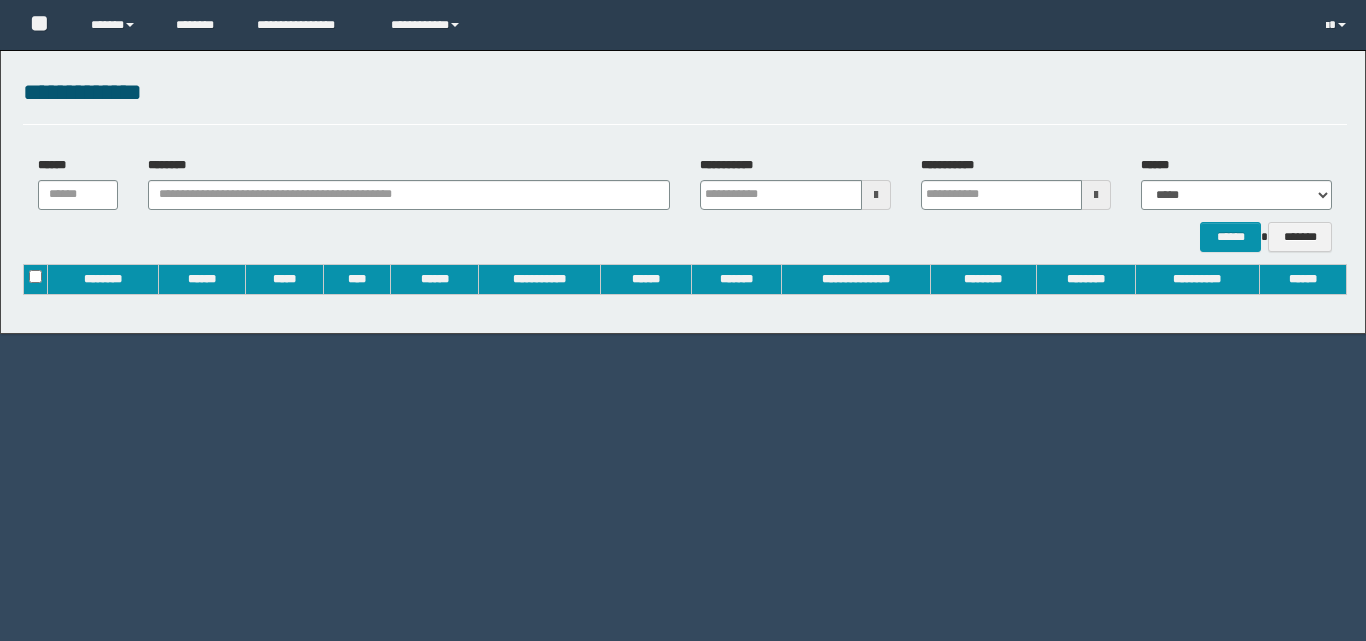 scroll, scrollTop: 0, scrollLeft: 0, axis: both 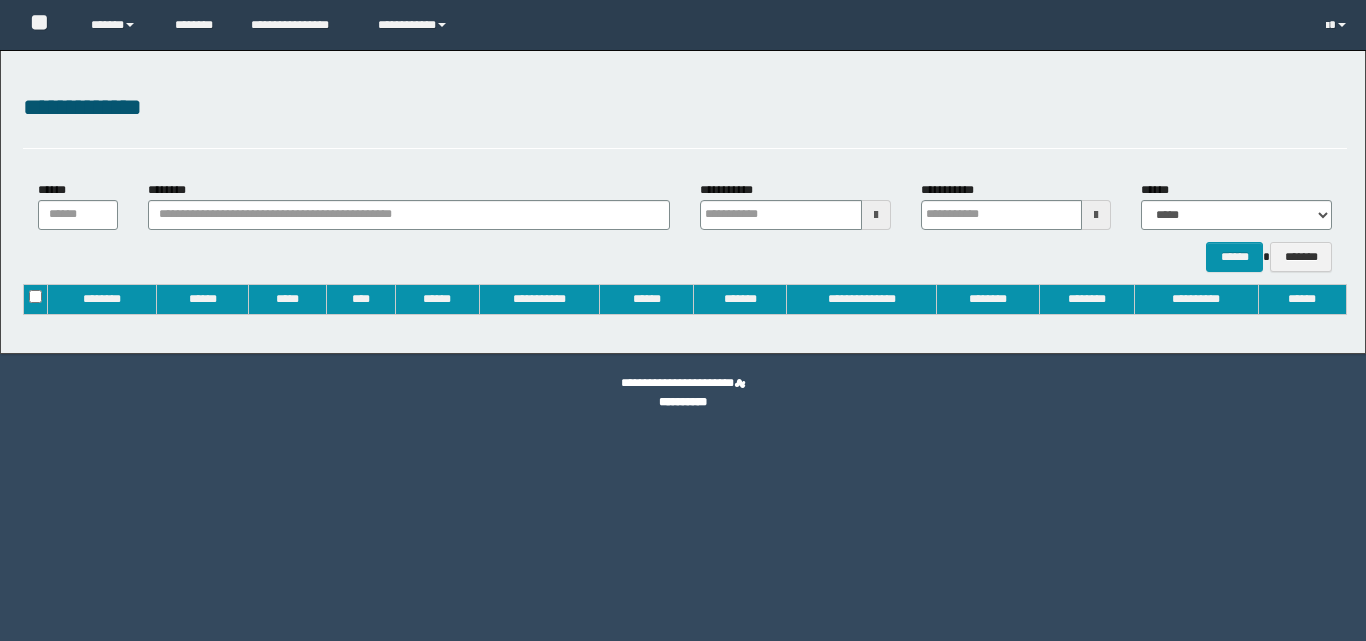 type on "**********" 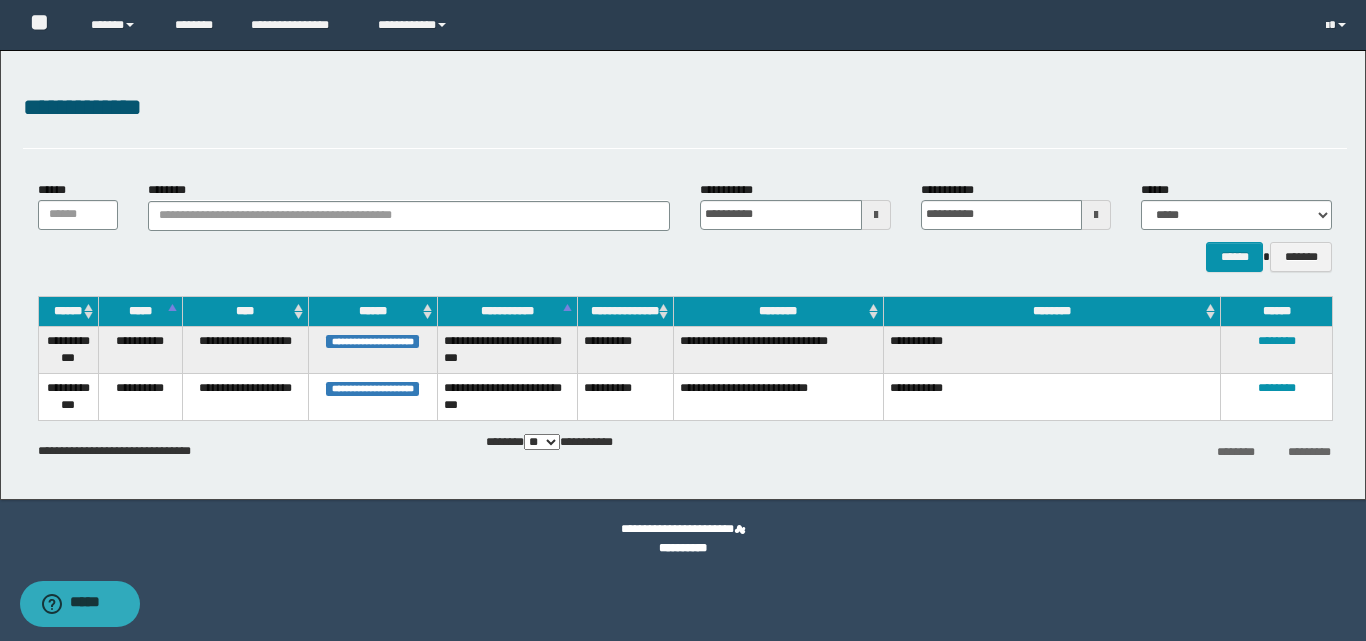 scroll, scrollTop: 0, scrollLeft: 0, axis: both 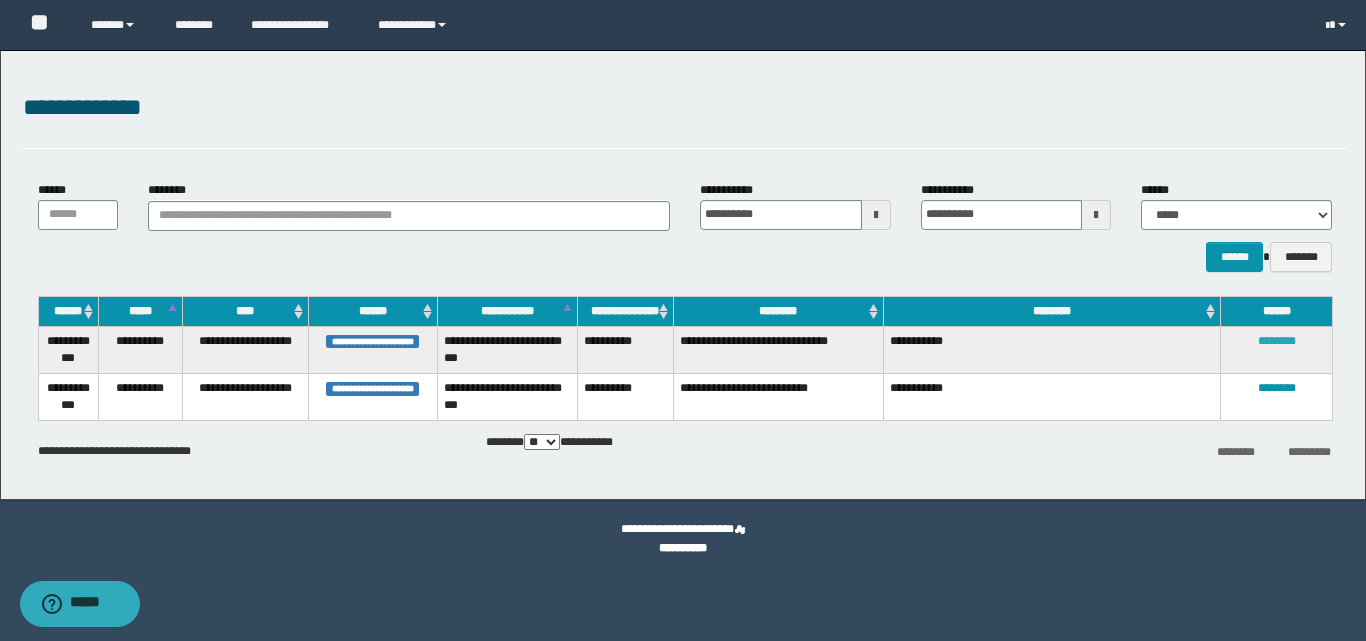 click on "********" at bounding box center (1277, 341) 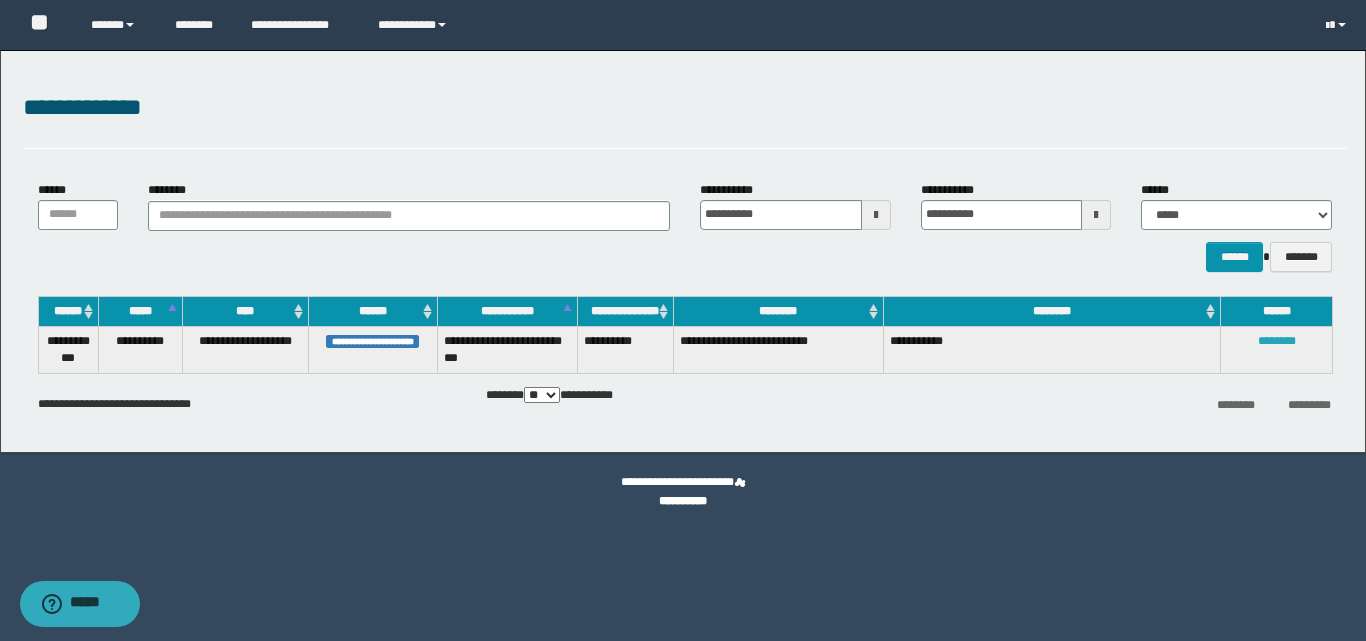 click on "********" at bounding box center [1277, 341] 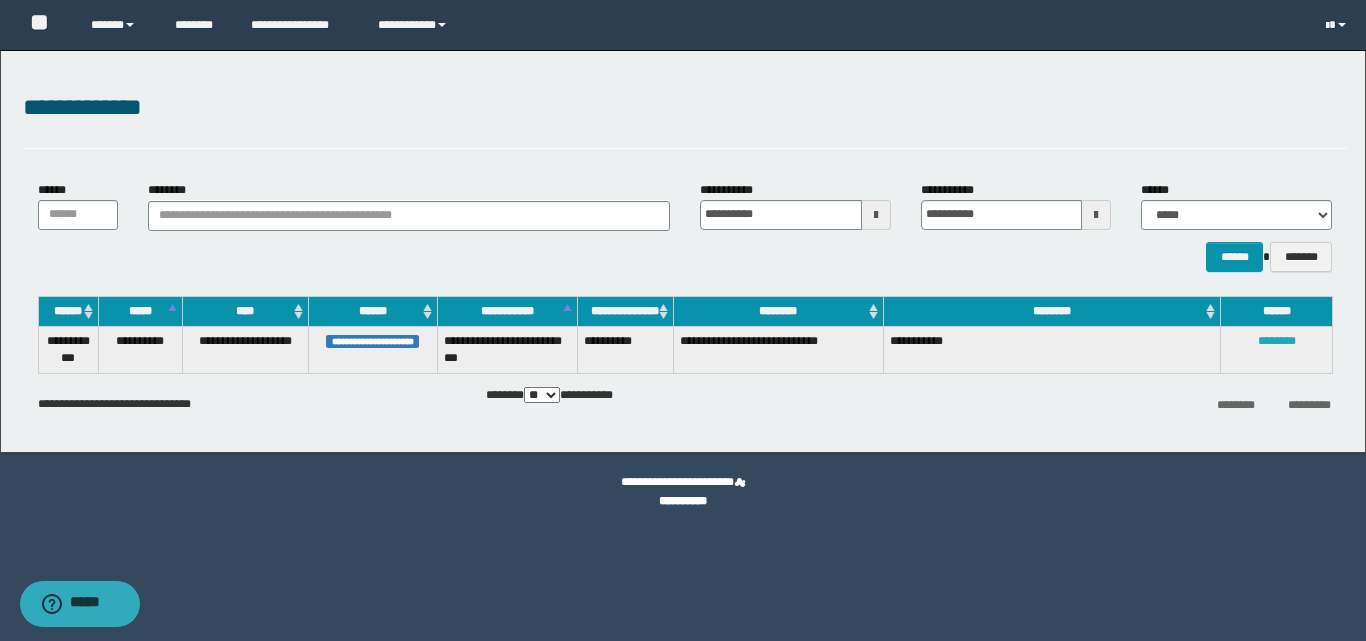 click on "********" at bounding box center (1277, 341) 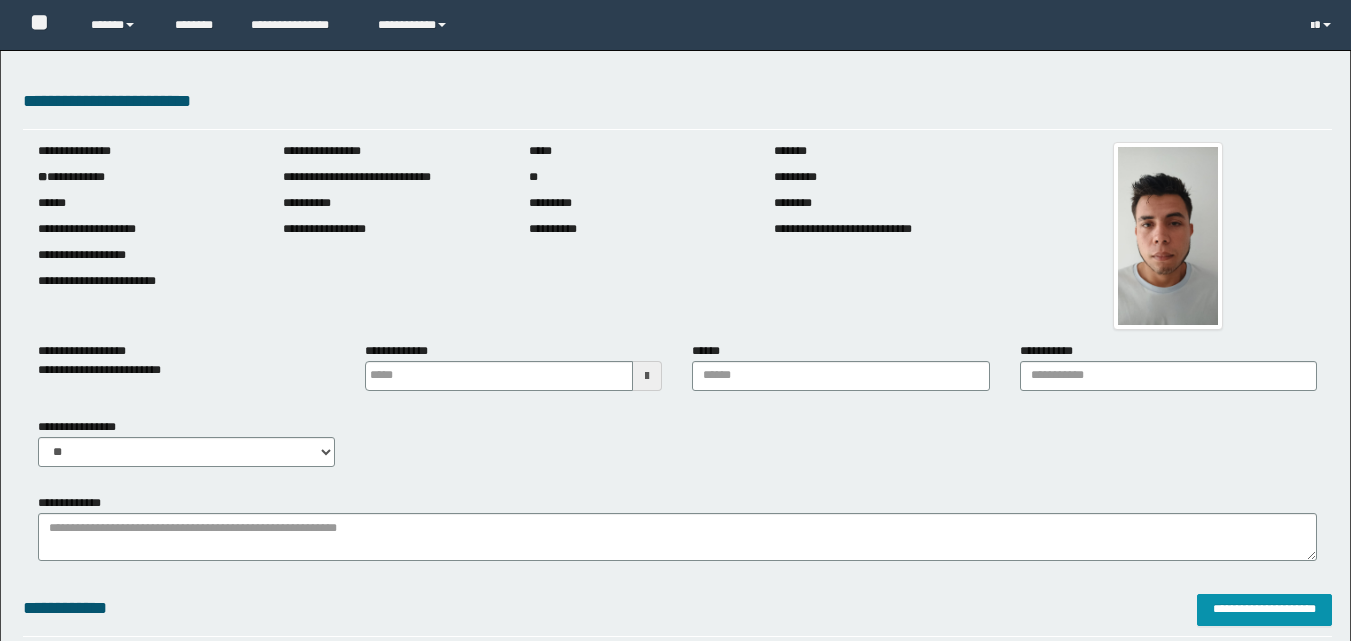 type 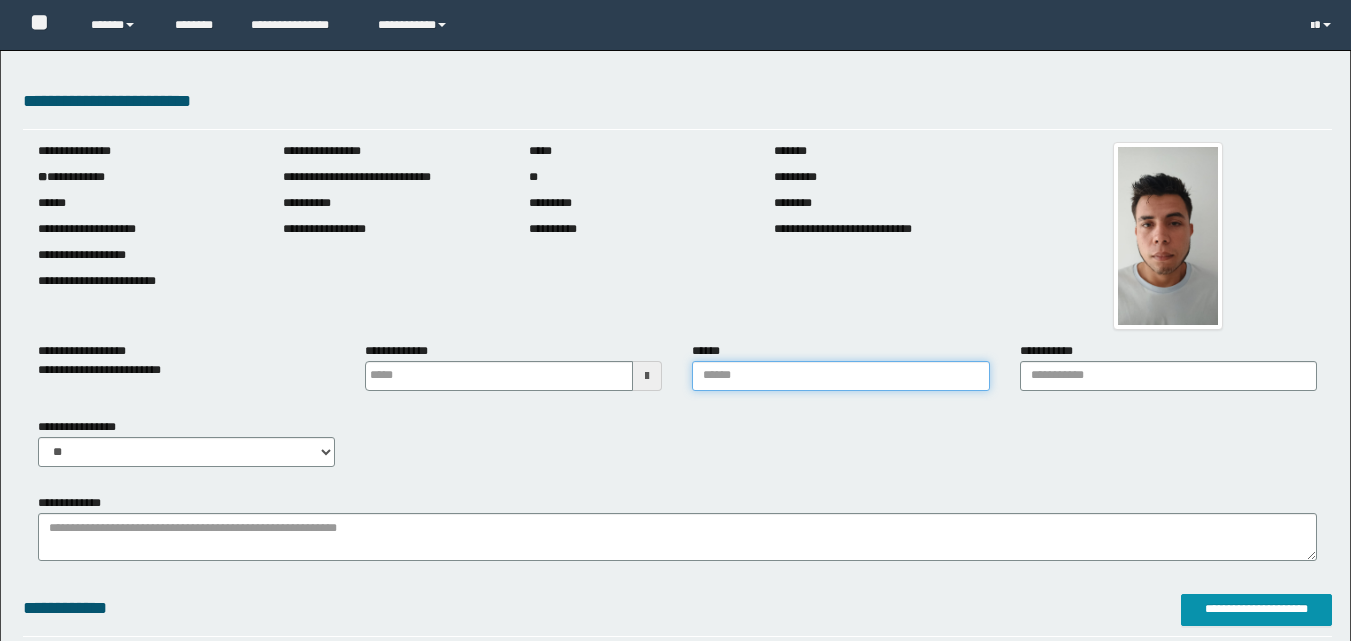 click on "******" at bounding box center [840, 376] 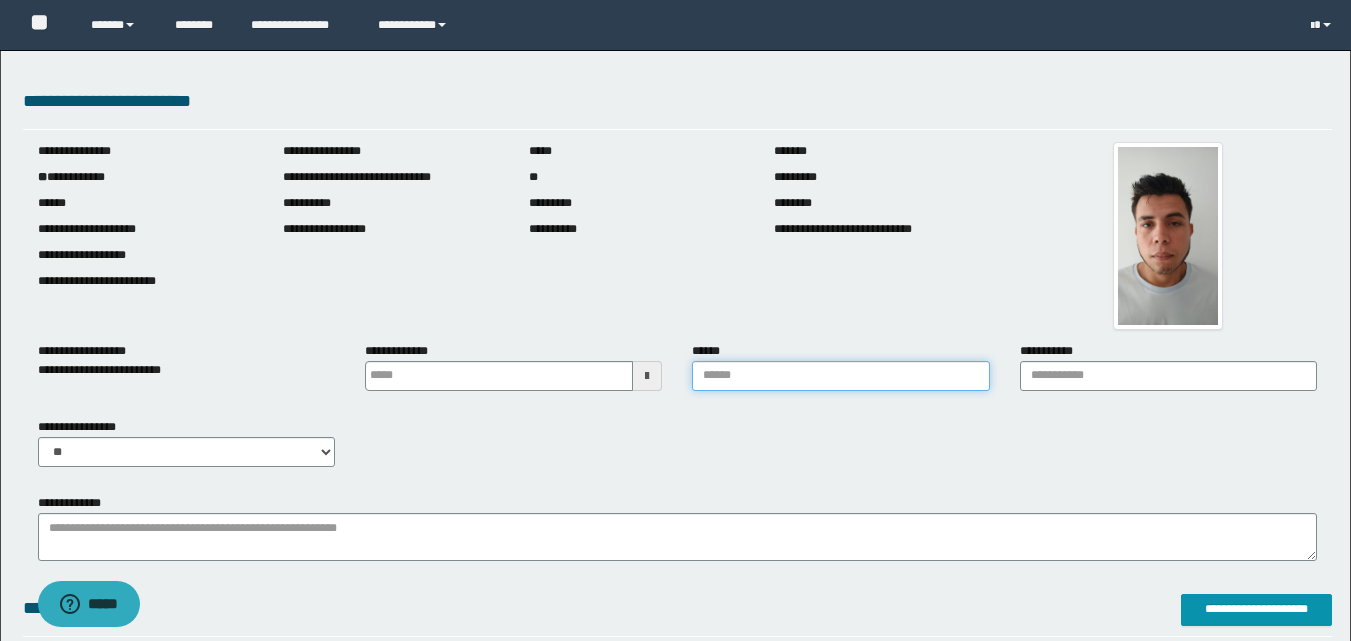 scroll, scrollTop: 0, scrollLeft: 0, axis: both 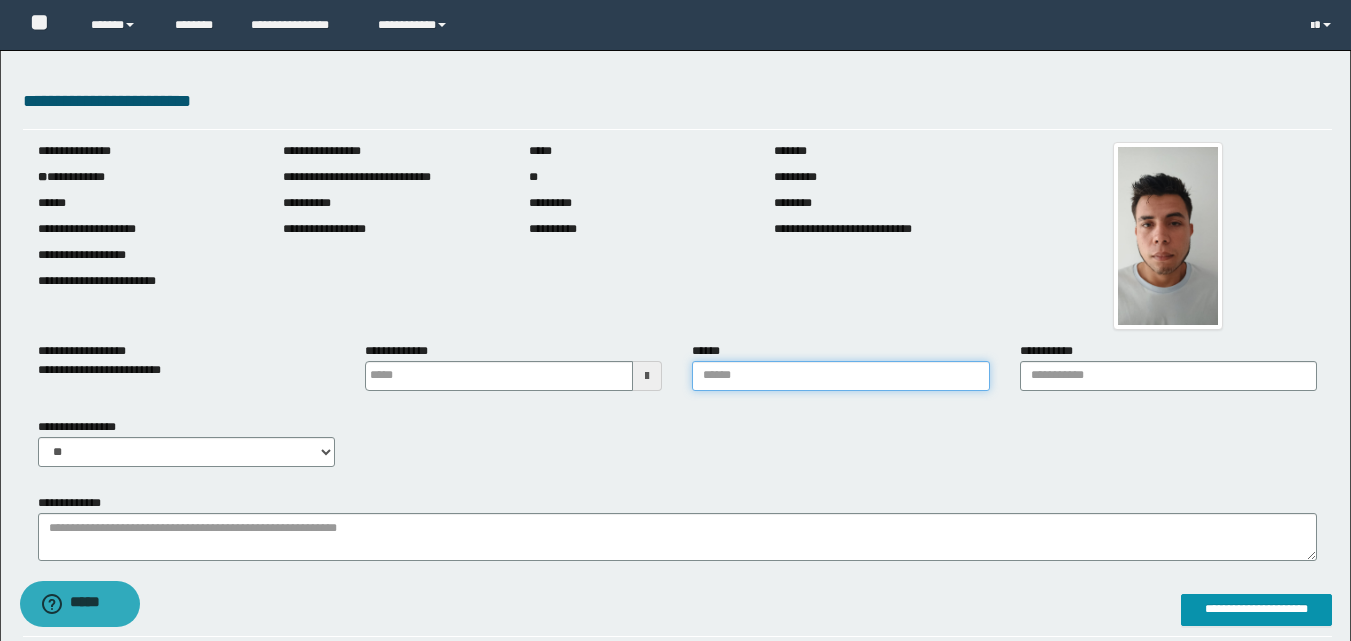 type on "**********" 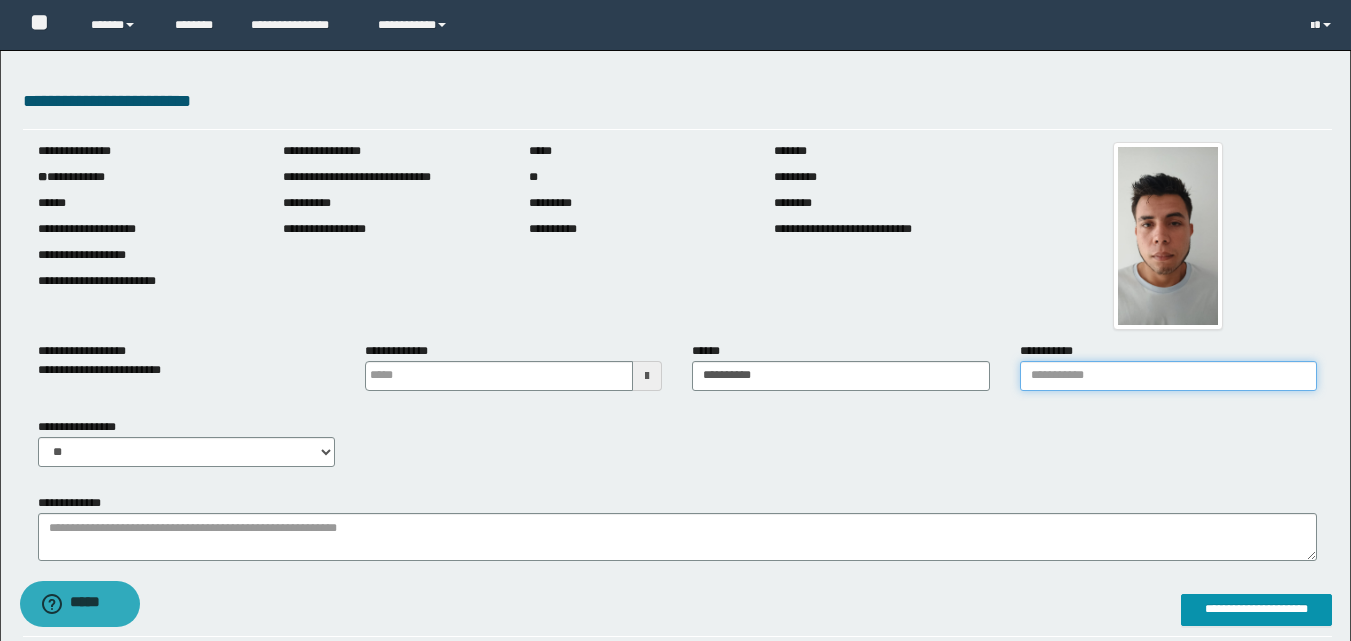 click on "**********" at bounding box center [1168, 376] 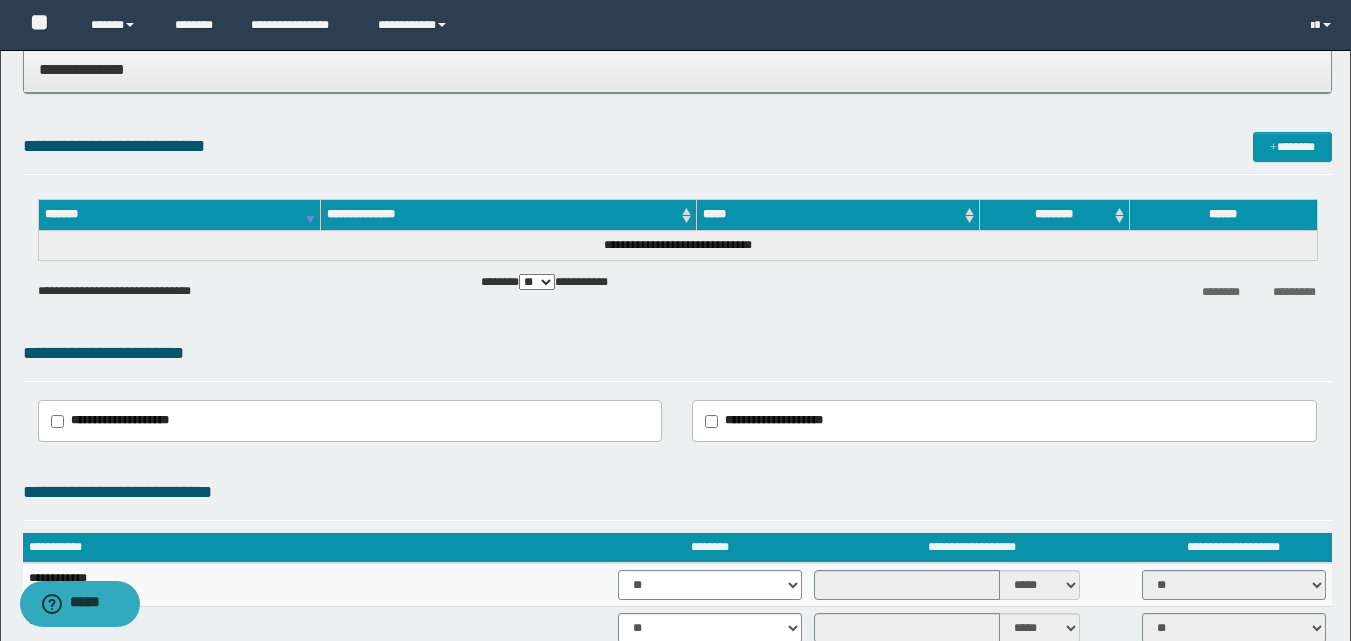 scroll, scrollTop: 977, scrollLeft: 0, axis: vertical 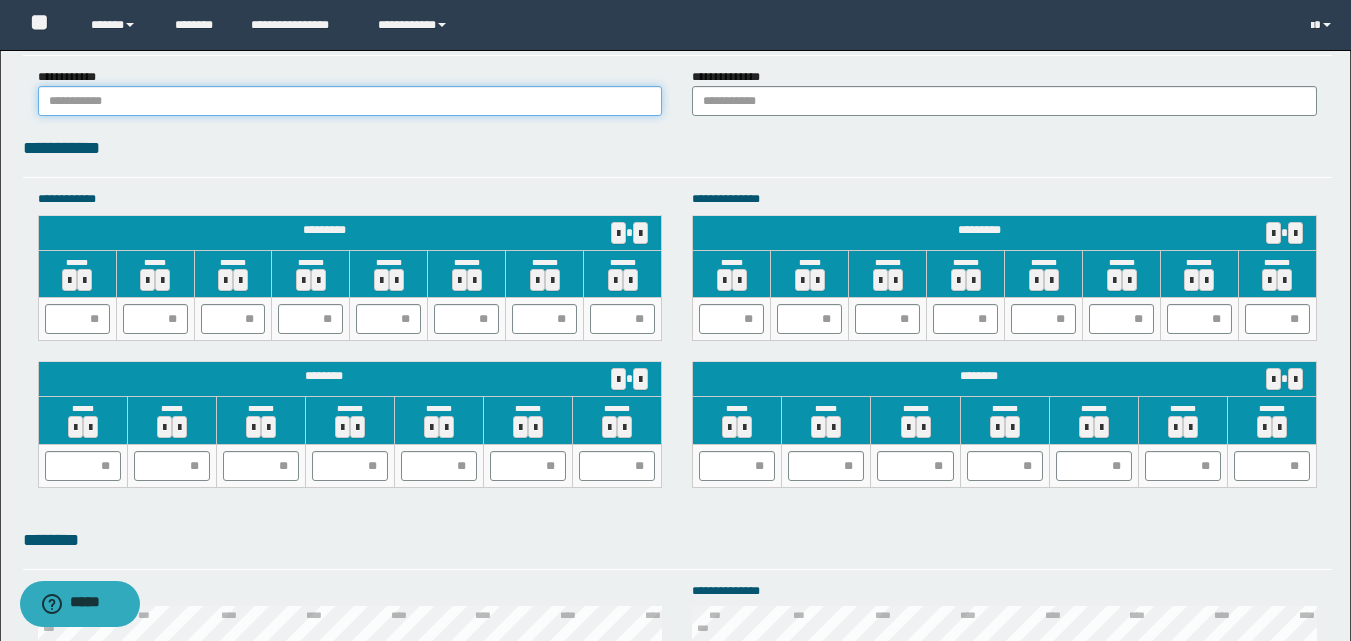 click at bounding box center (350, 101) 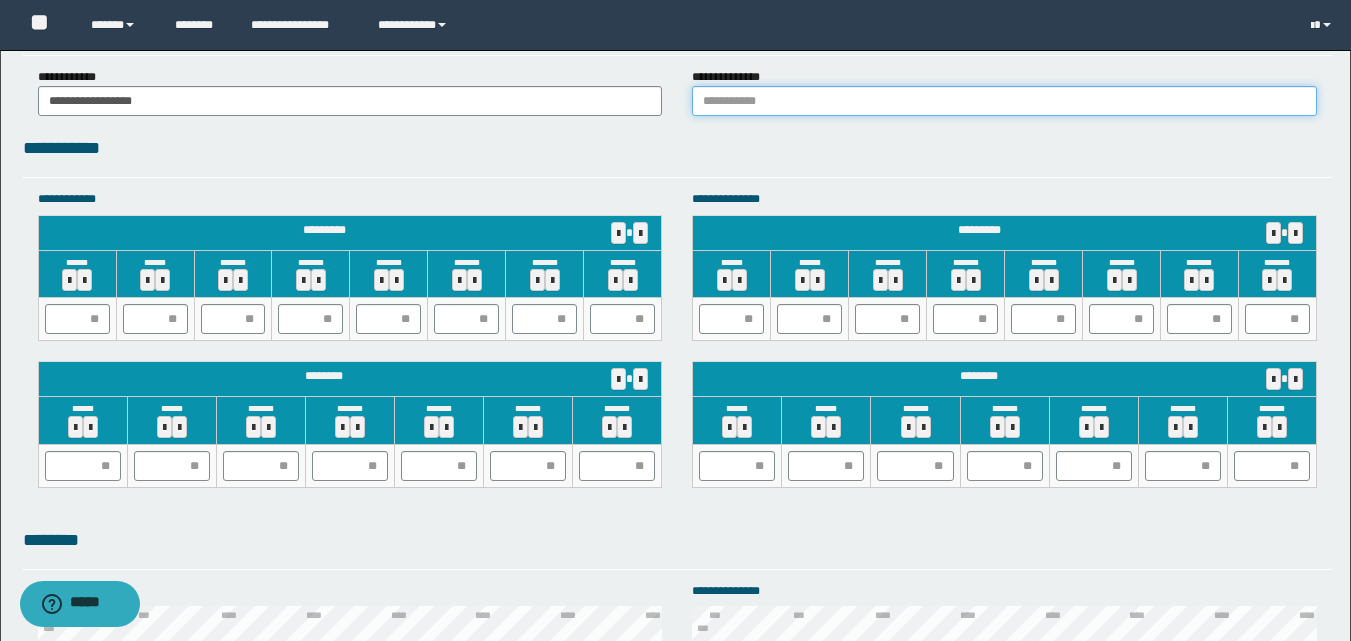 click at bounding box center (1004, 101) 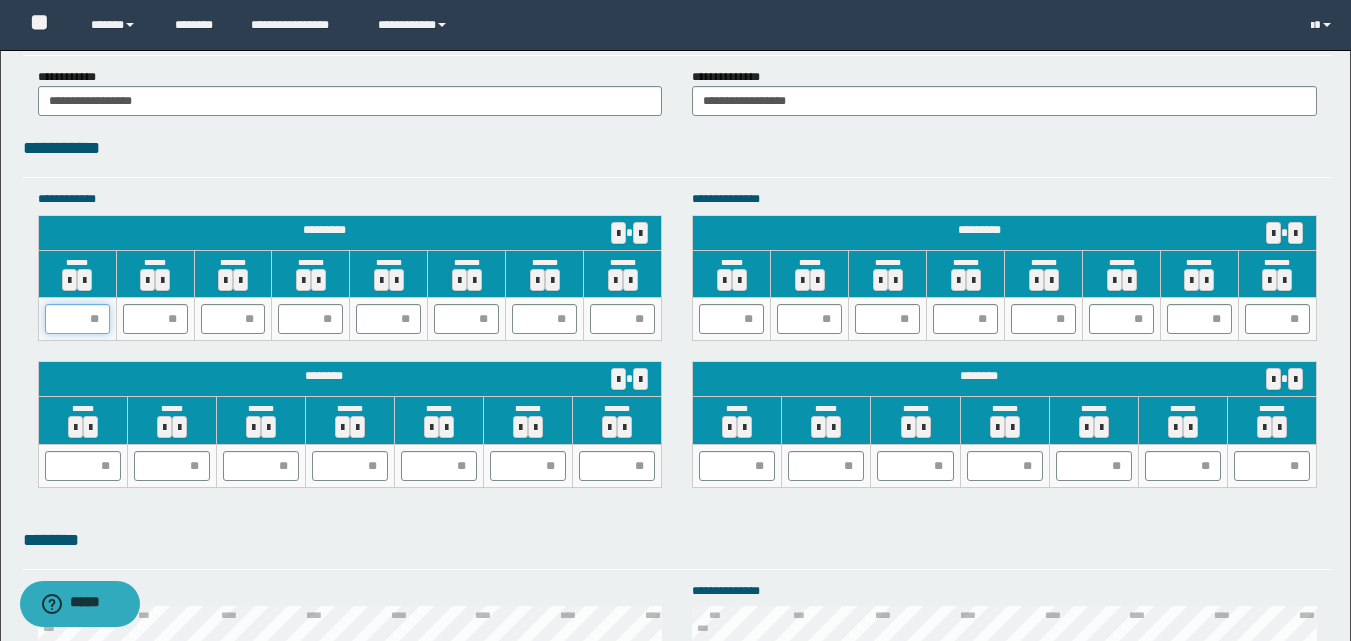 click at bounding box center [77, 319] 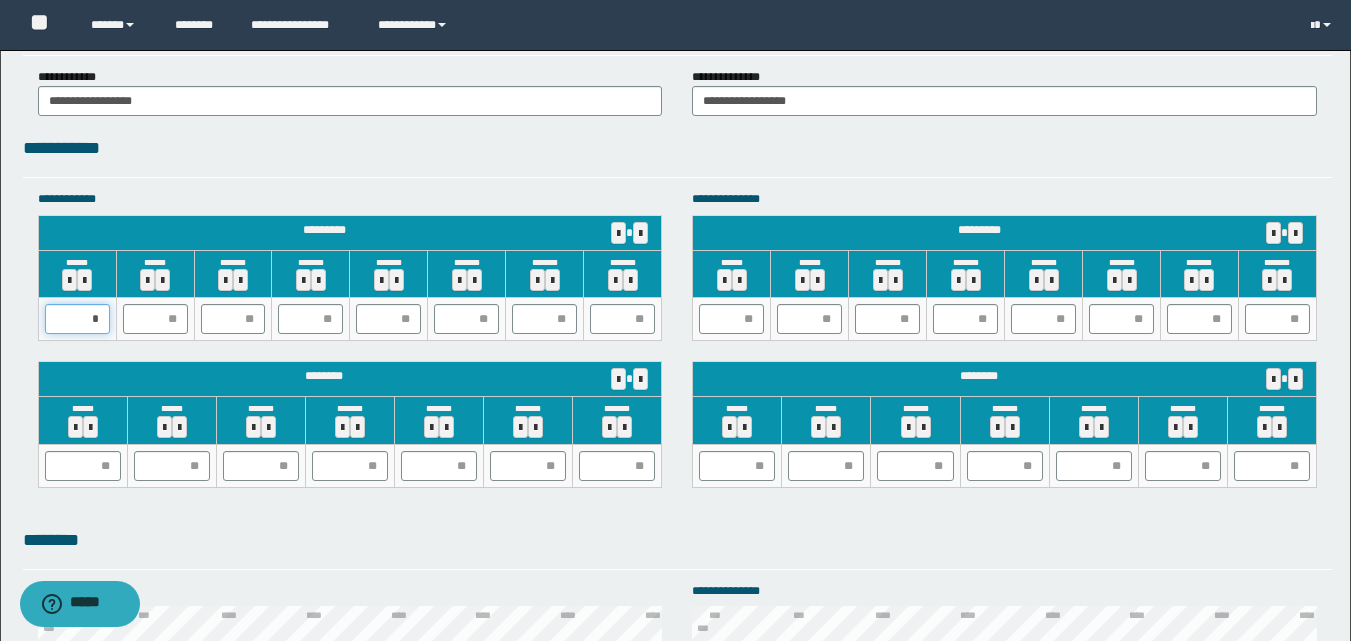 type on "**" 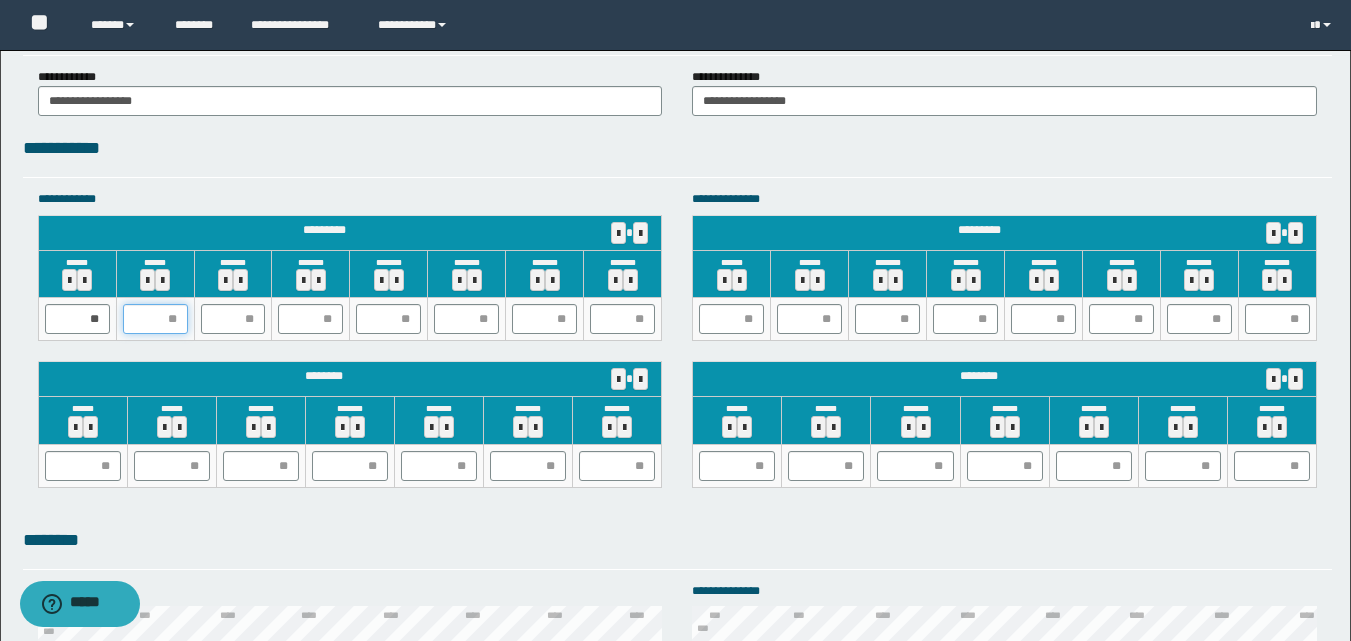 click at bounding box center (155, 319) 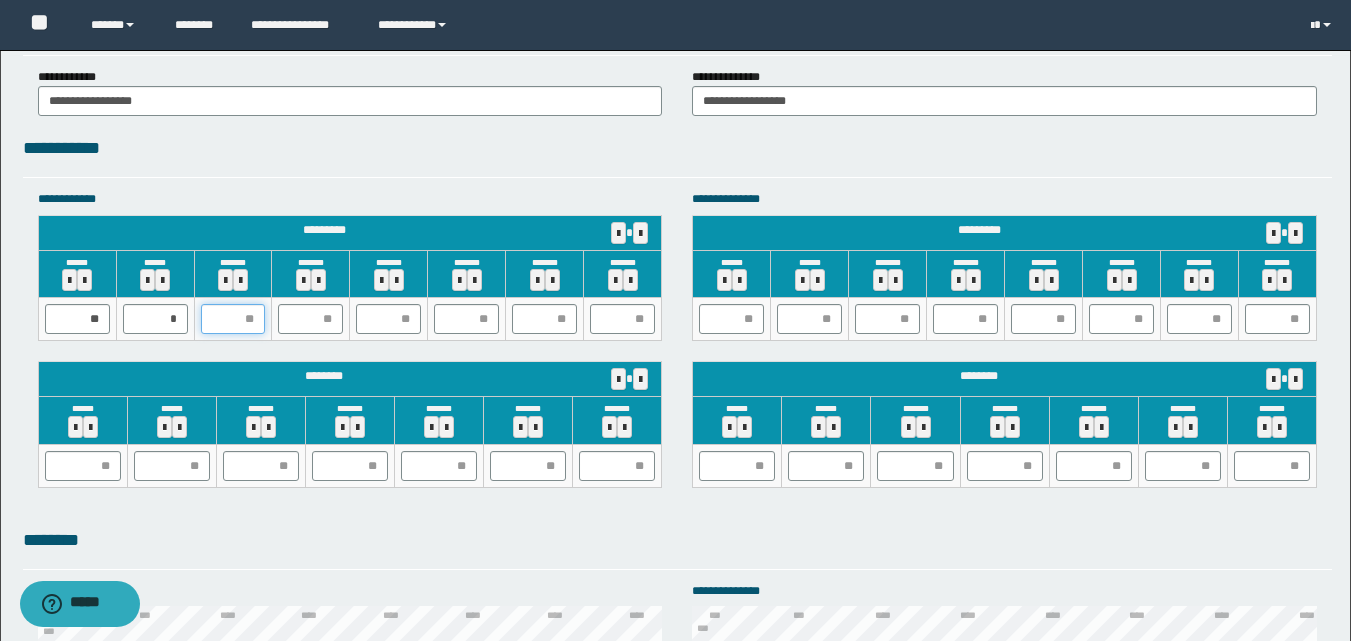 click at bounding box center [233, 319] 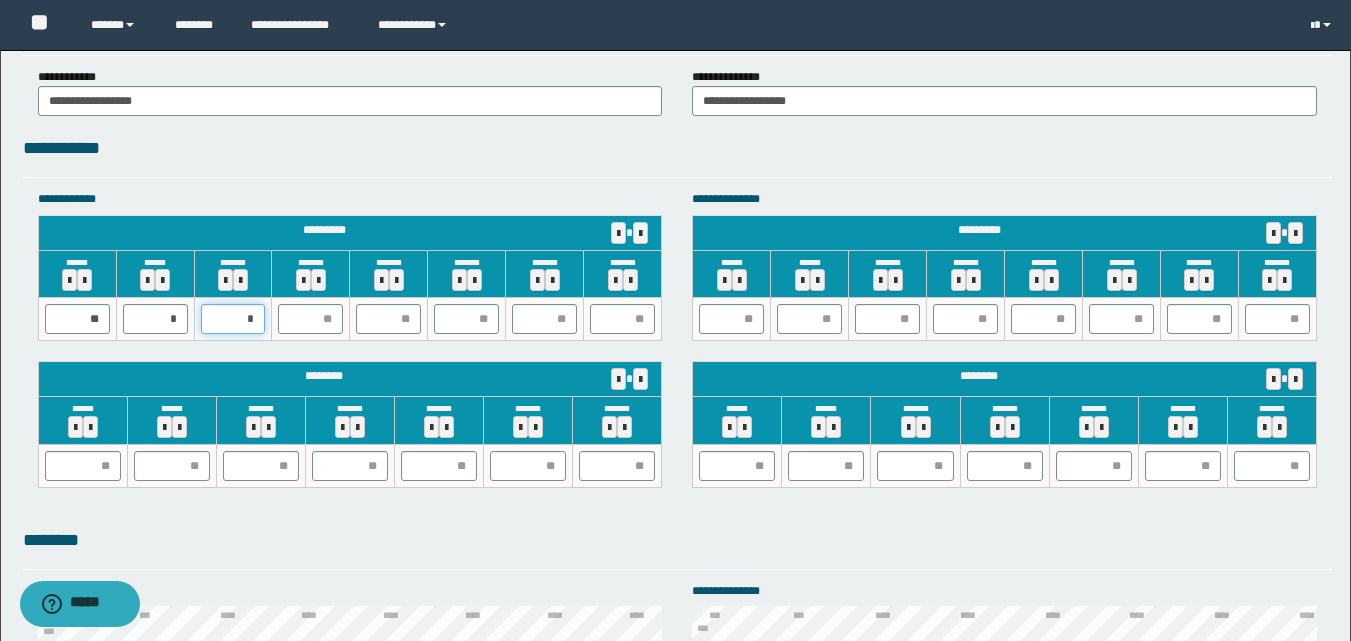 type on "**" 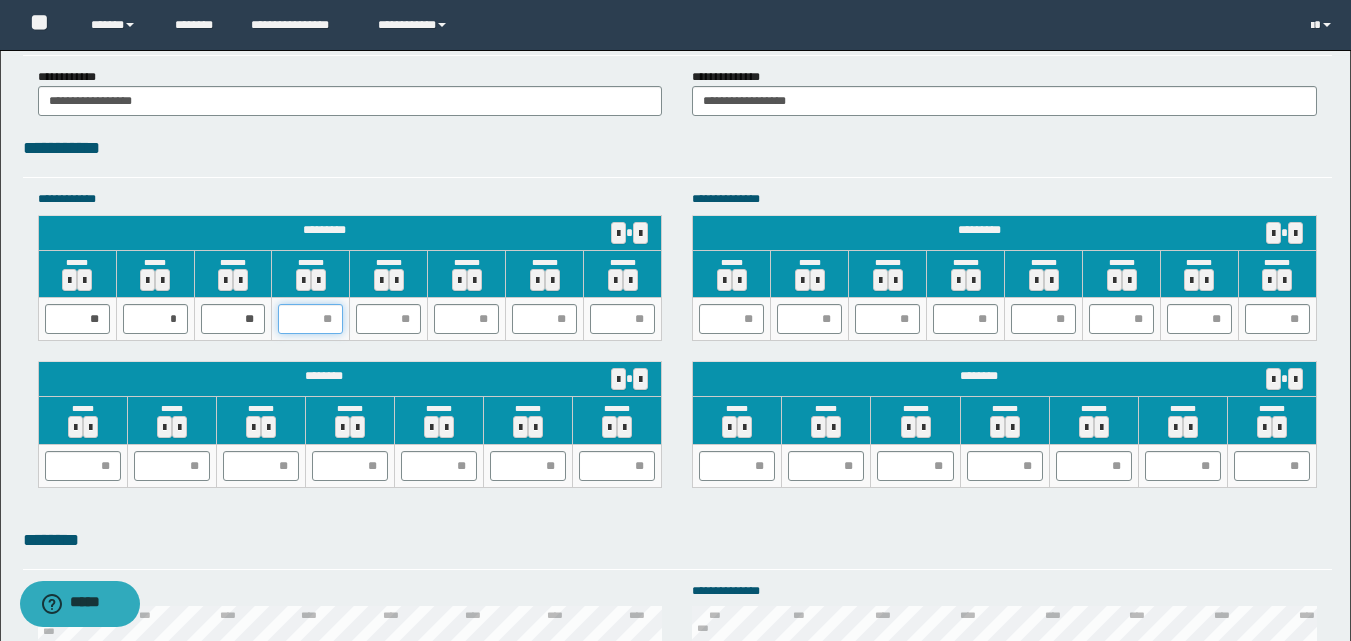 click at bounding box center [310, 319] 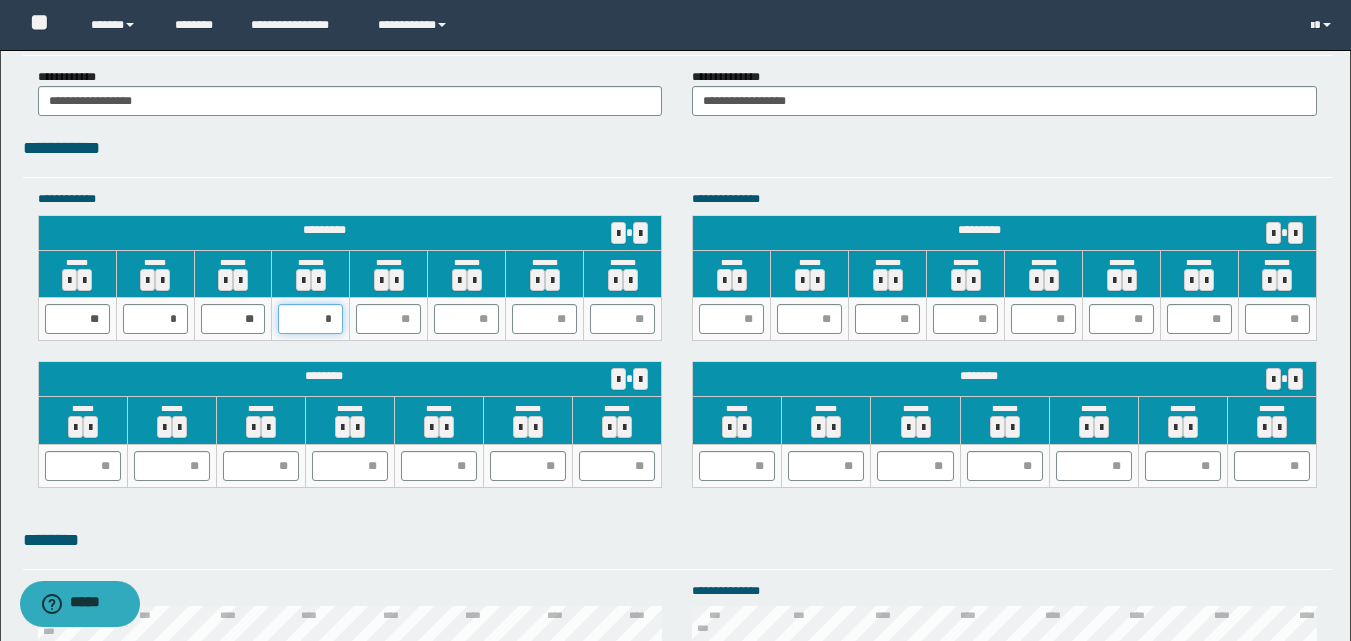 type on "**" 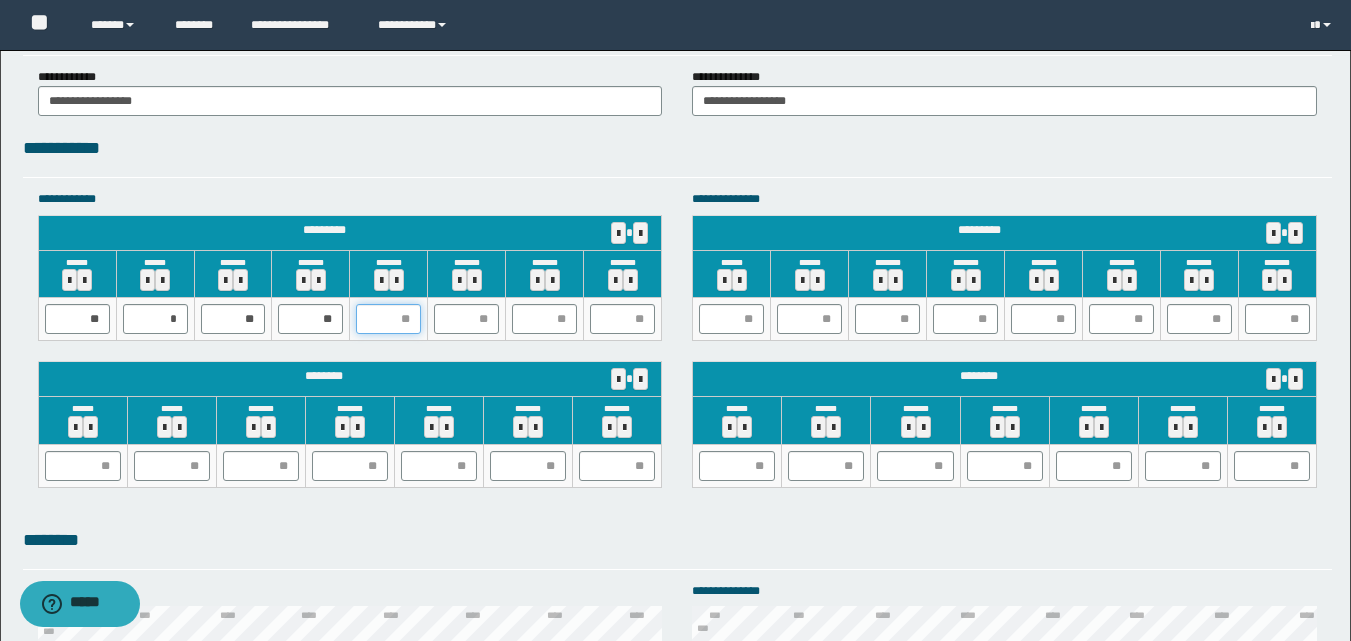 click at bounding box center [388, 319] 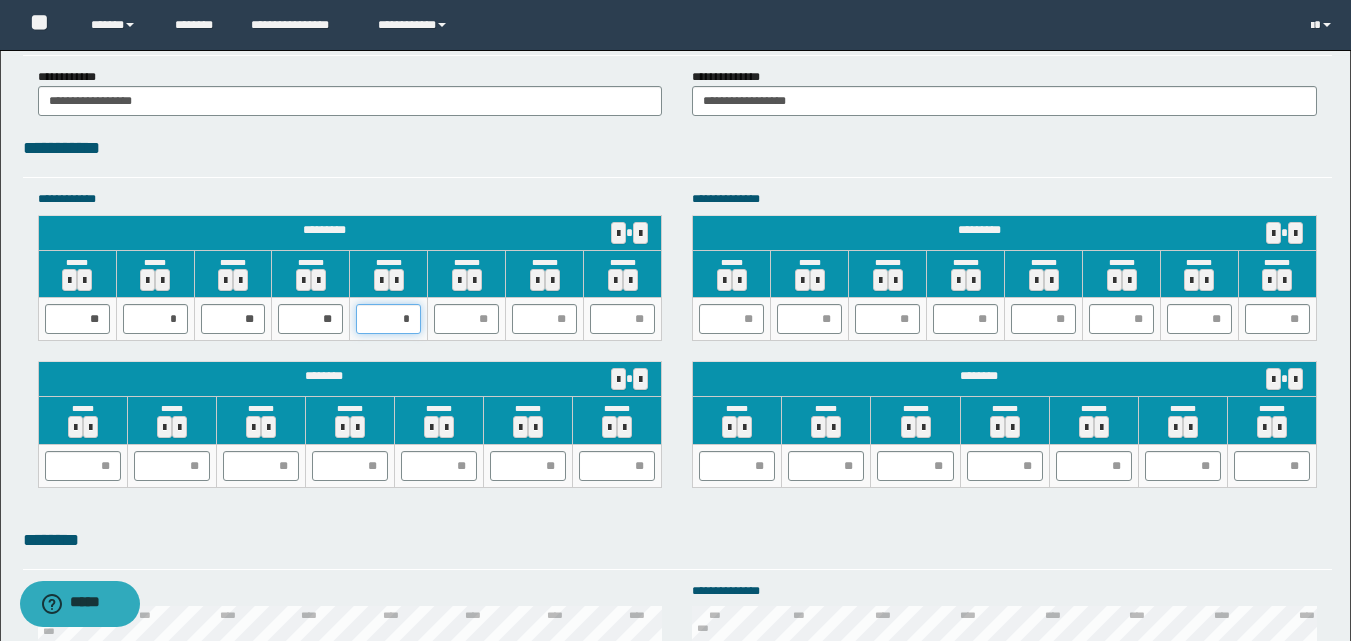 type on "**" 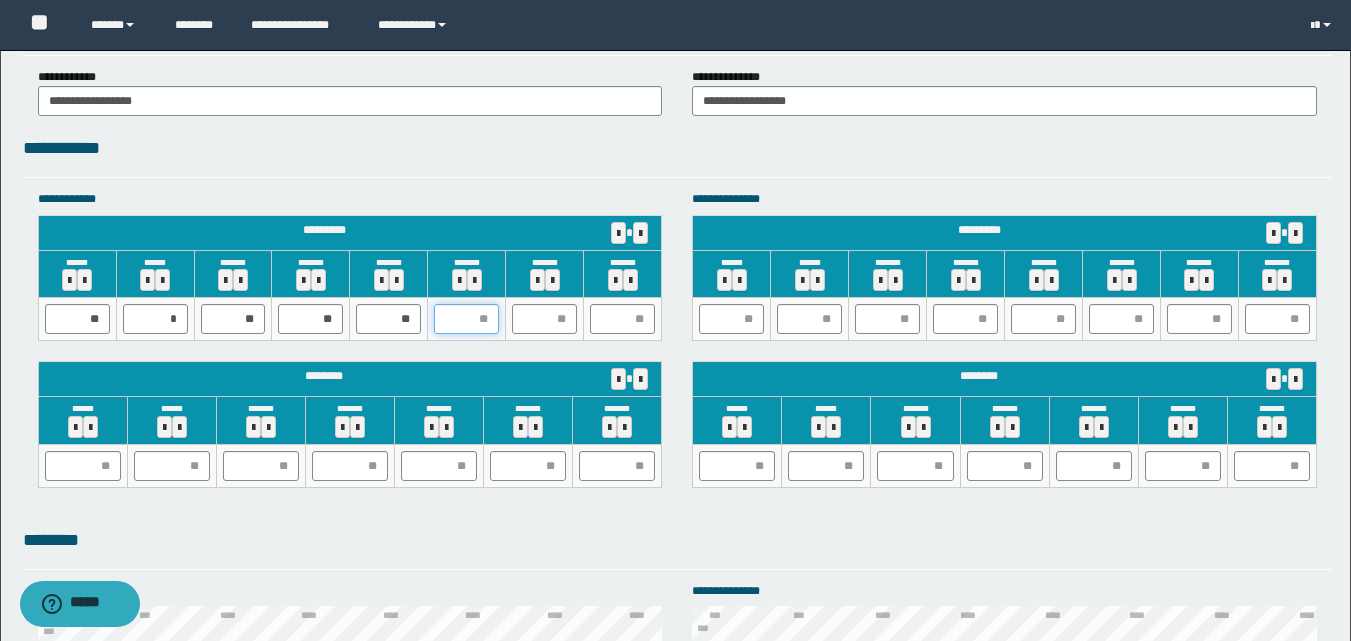 click at bounding box center (466, 319) 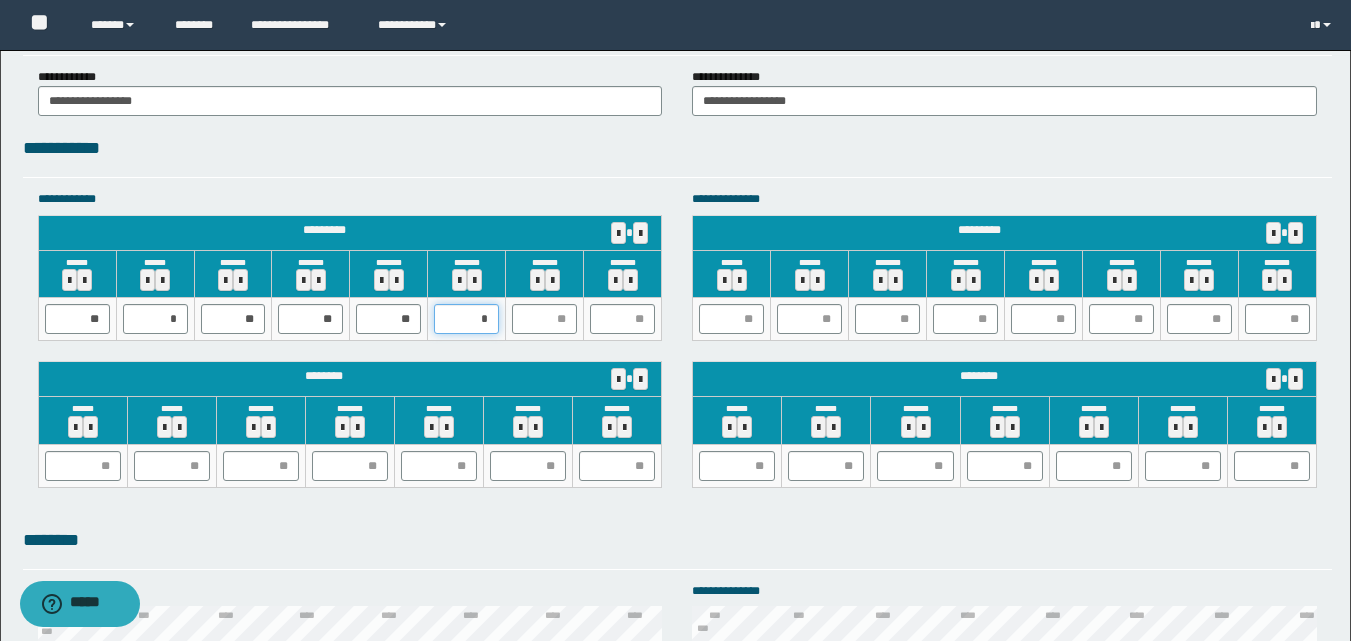 type on "**" 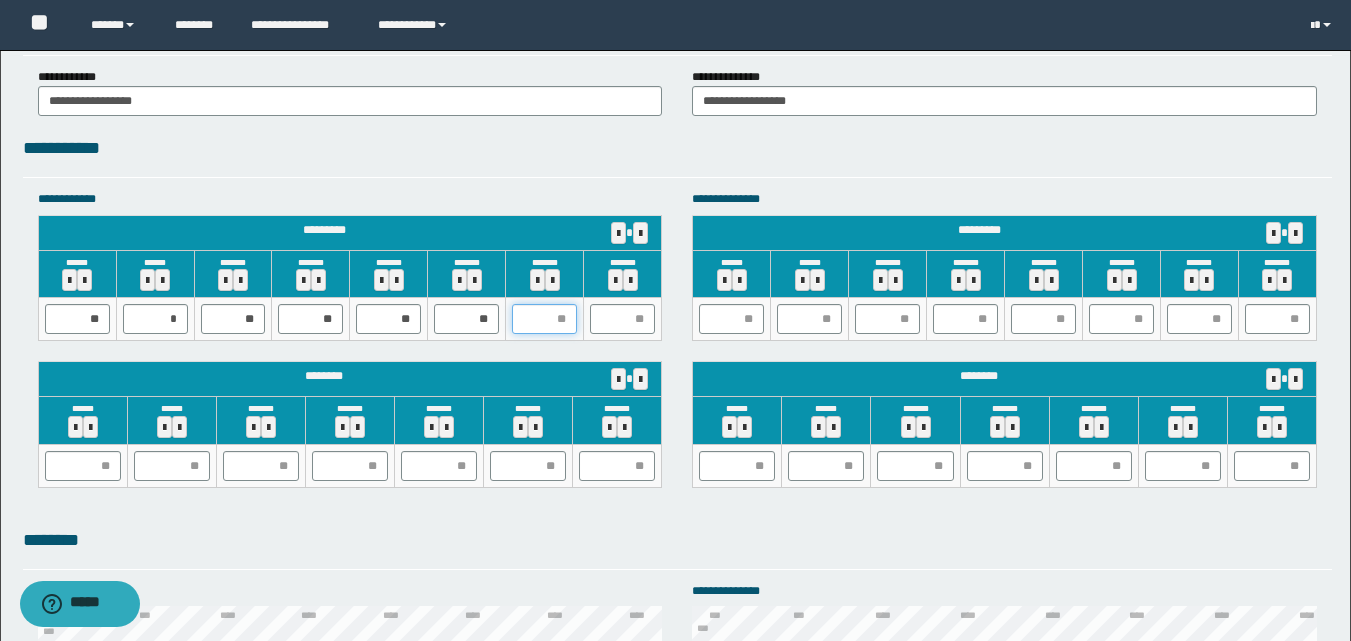 click at bounding box center [544, 319] 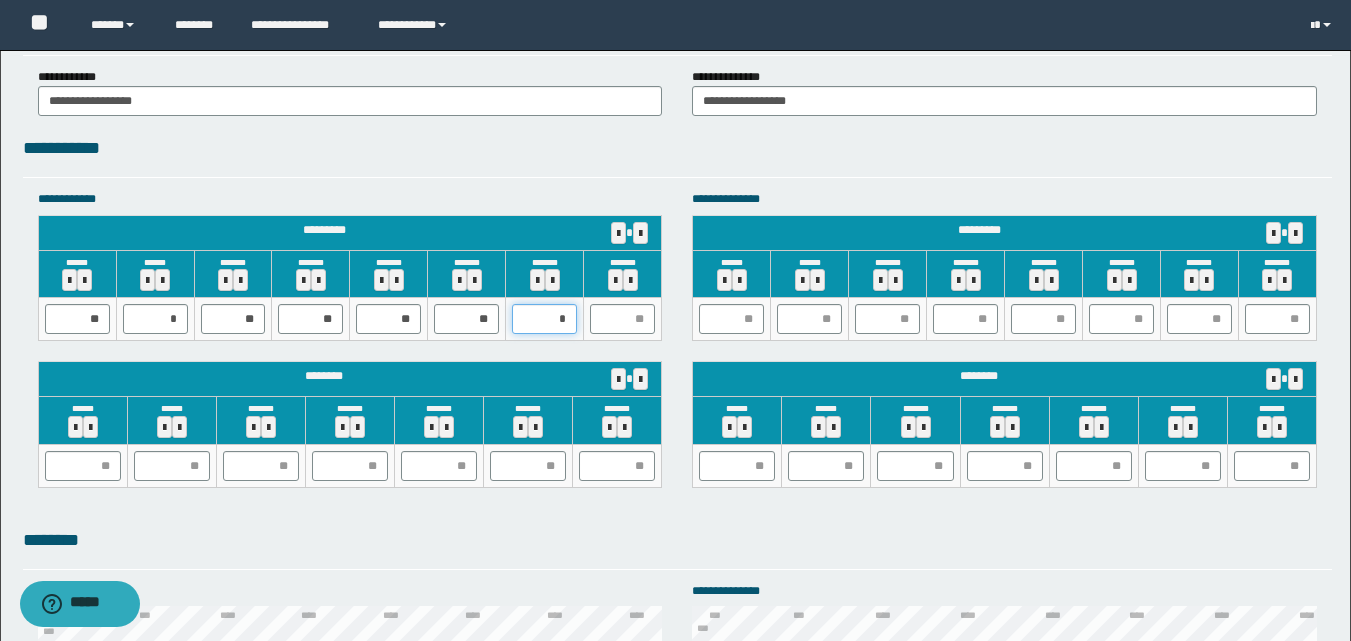 type on "**" 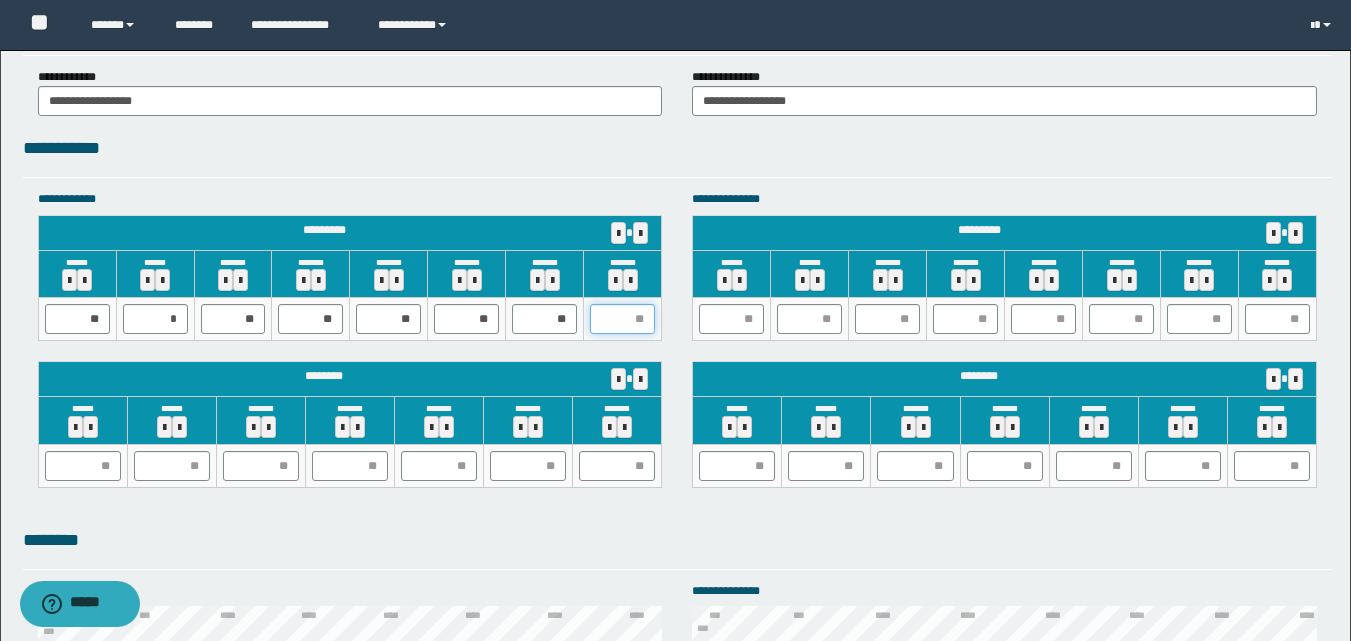 click at bounding box center [622, 319] 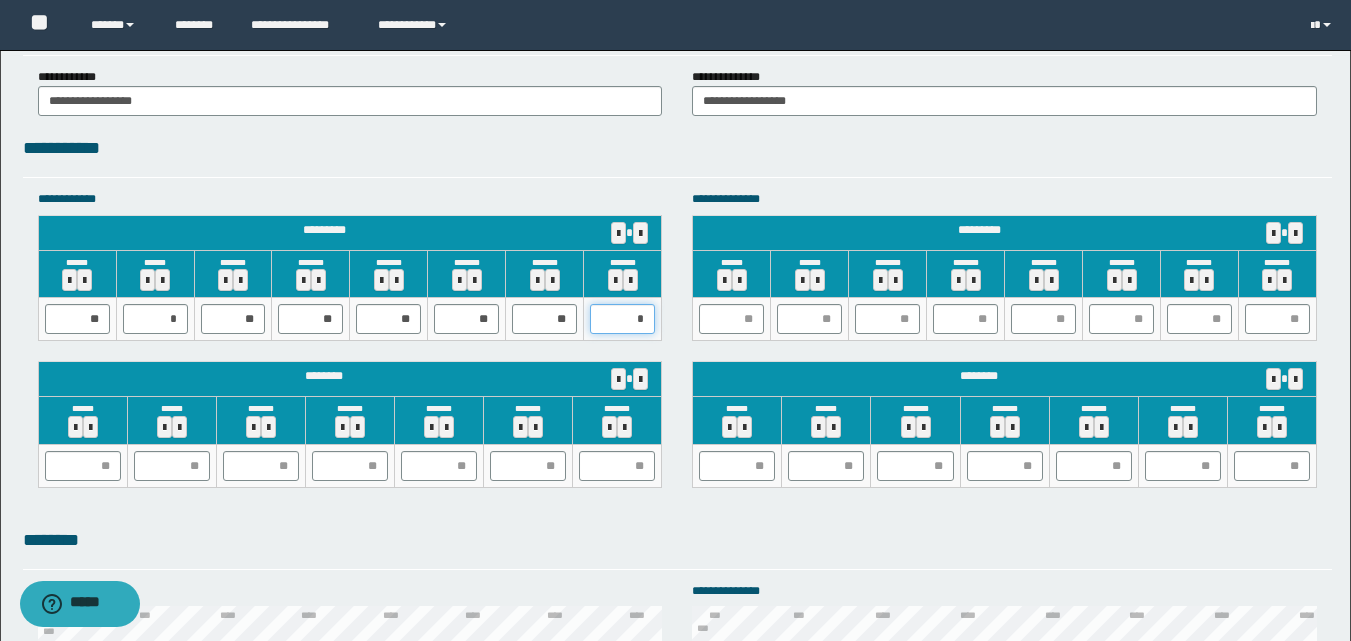 type on "**" 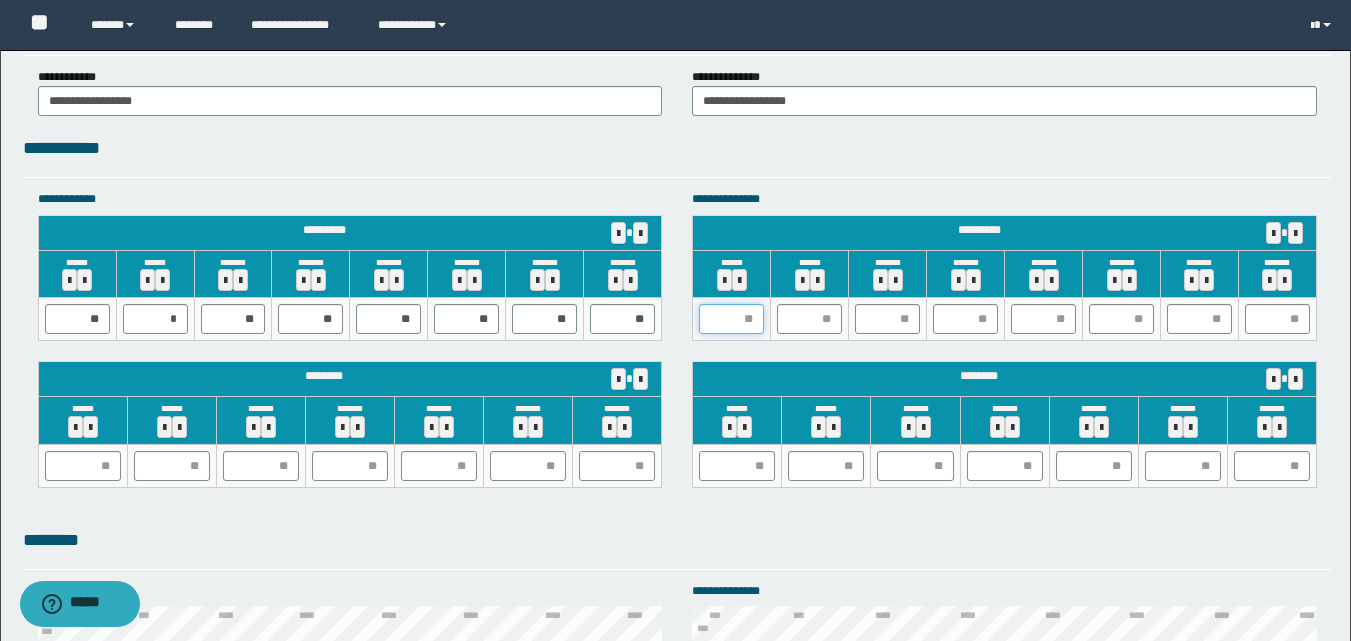 click at bounding box center [731, 319] 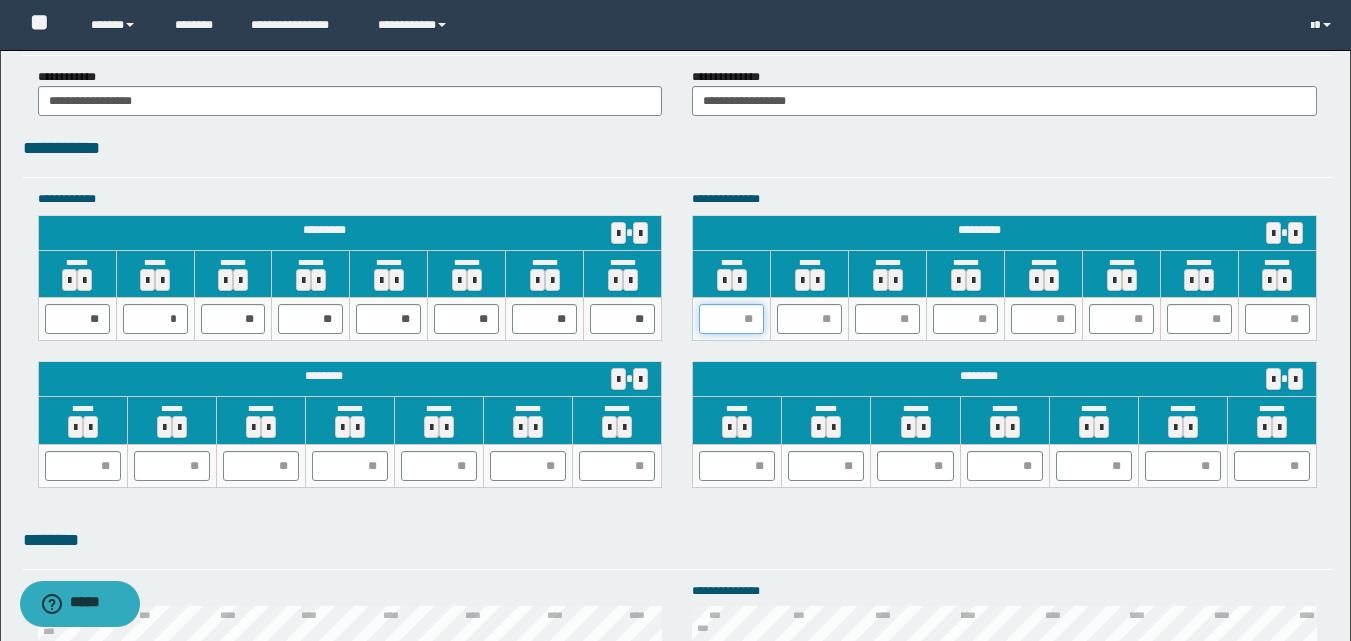 type on "*" 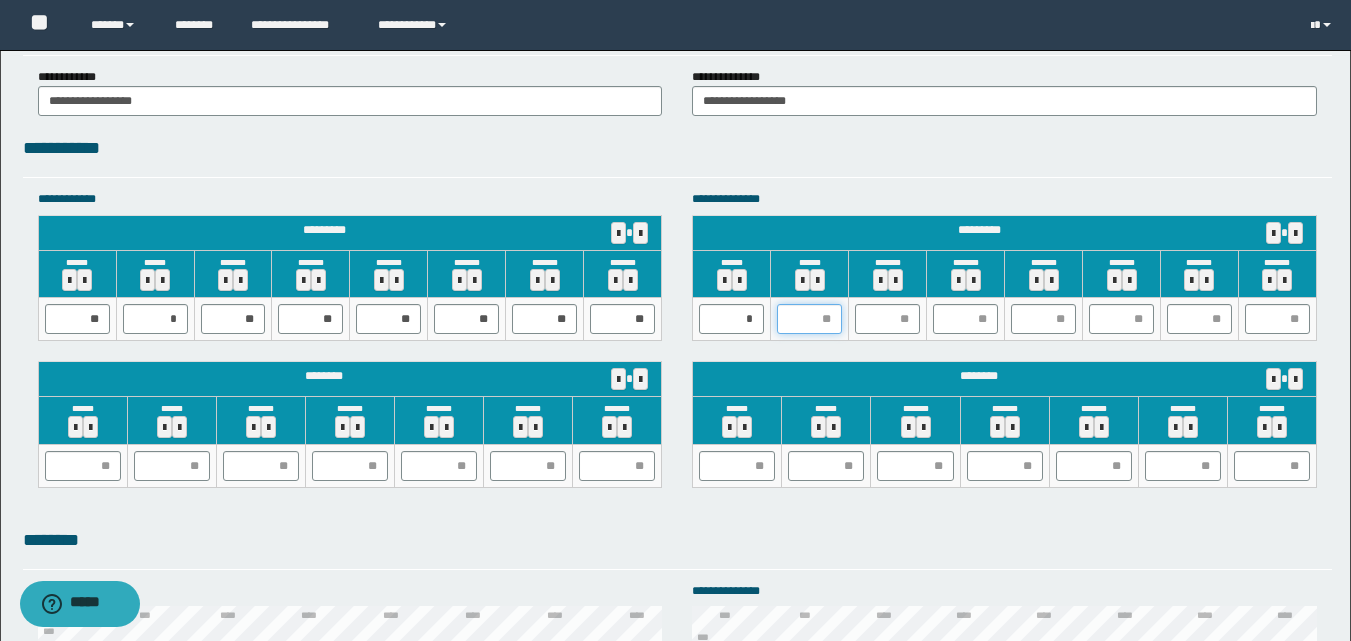 click at bounding box center (809, 319) 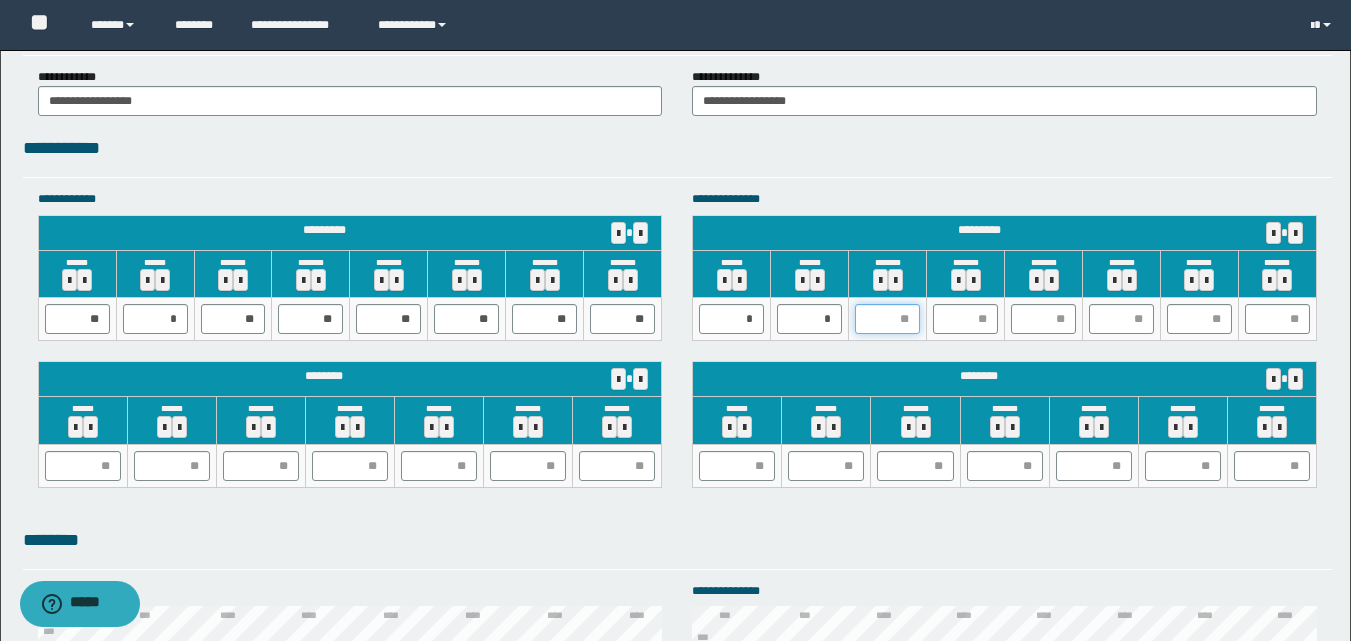 click at bounding box center (887, 319) 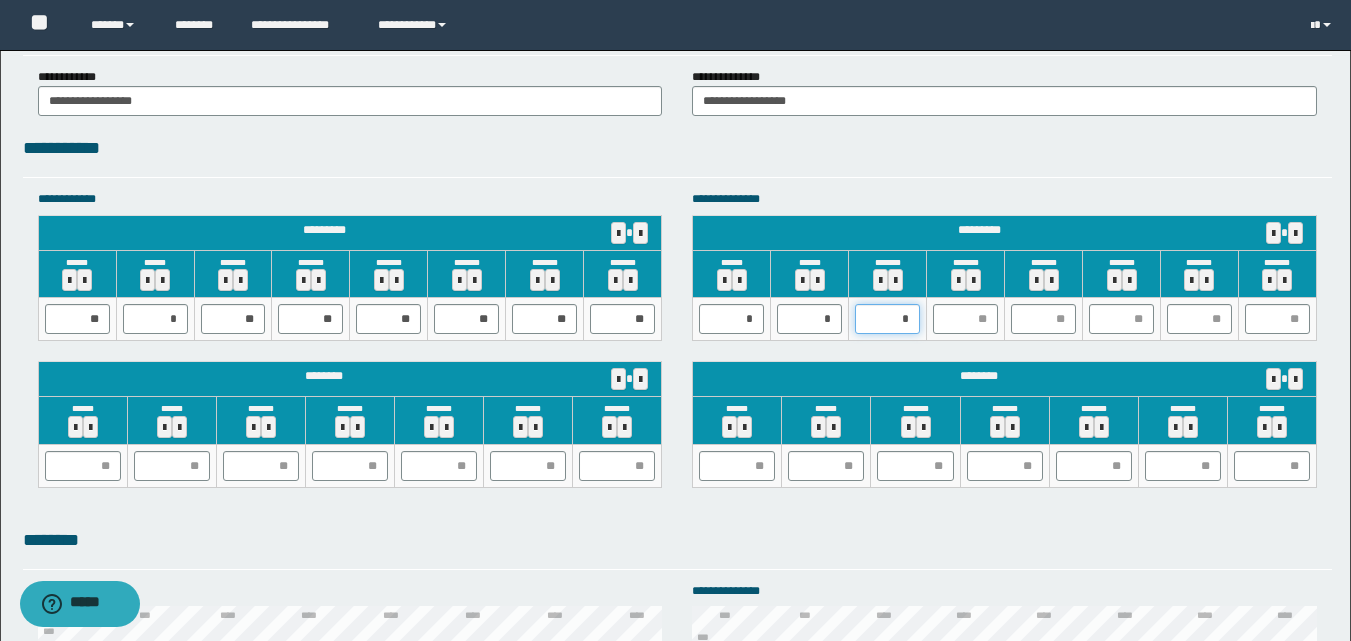 type on "**" 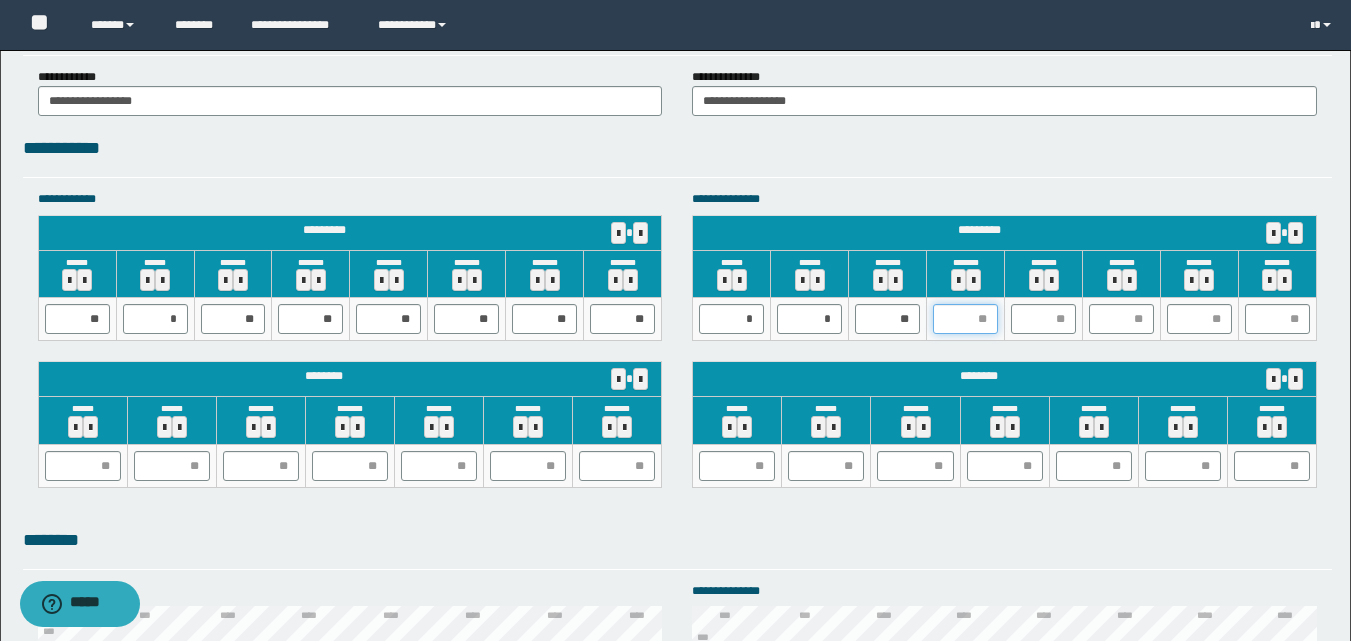click at bounding box center [965, 319] 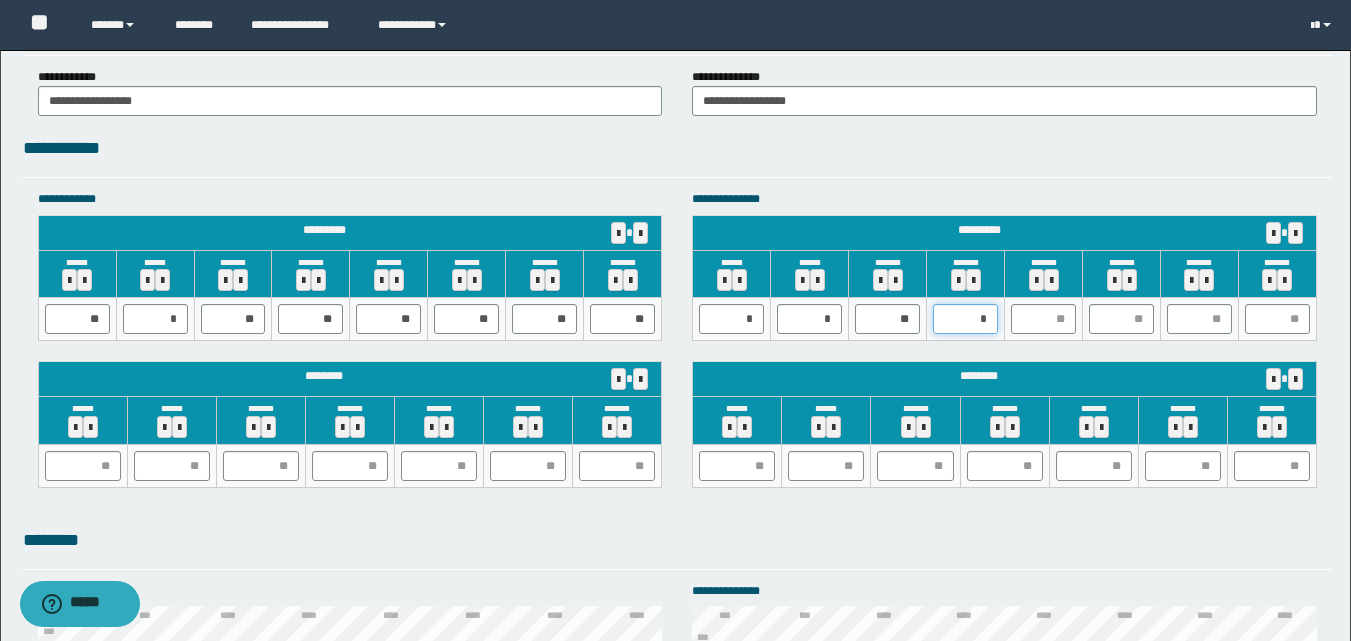 type on "**" 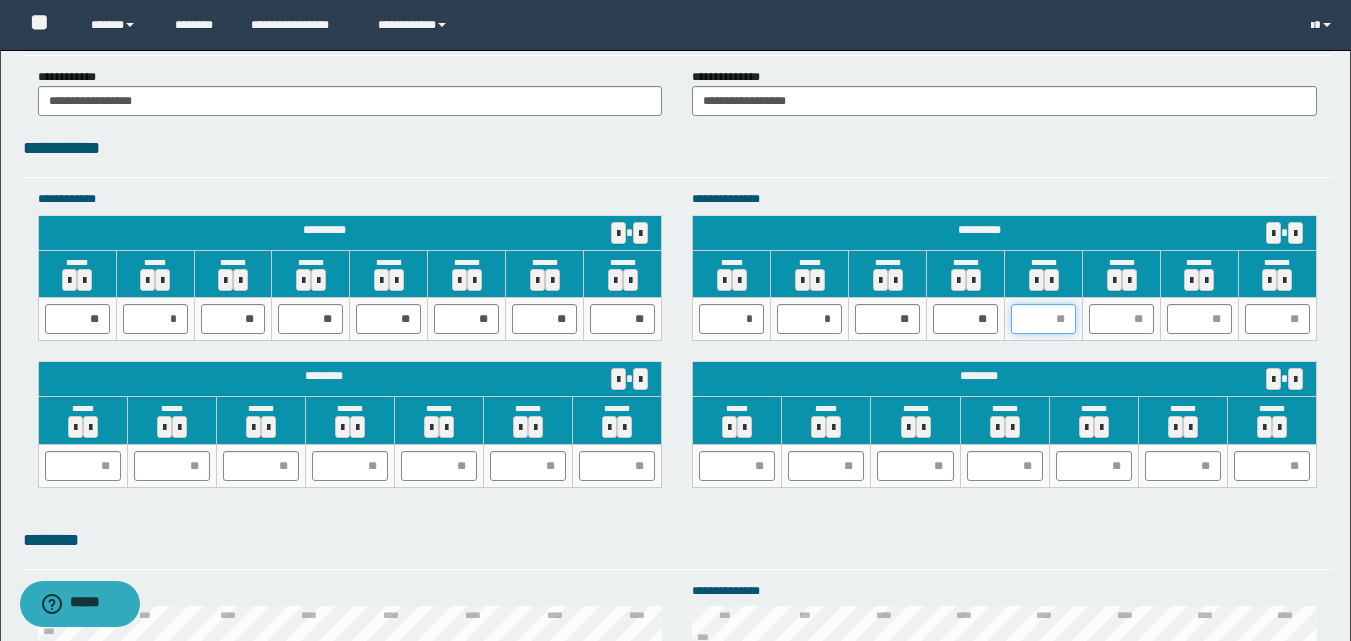 click at bounding box center (1043, 319) 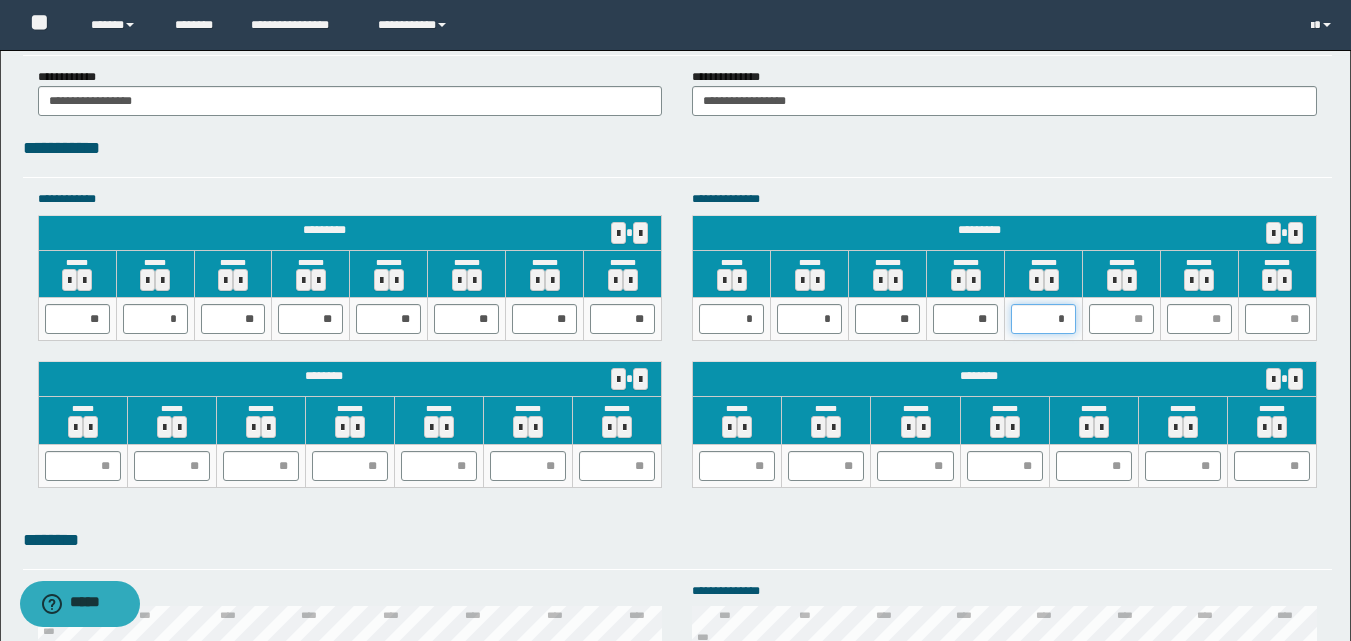type on "**" 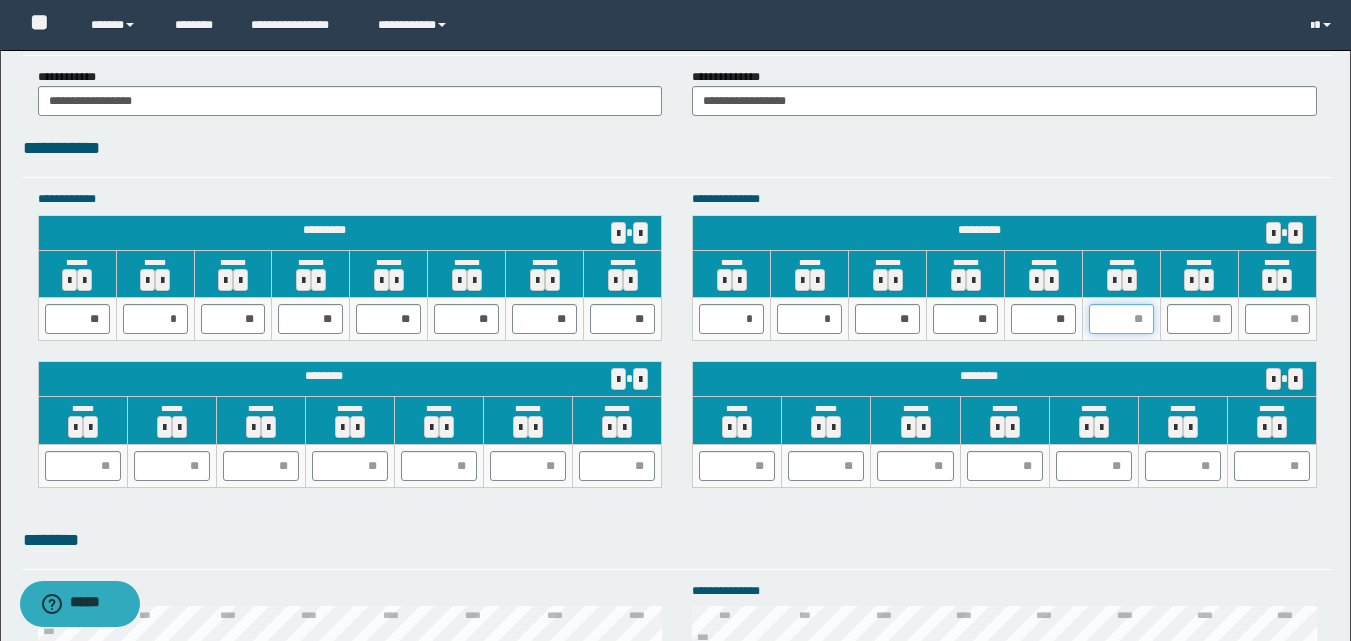 click at bounding box center [1121, 319] 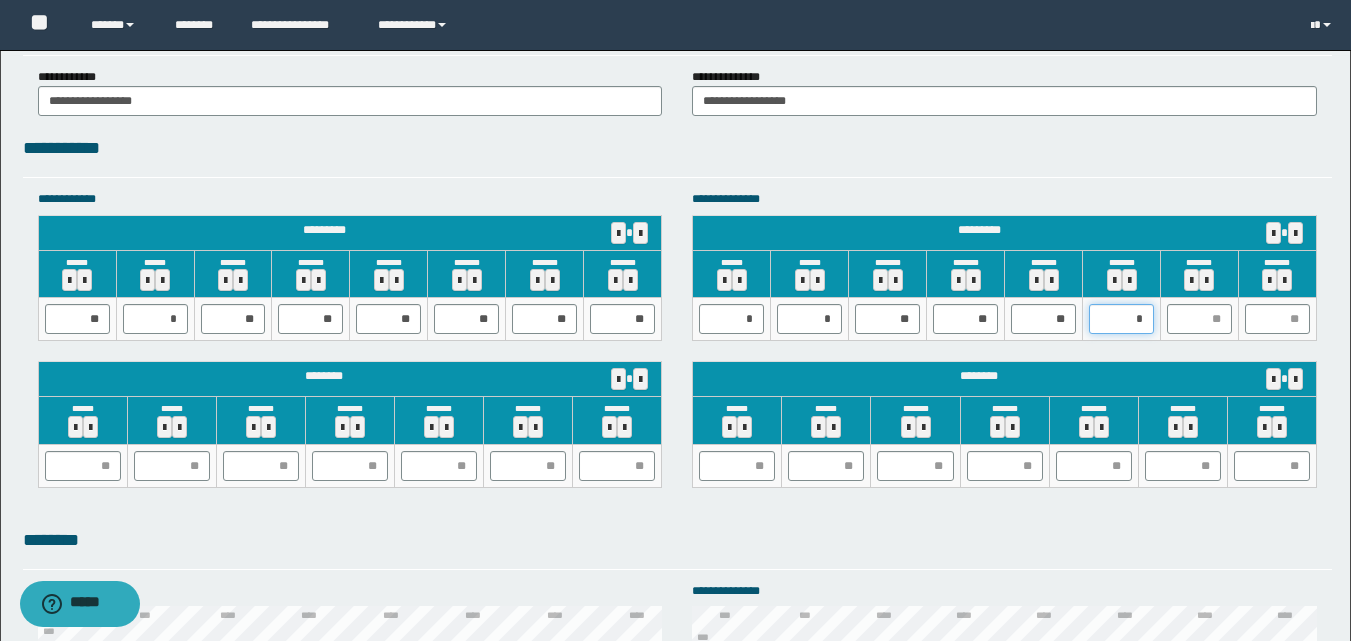 type on "**" 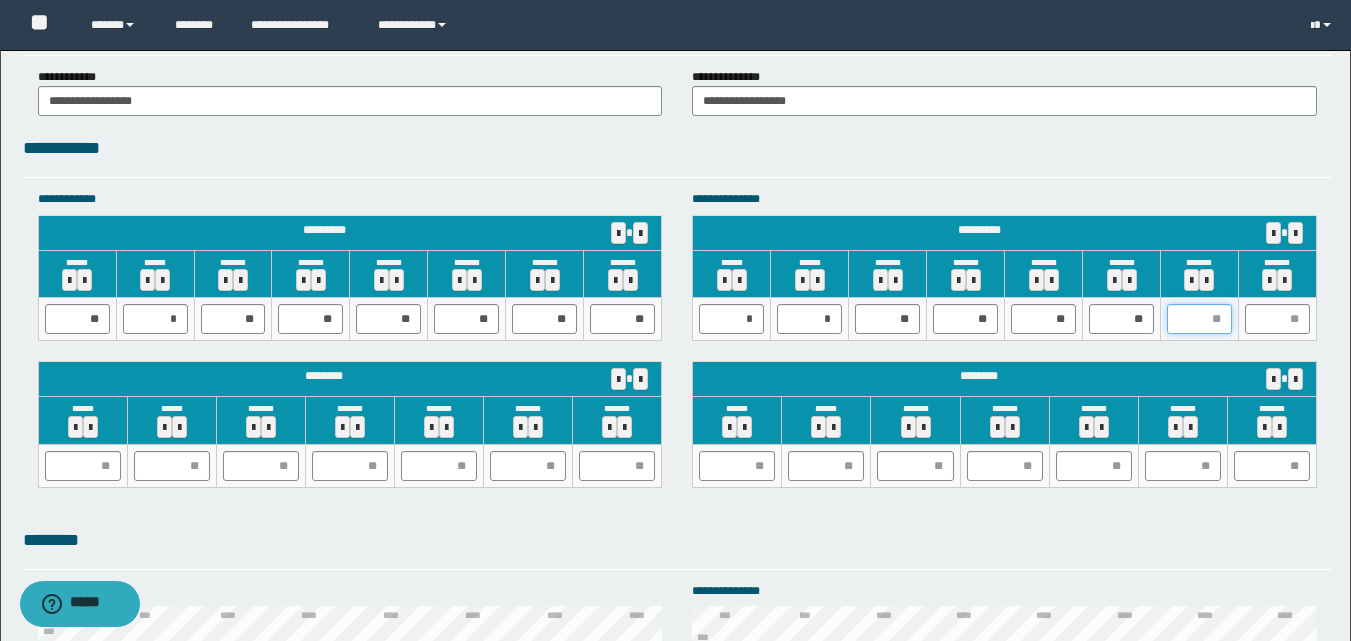 click at bounding box center (1199, 319) 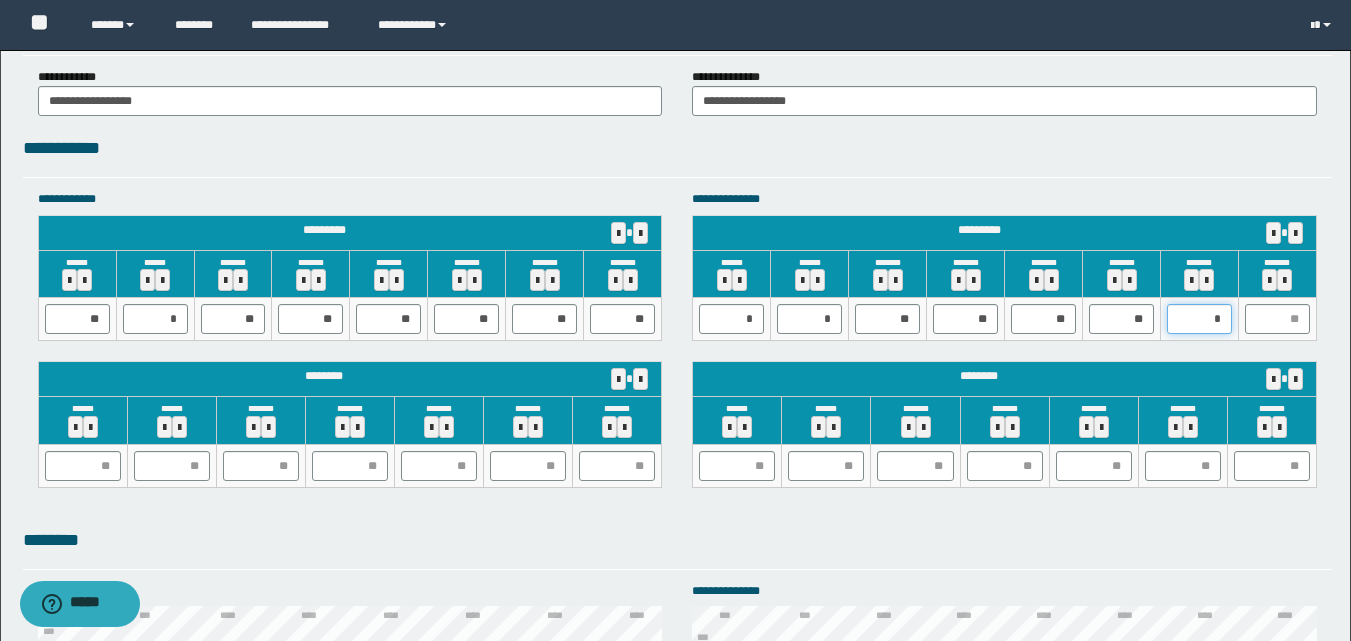 type on "**" 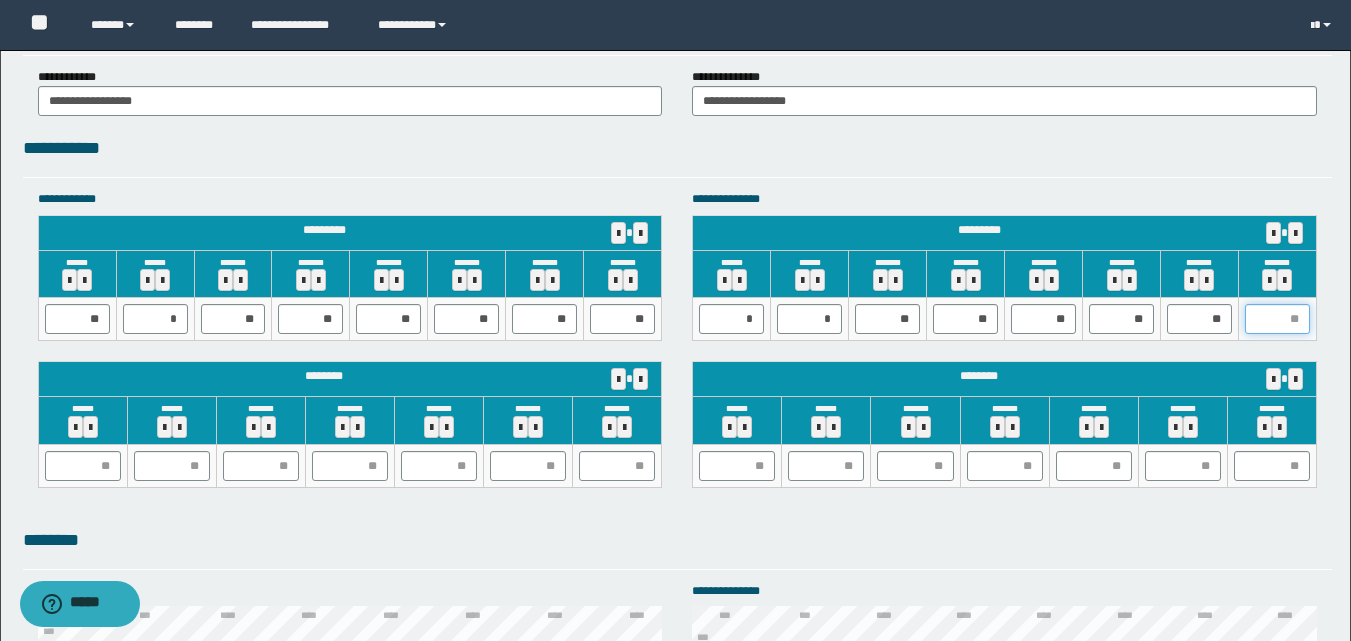 click at bounding box center (1277, 319) 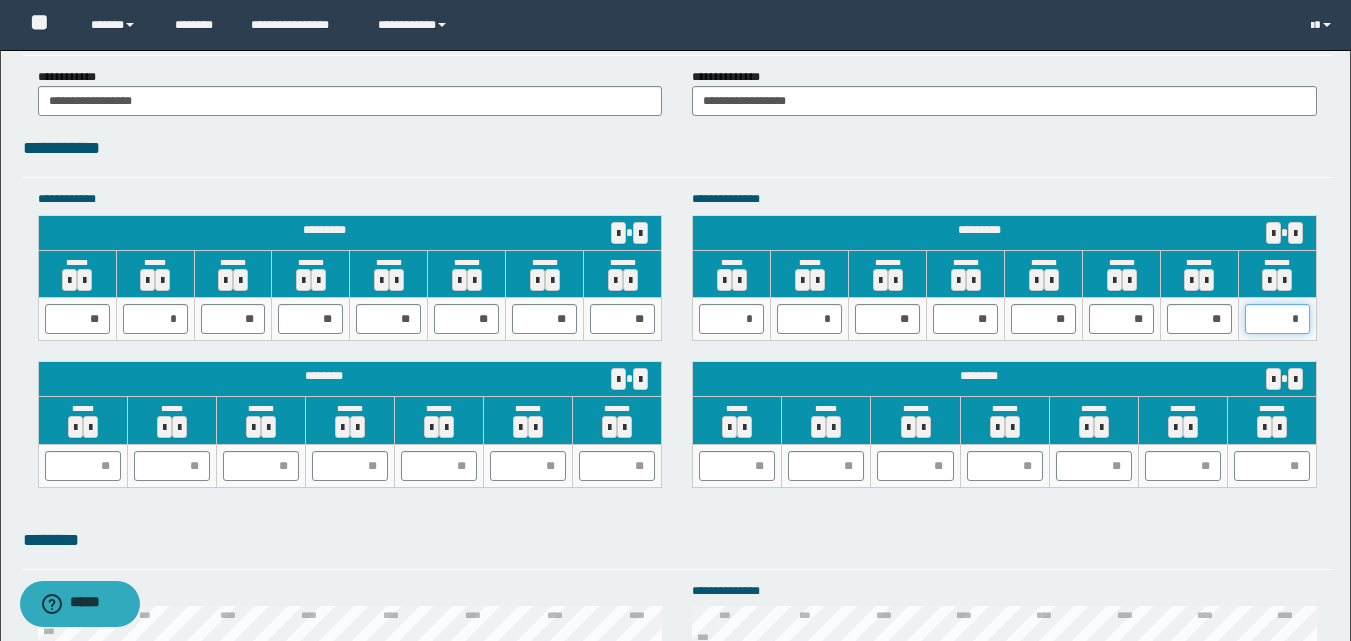 type on "**" 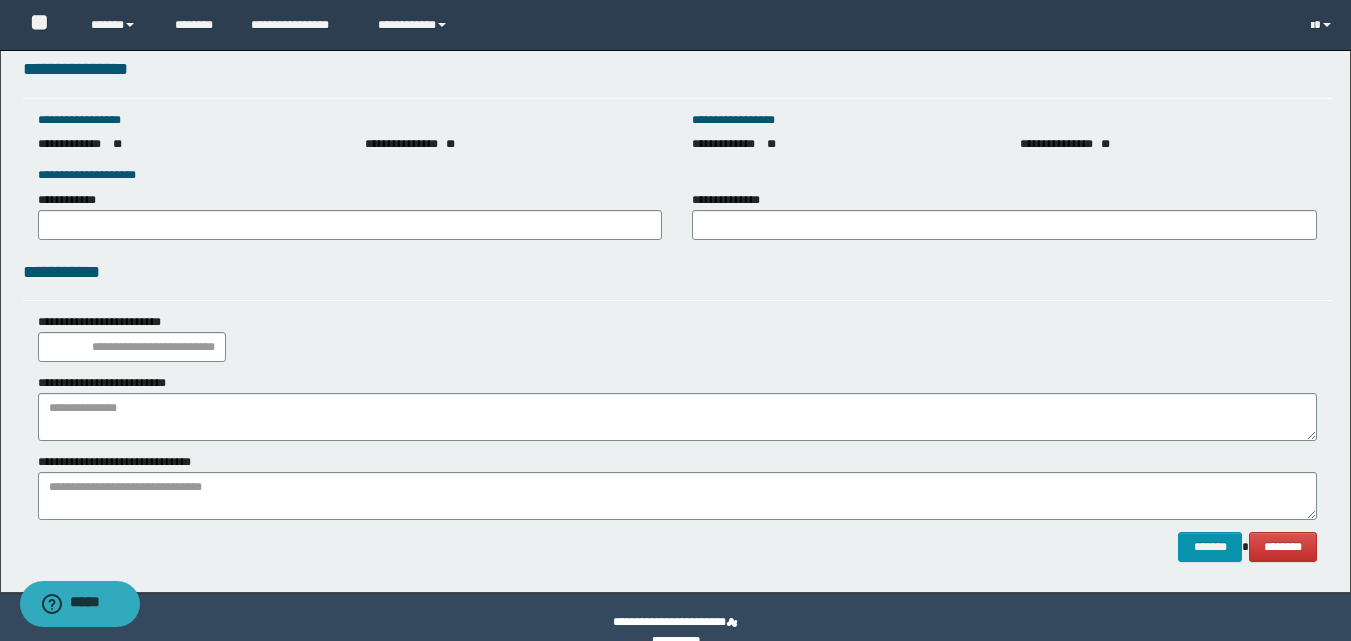 scroll, scrollTop: 2862, scrollLeft: 0, axis: vertical 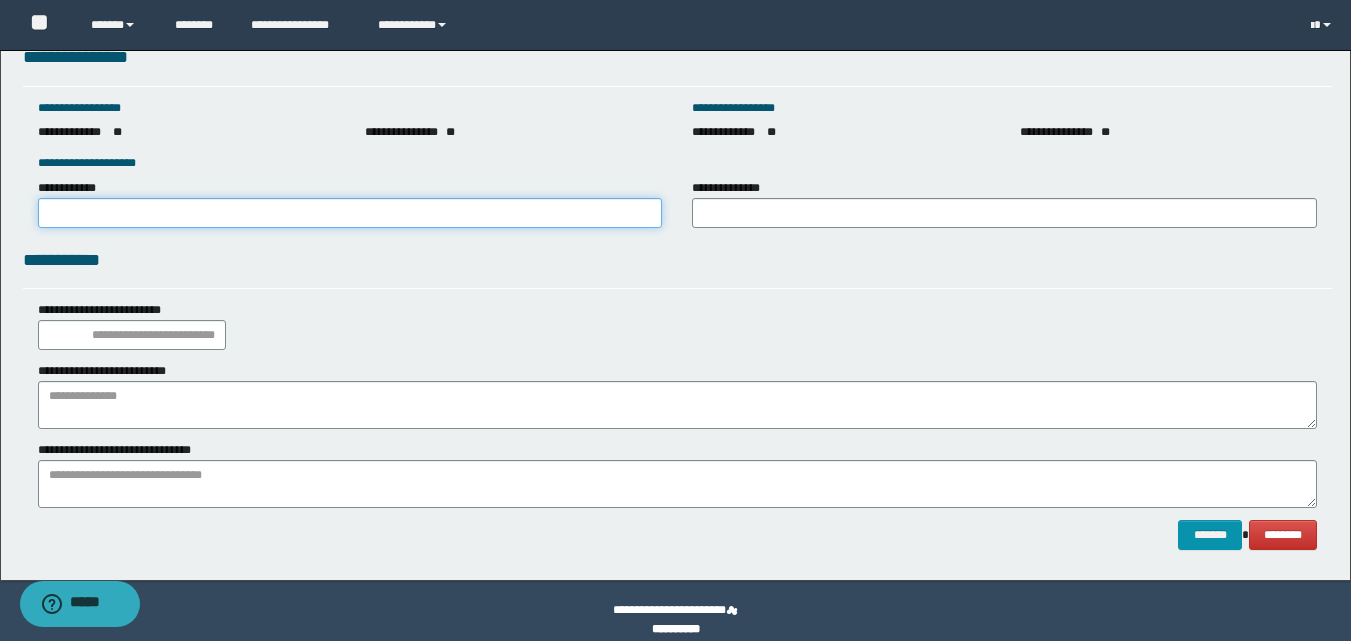 click on "**********" at bounding box center [350, 213] 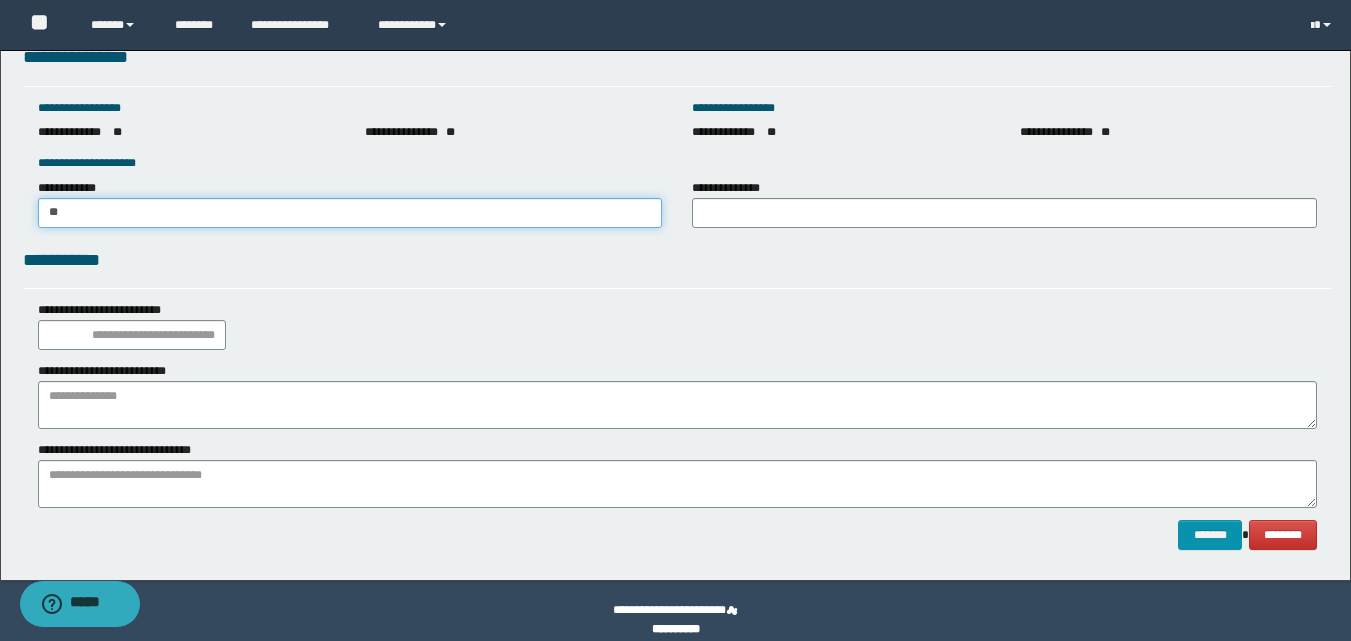 type on "*" 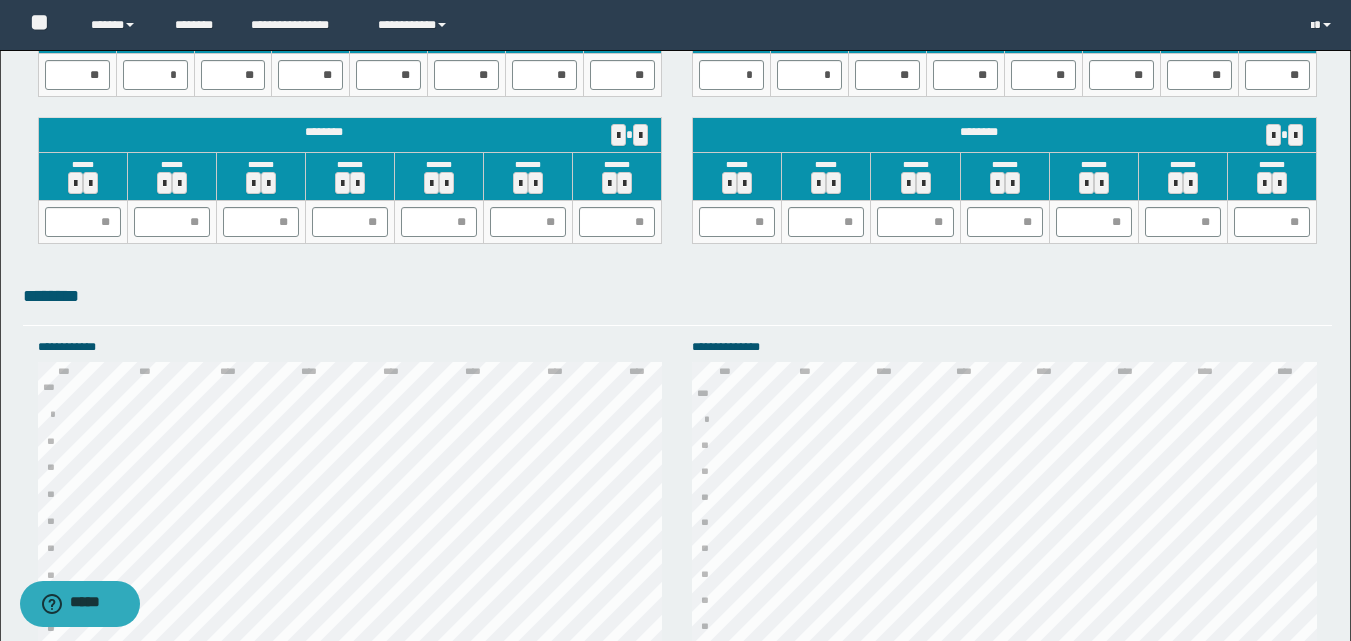 scroll, scrollTop: 1896, scrollLeft: 0, axis: vertical 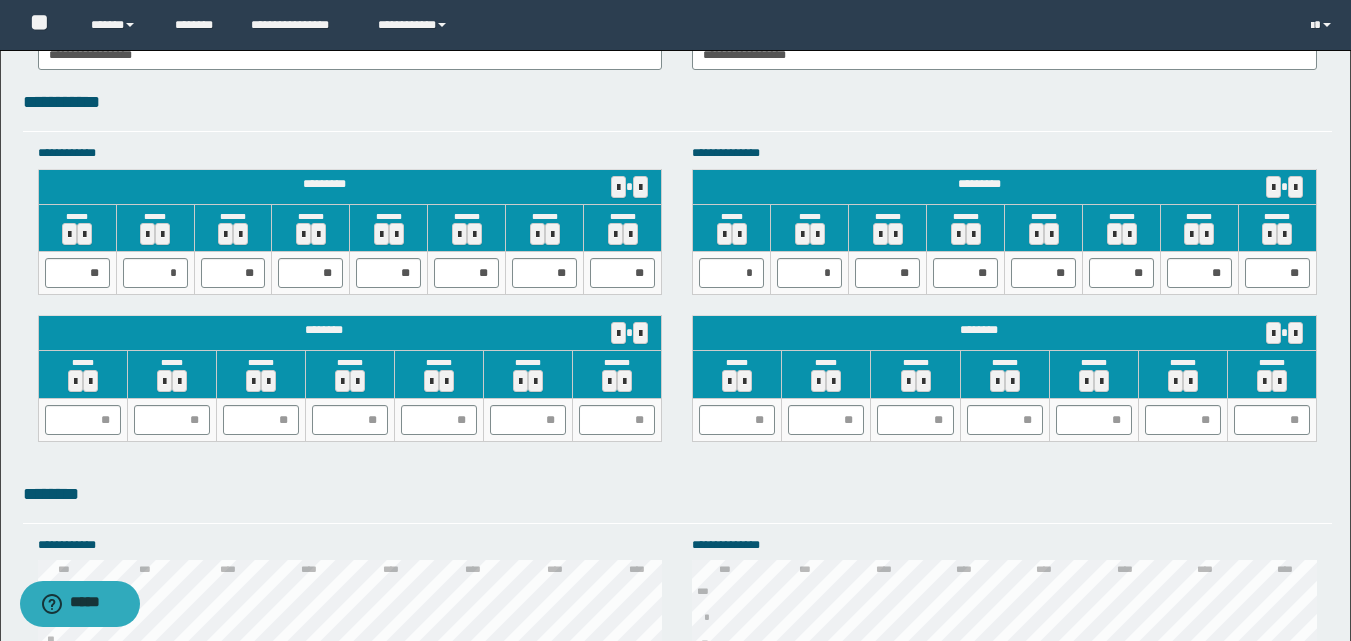 type on "**********" 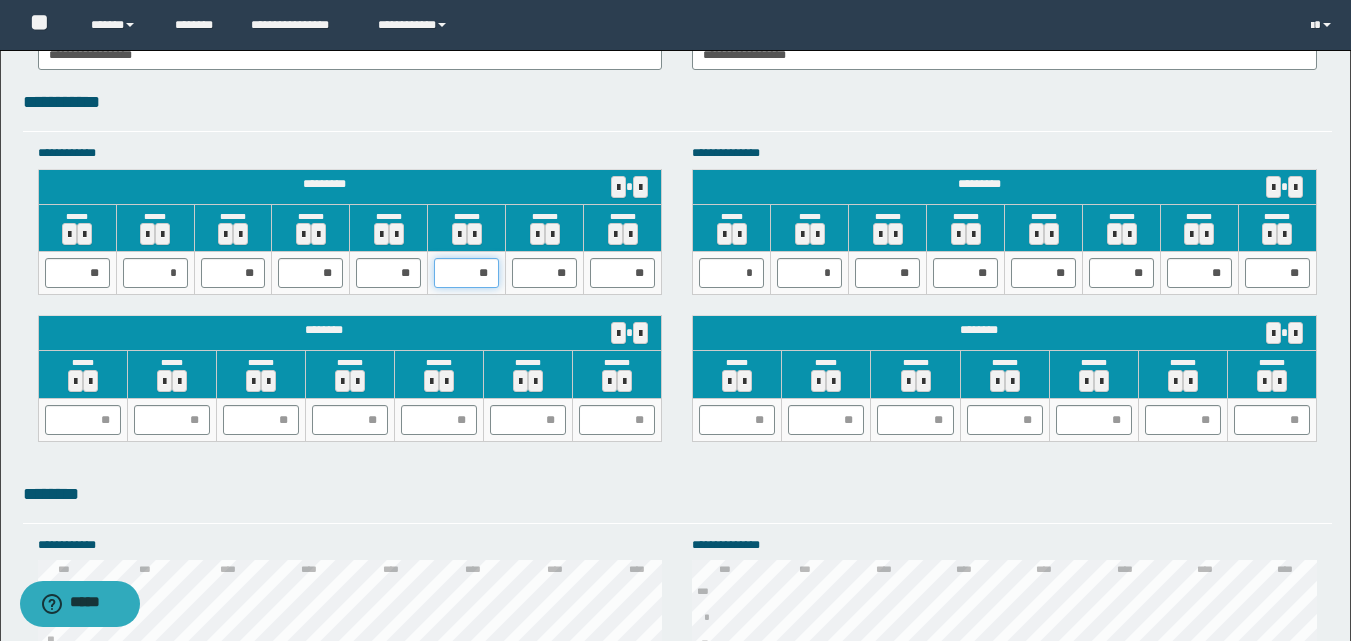 click on "**" at bounding box center [466, 273] 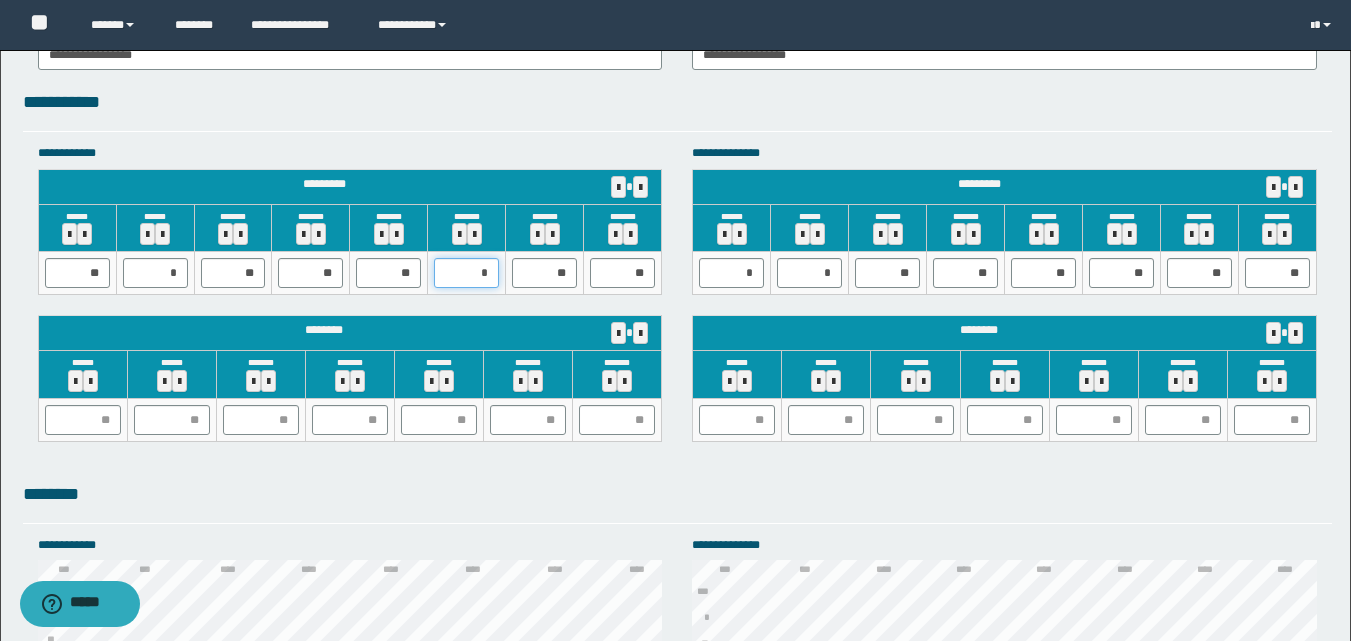 type on "**" 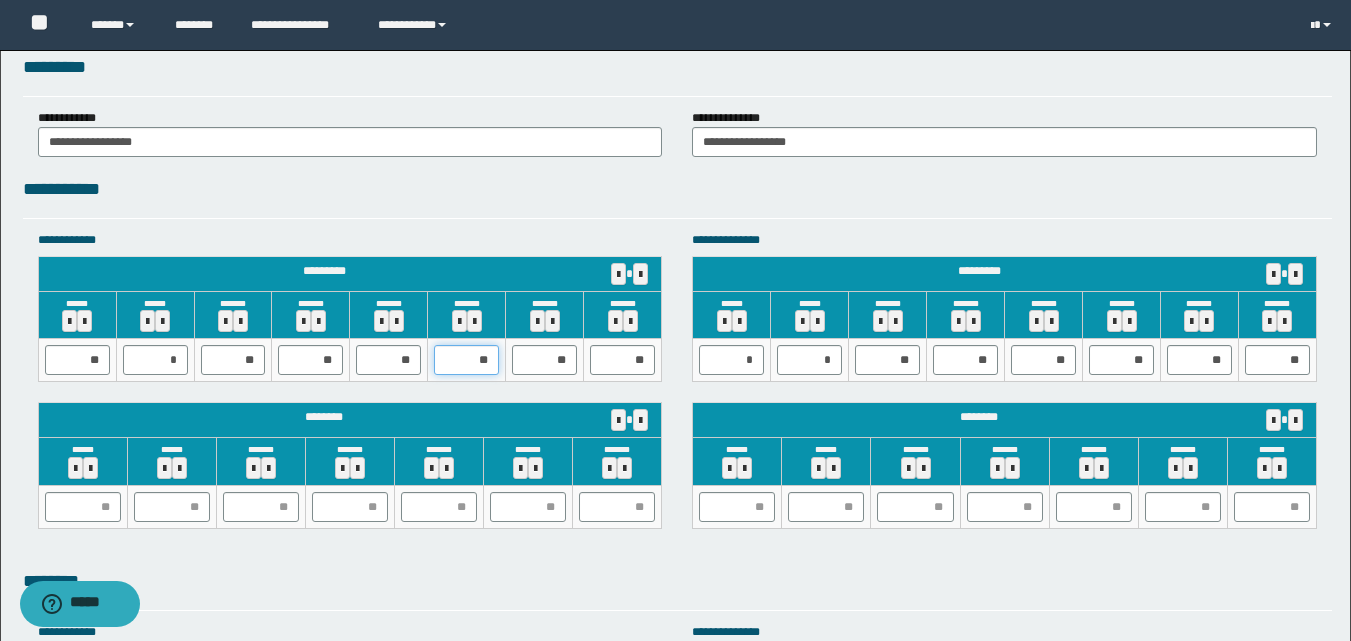 scroll, scrollTop: 1786, scrollLeft: 0, axis: vertical 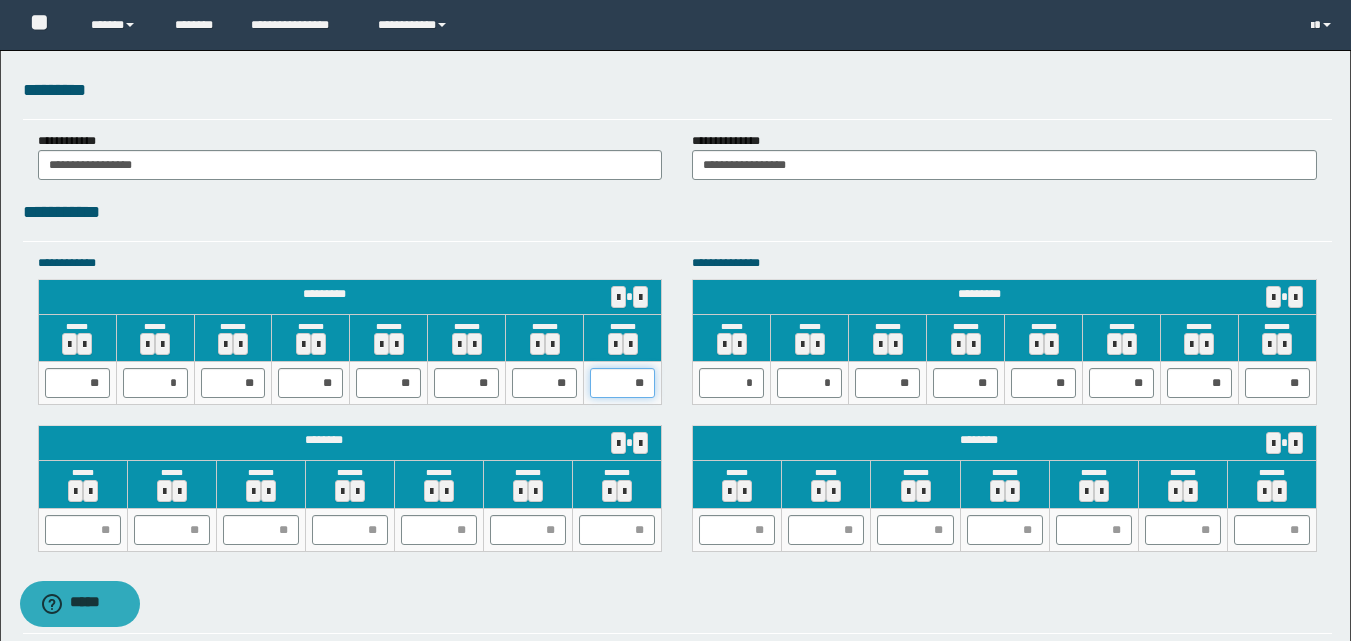 click on "**" at bounding box center (622, 383) 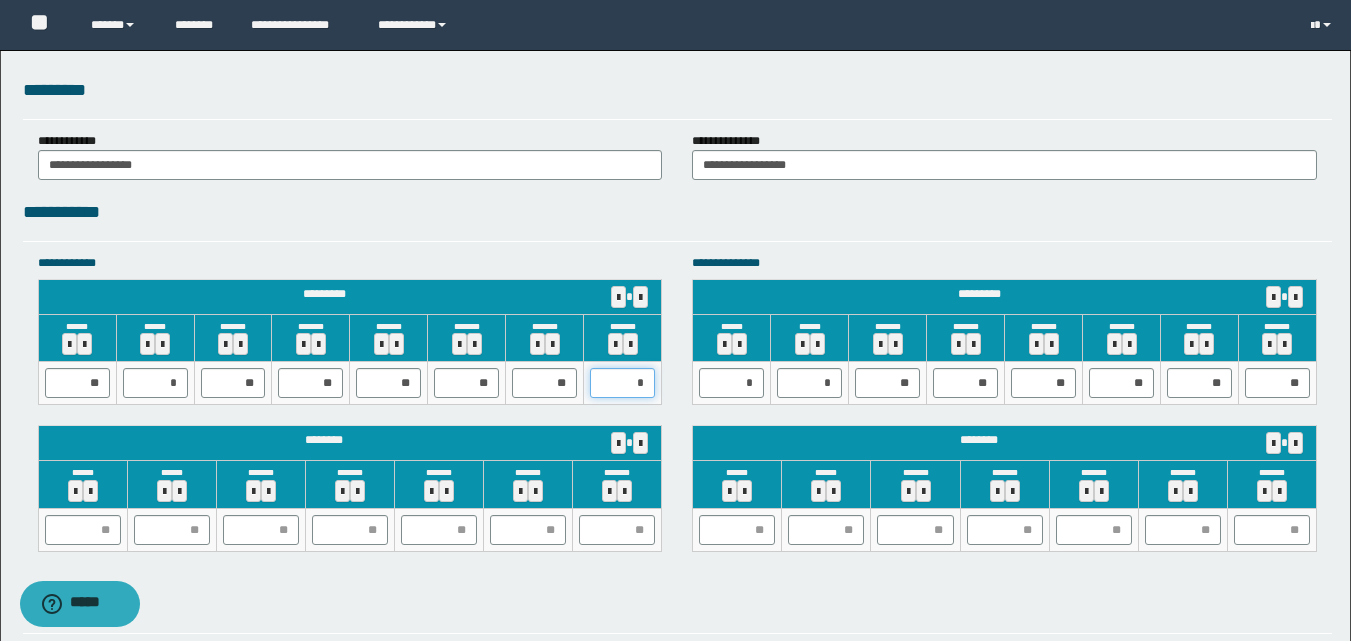 type on "**" 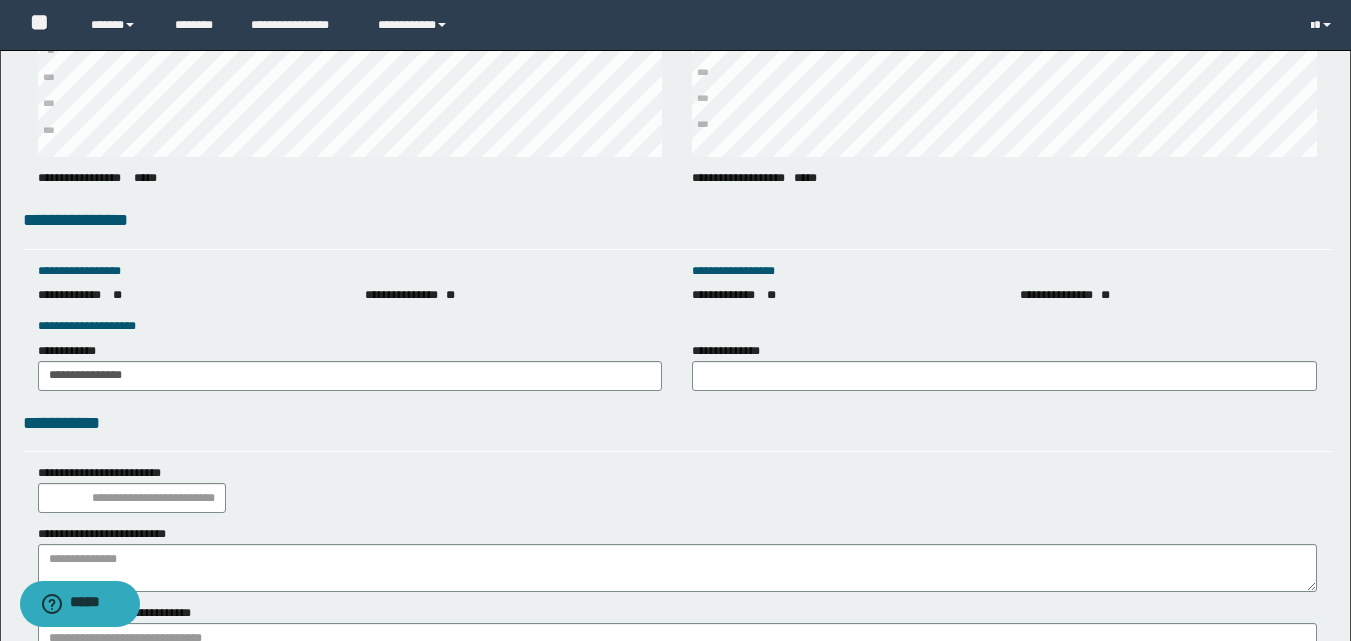 scroll, scrollTop: 2722, scrollLeft: 0, axis: vertical 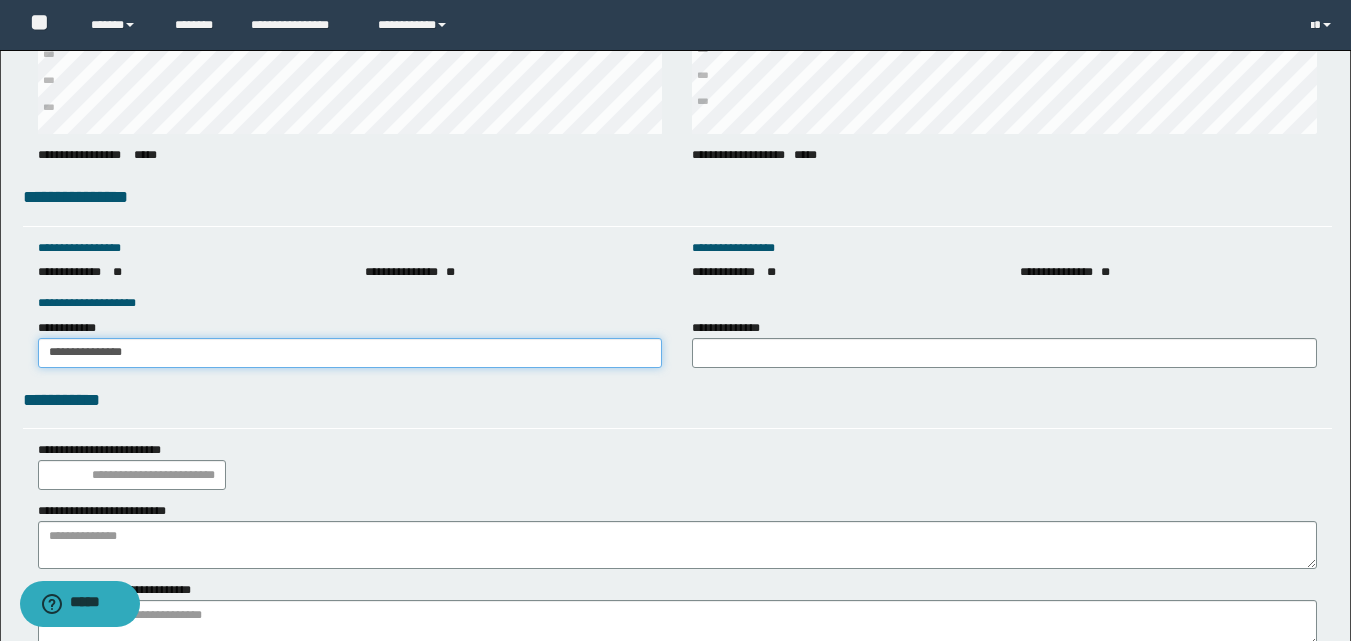 drag, startPoint x: 102, startPoint y: 349, endPoint x: 21, endPoint y: 340, distance: 81.49847 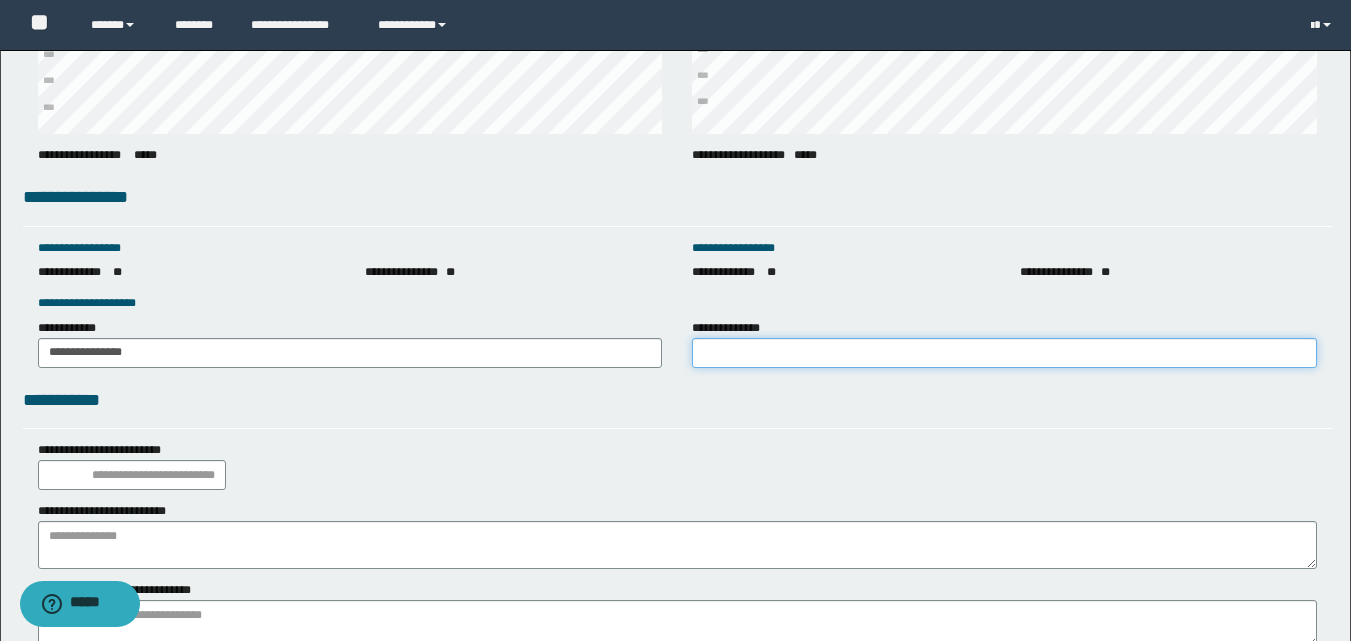 click on "**********" at bounding box center [1004, 353] 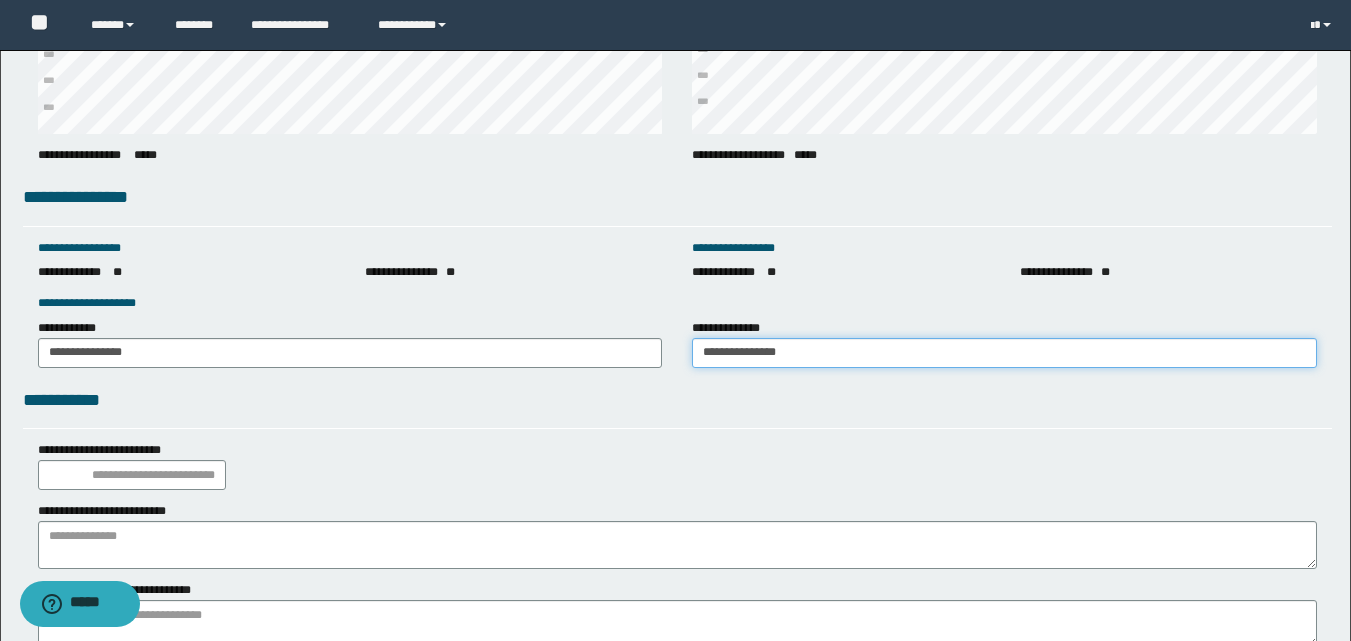 type on "**********" 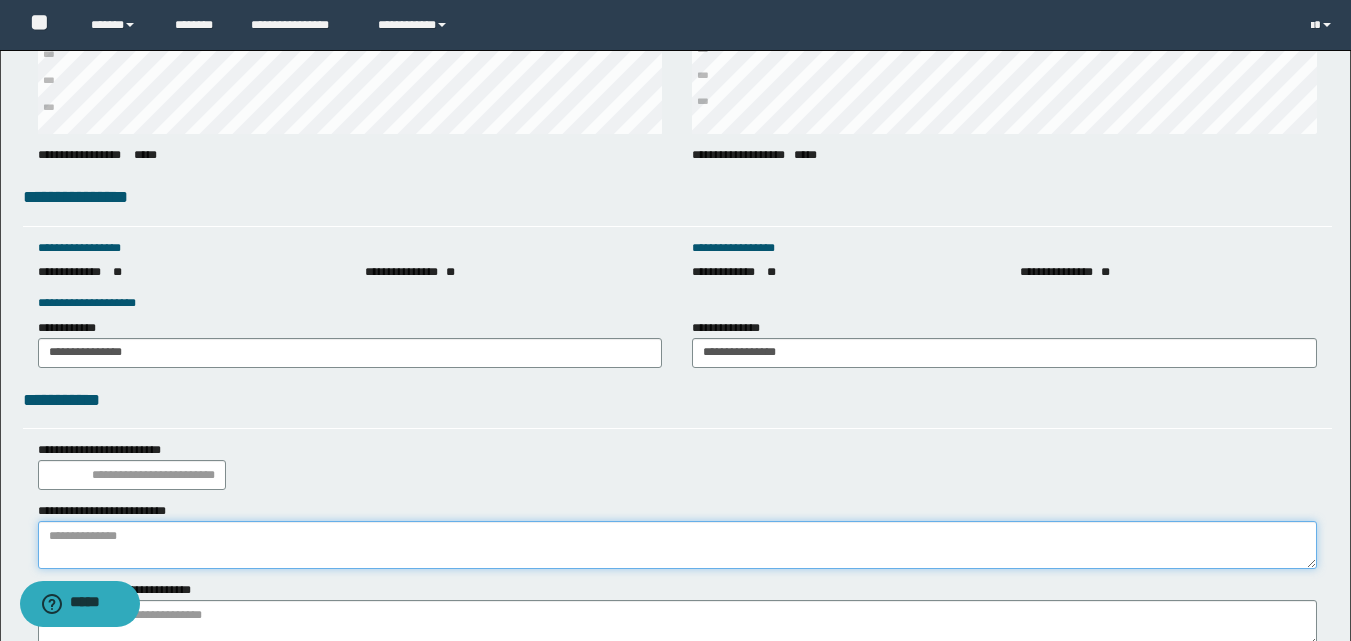 click at bounding box center (677, 545) 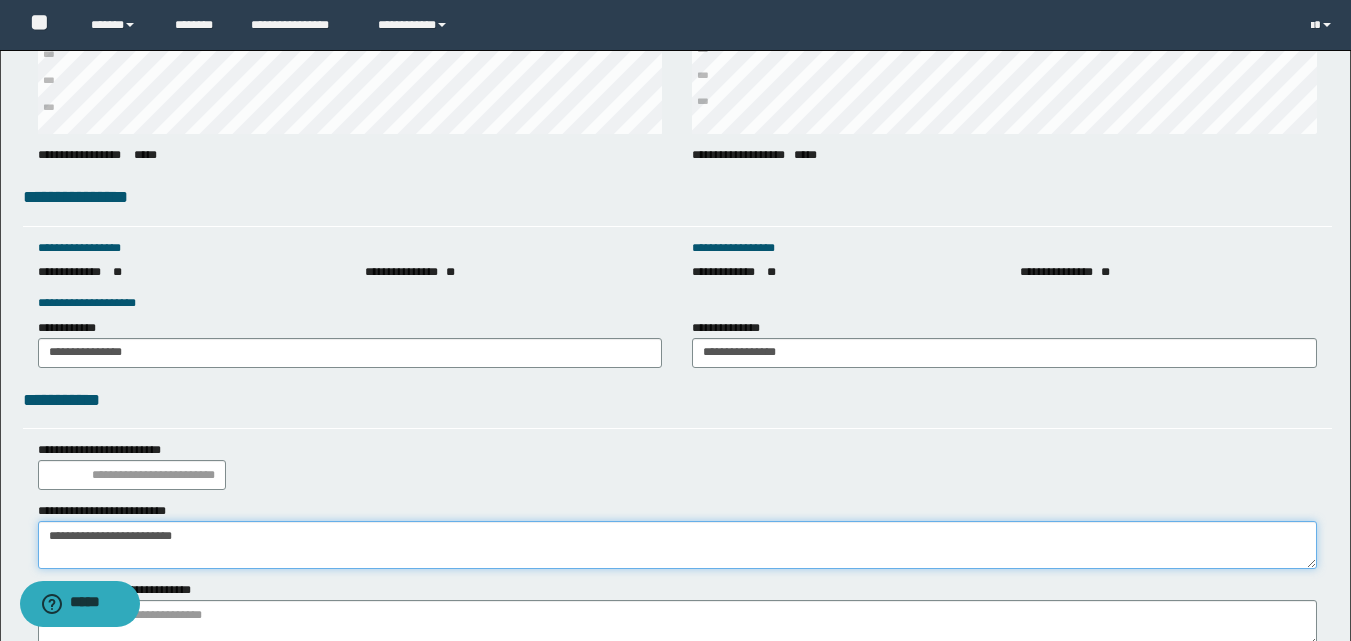 type on "**********" 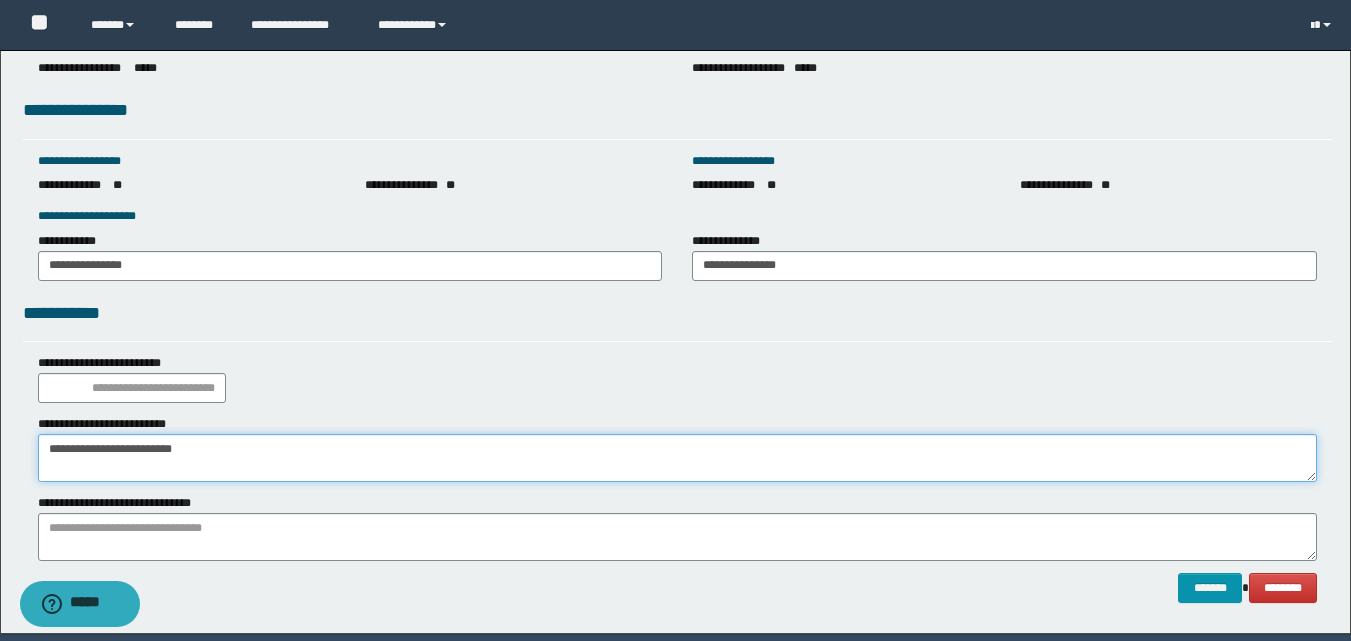 scroll, scrollTop: 2879, scrollLeft: 0, axis: vertical 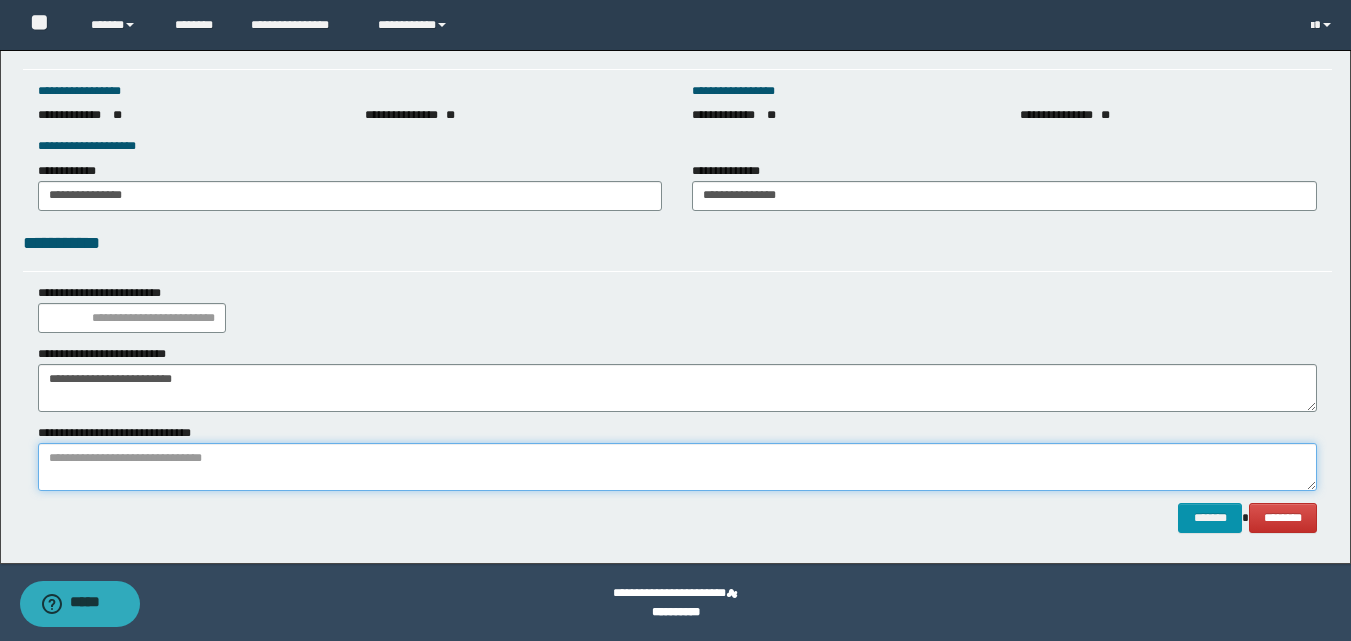 click at bounding box center (677, 467) 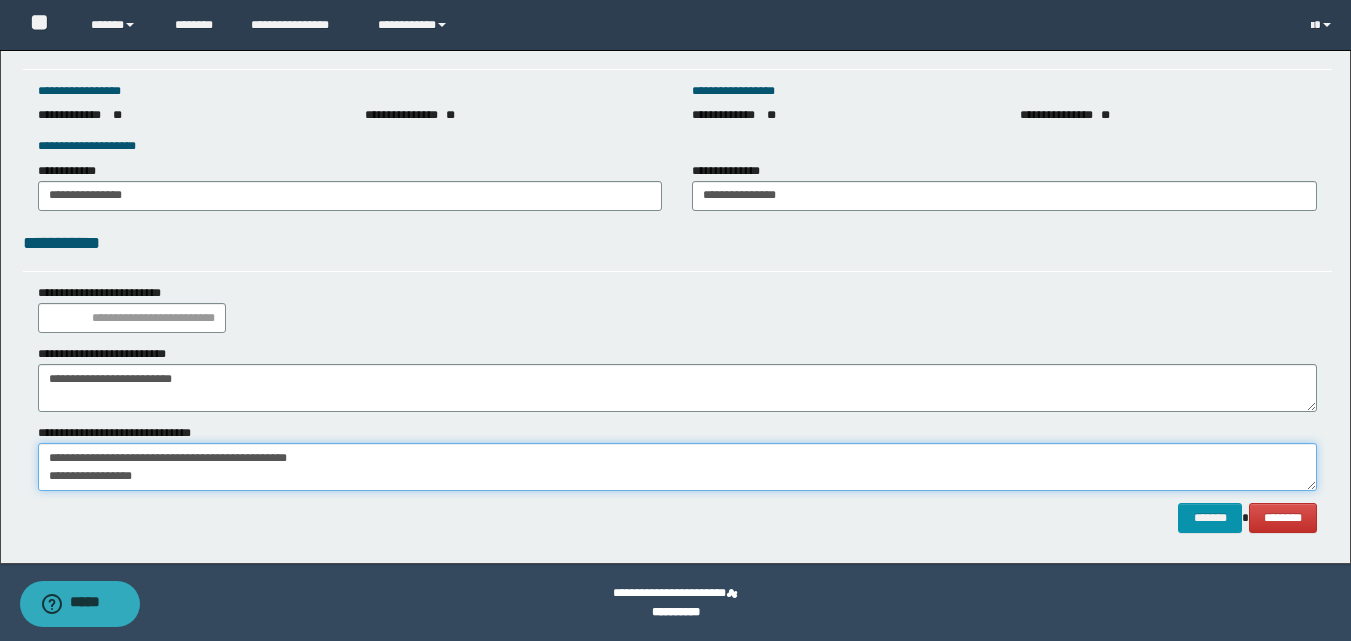 scroll, scrollTop: 0, scrollLeft: 0, axis: both 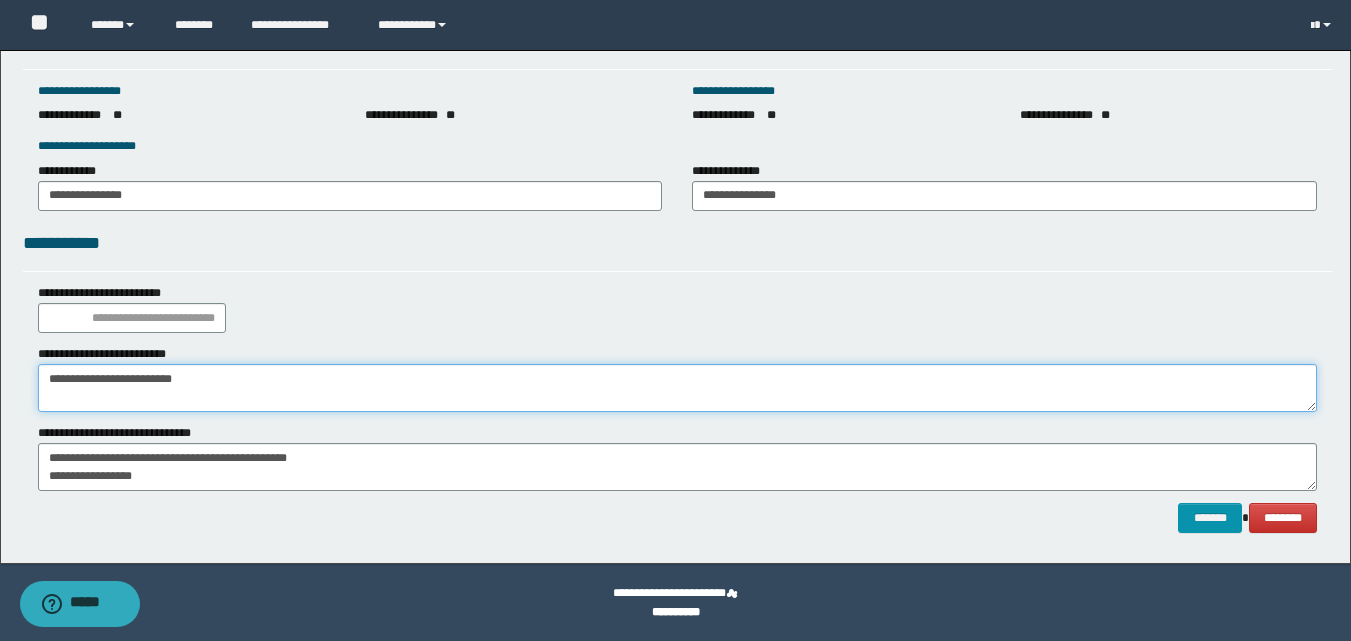 drag, startPoint x: 251, startPoint y: 383, endPoint x: 26, endPoint y: 371, distance: 225.31978 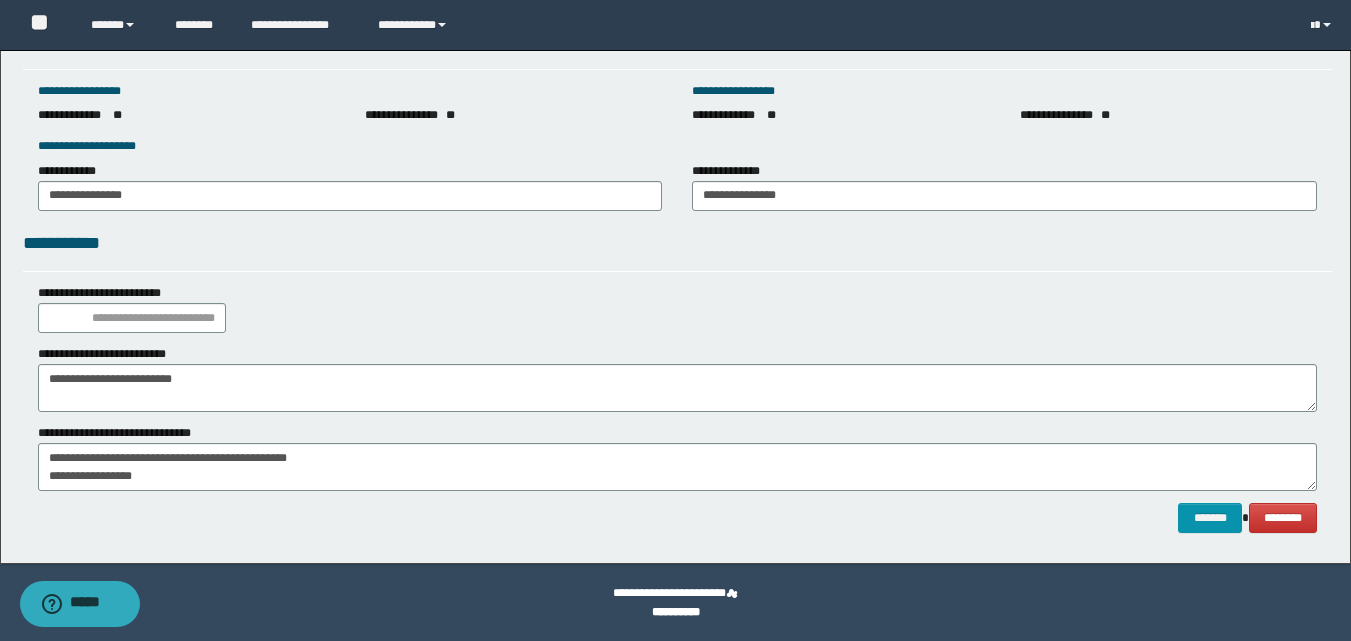 click on "**********" at bounding box center [677, 308] 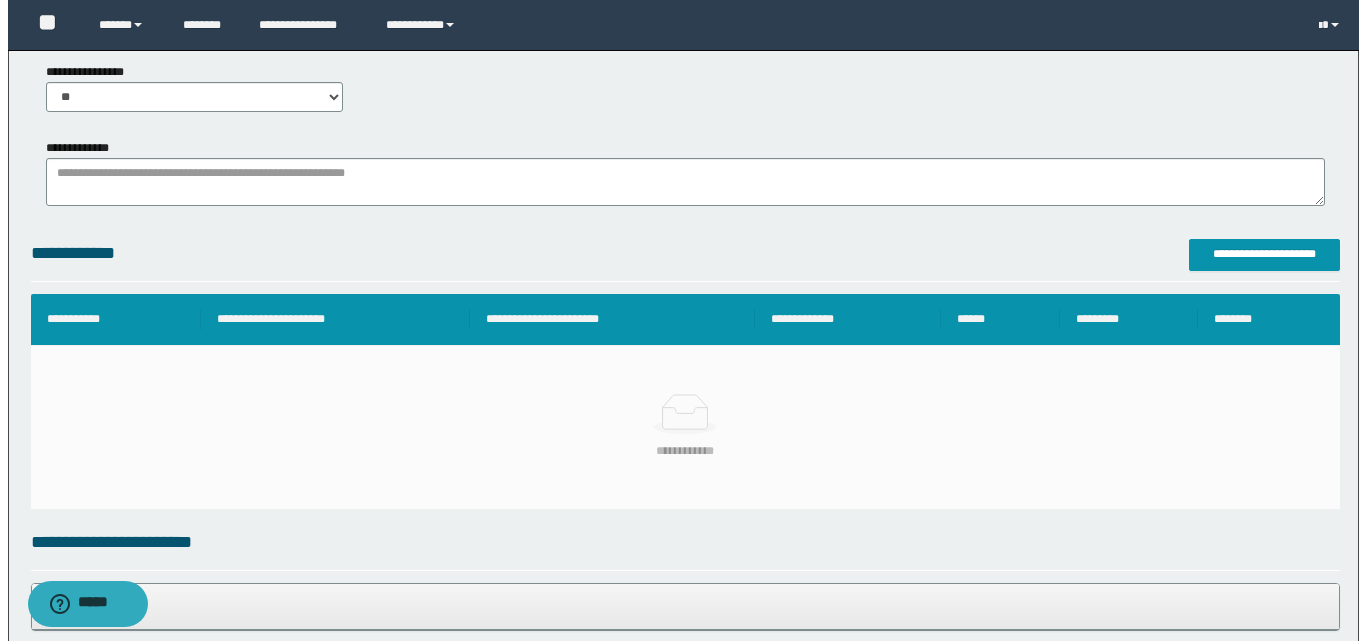 scroll, scrollTop: 244, scrollLeft: 0, axis: vertical 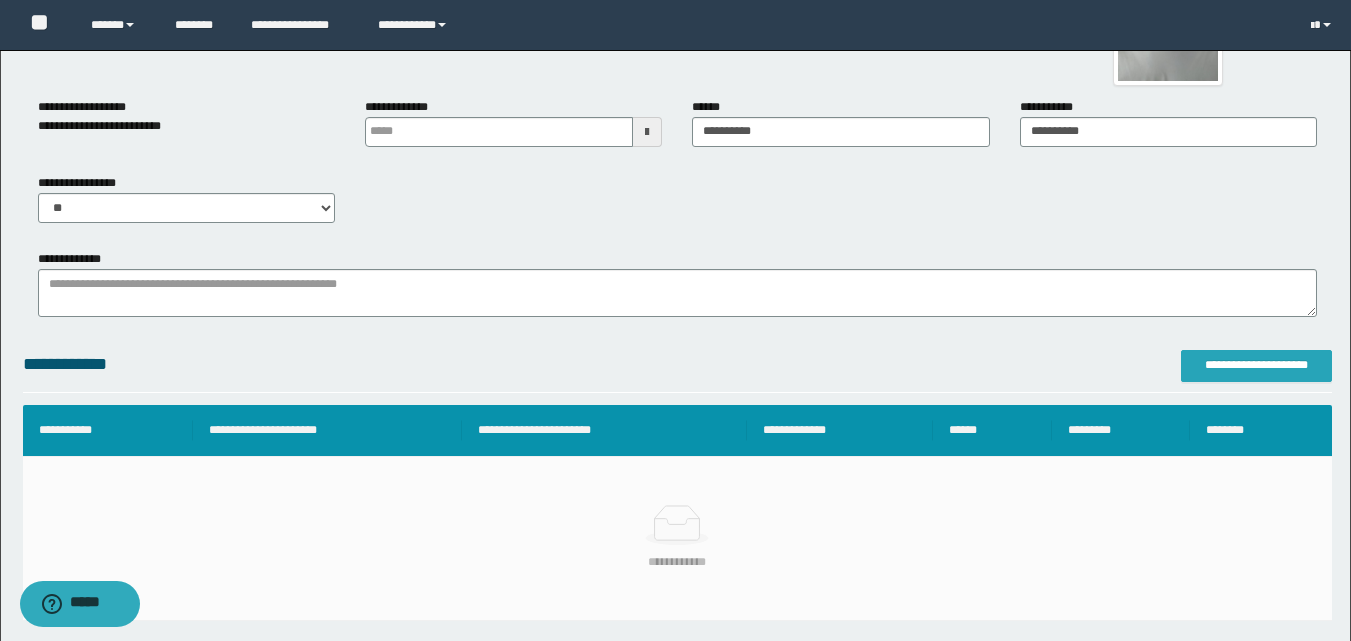 click on "**********" at bounding box center [1256, 365] 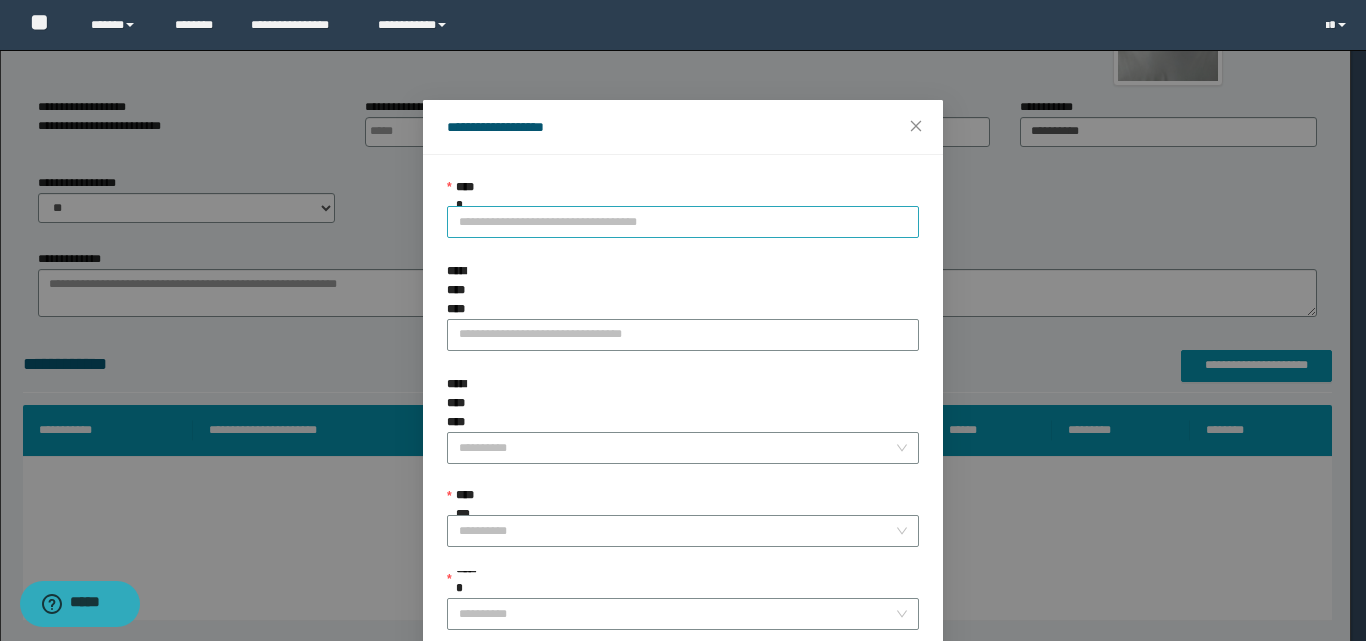 click on "**********" at bounding box center (683, 222) 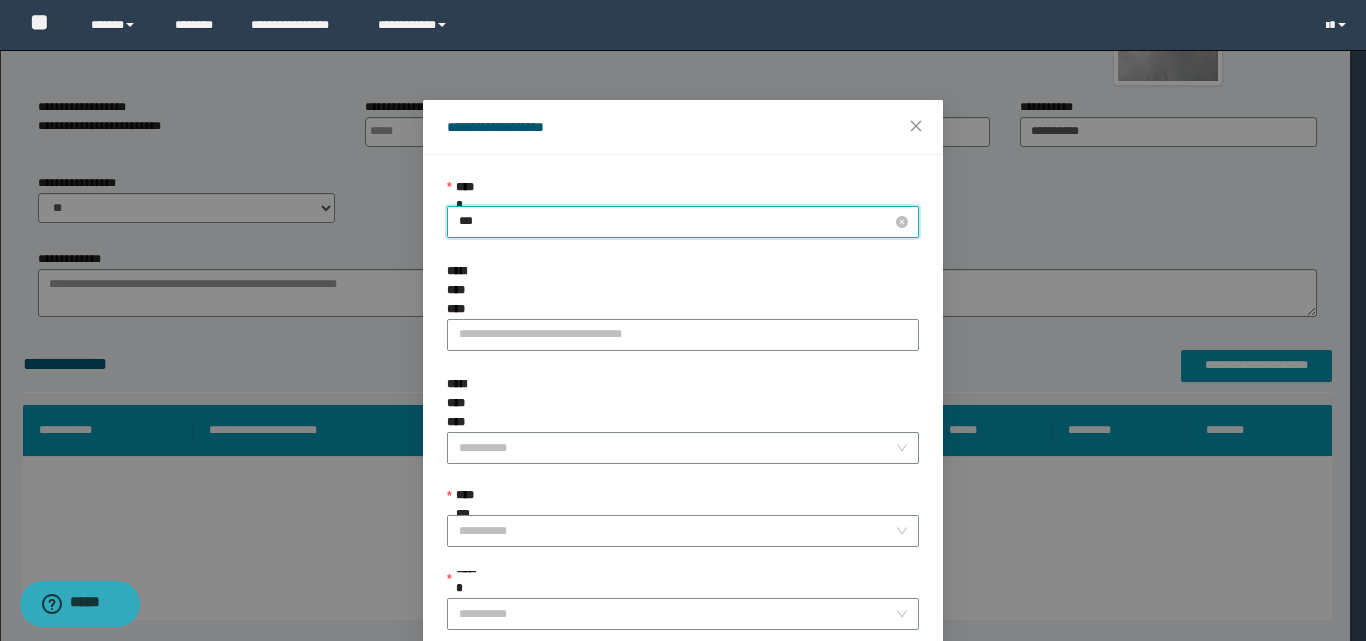 type on "****" 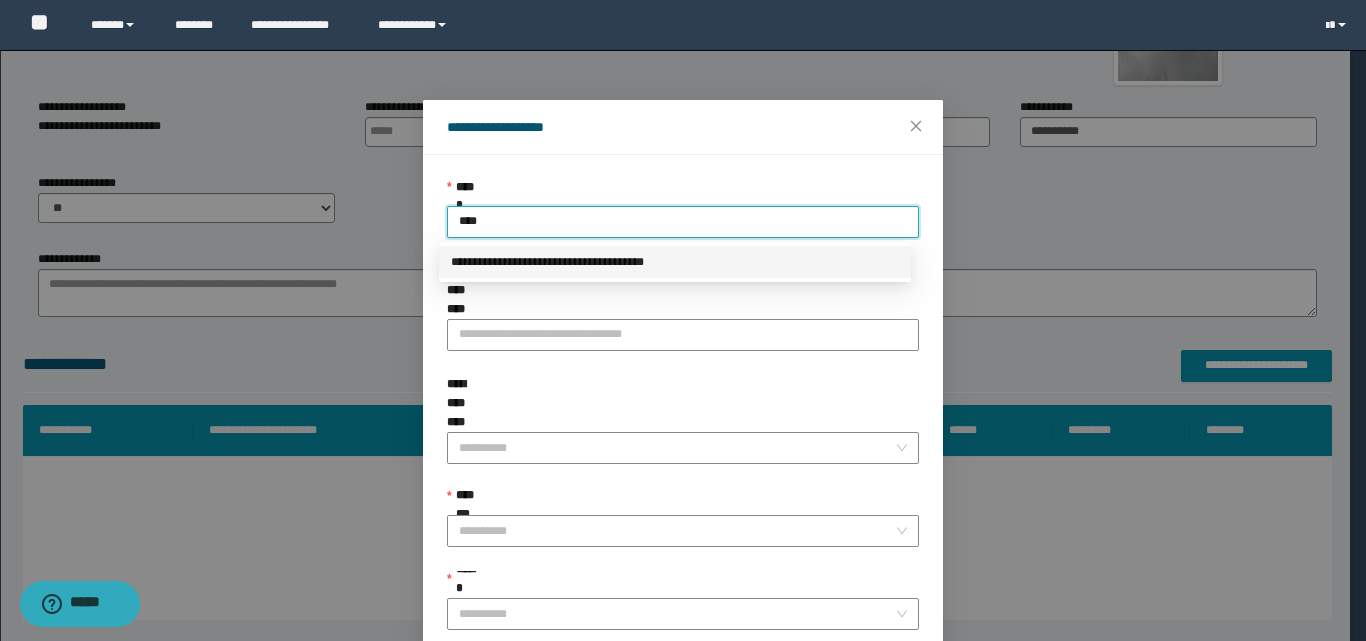 click on "**********" at bounding box center [675, 262] 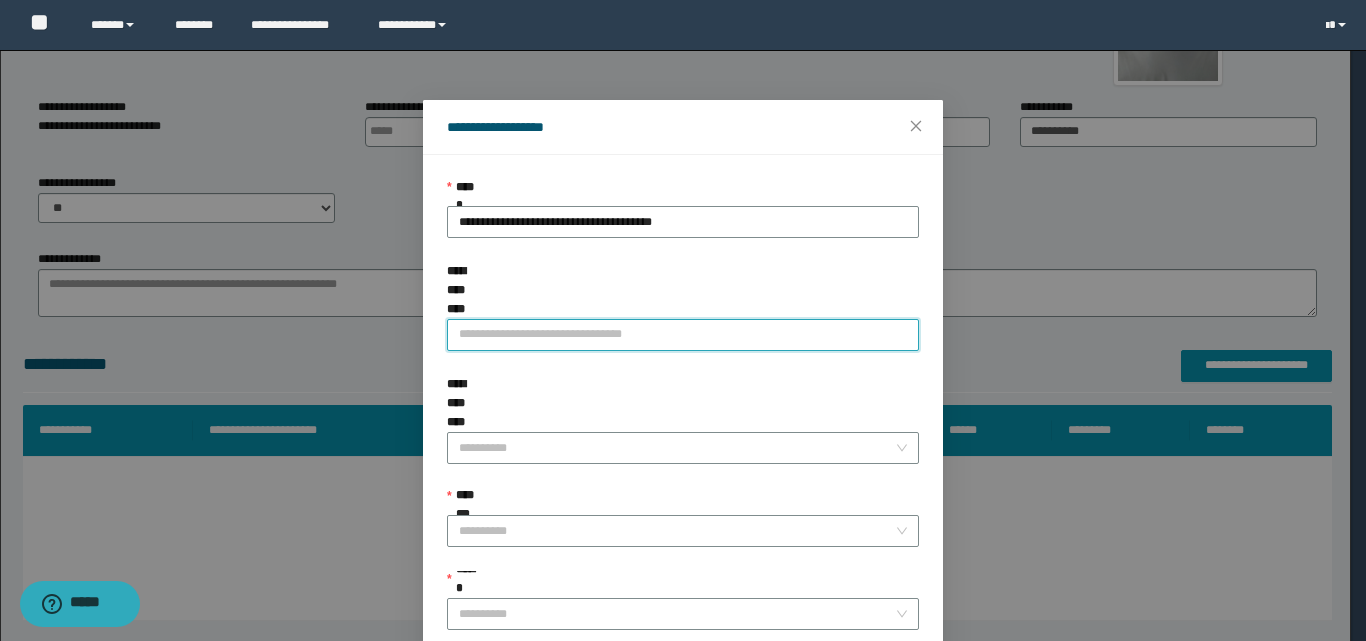 click on "**********" at bounding box center (683, 335) 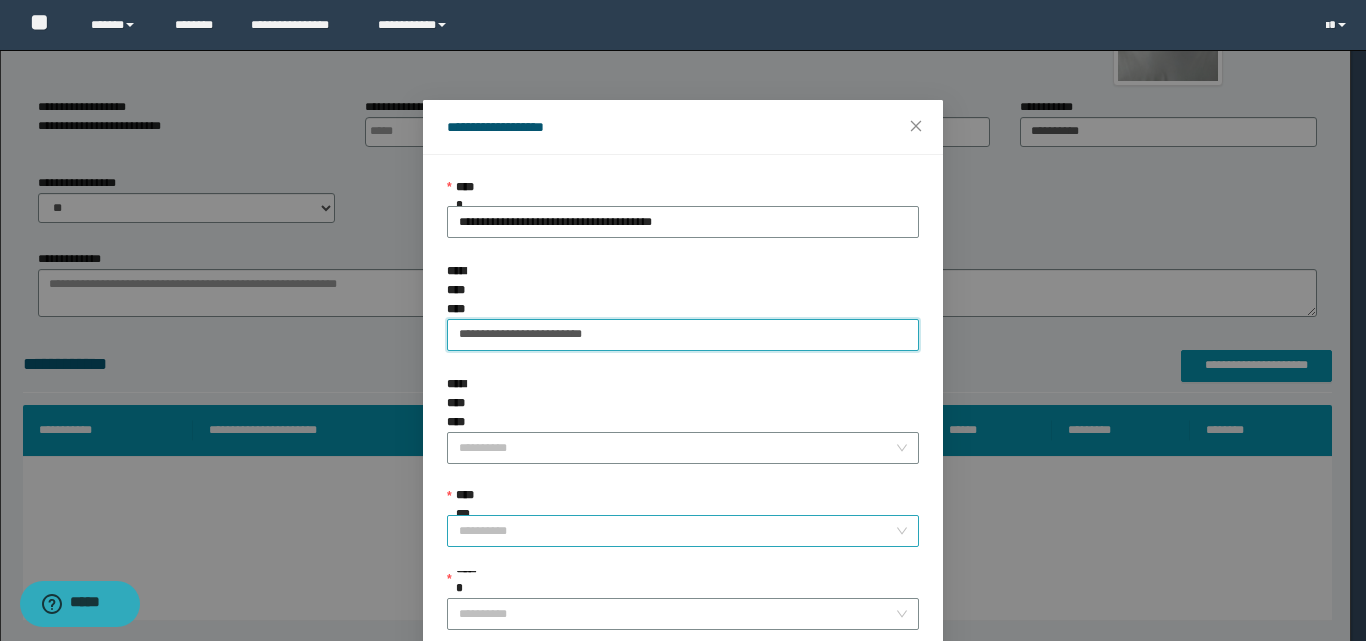 type on "**********" 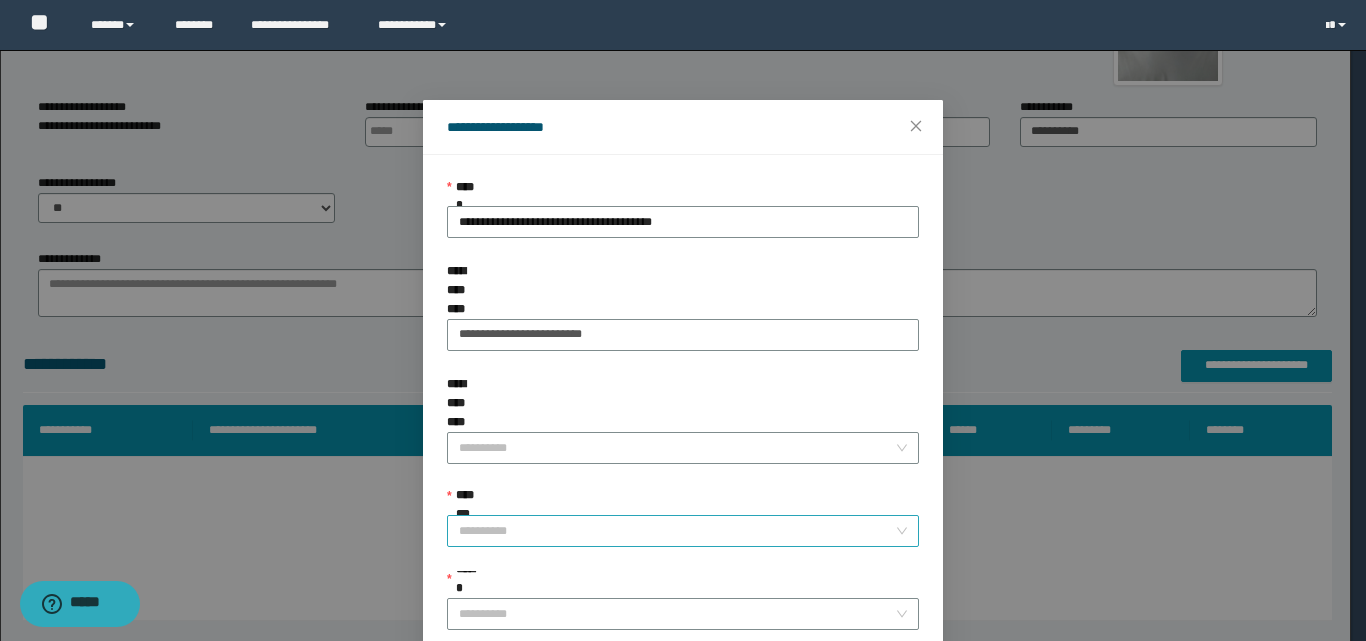 click on "**********" at bounding box center [677, 531] 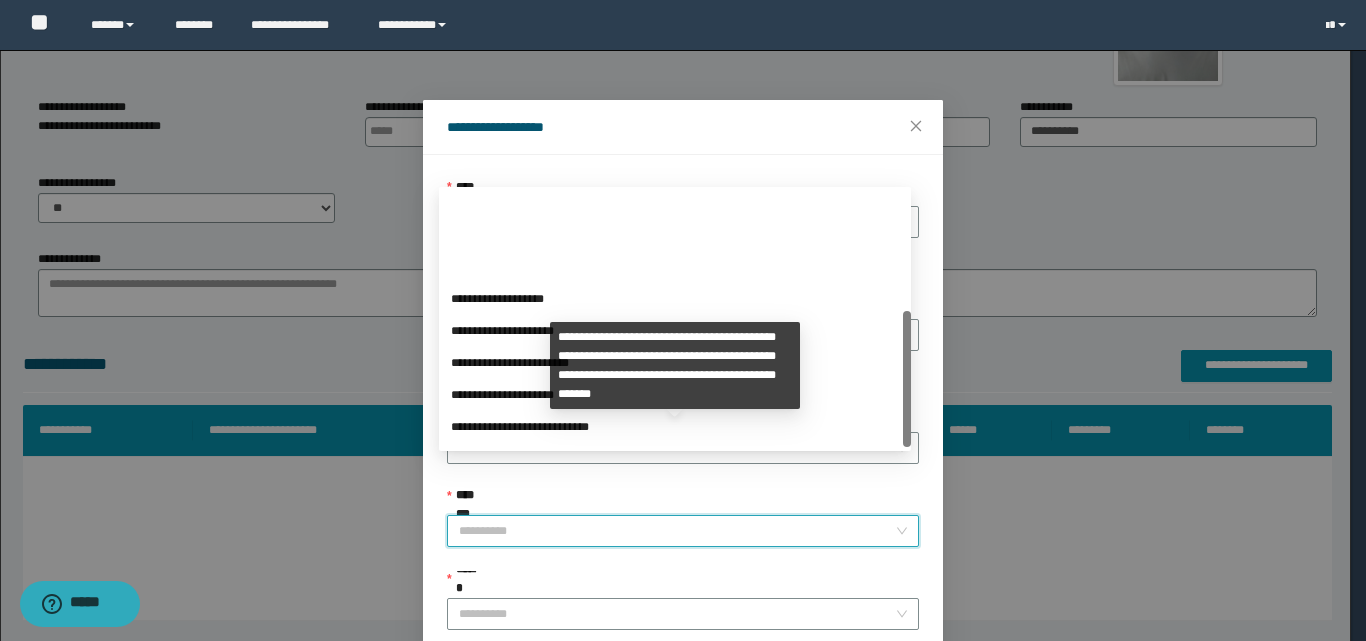 scroll, scrollTop: 224, scrollLeft: 0, axis: vertical 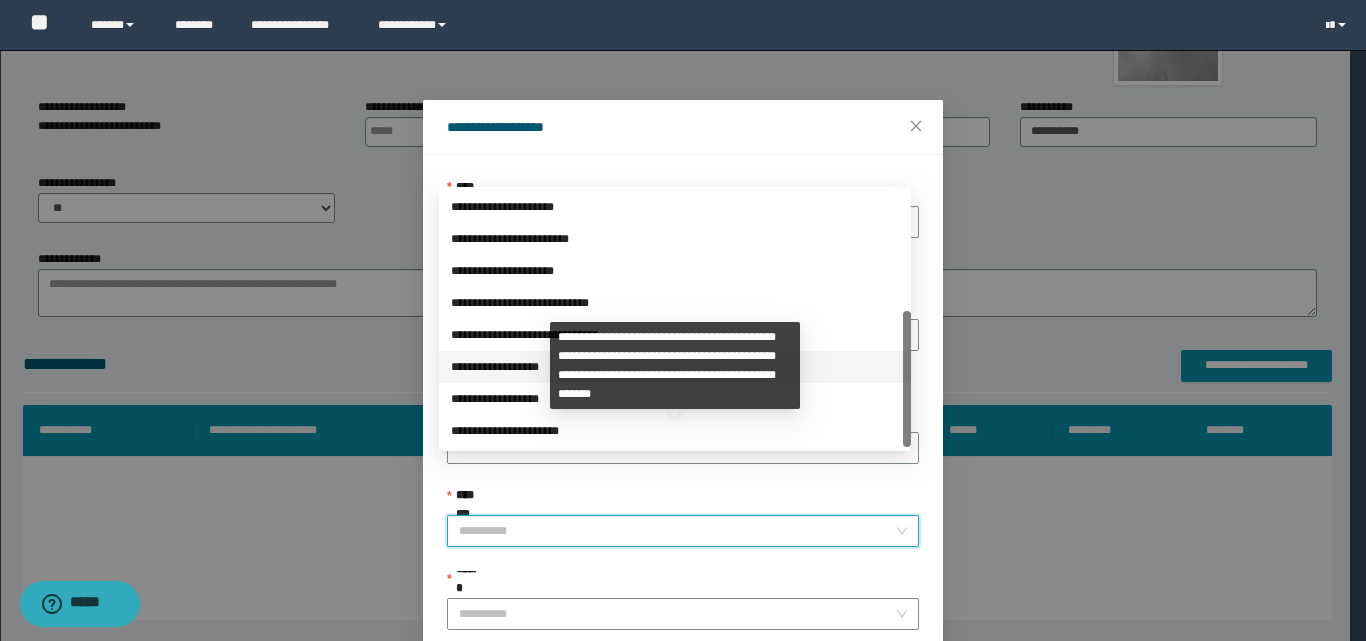 click on "**********" at bounding box center (675, 367) 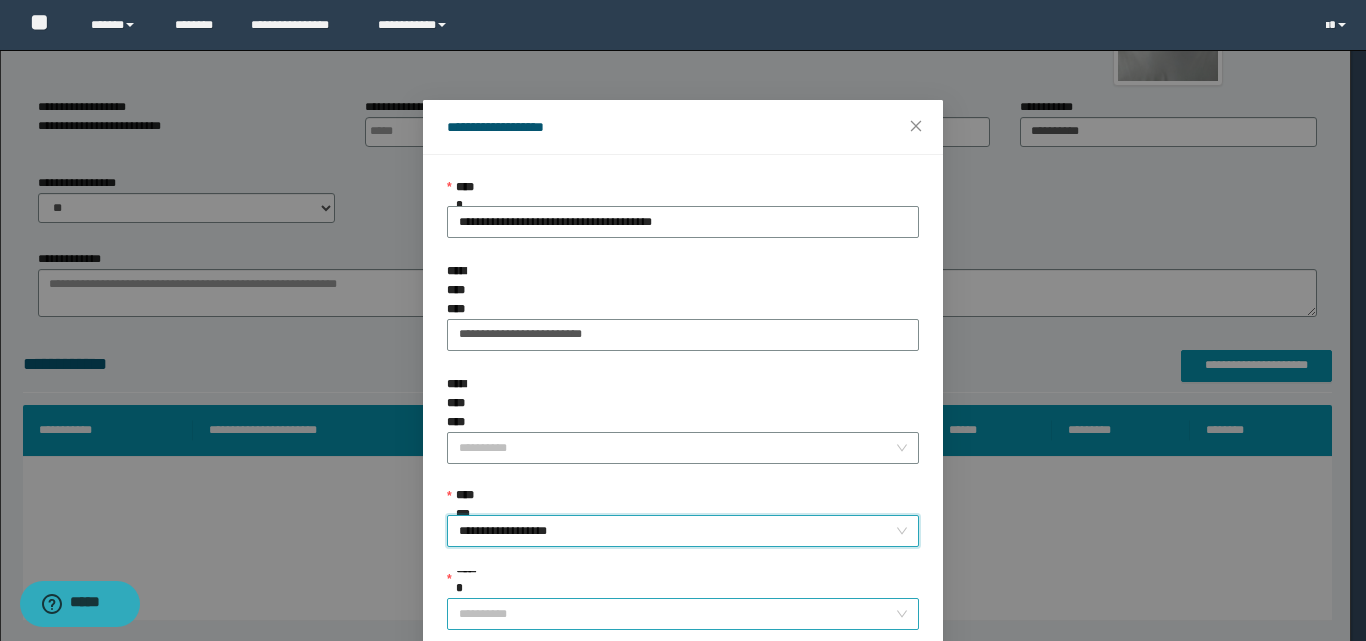click on "******" at bounding box center (677, 614) 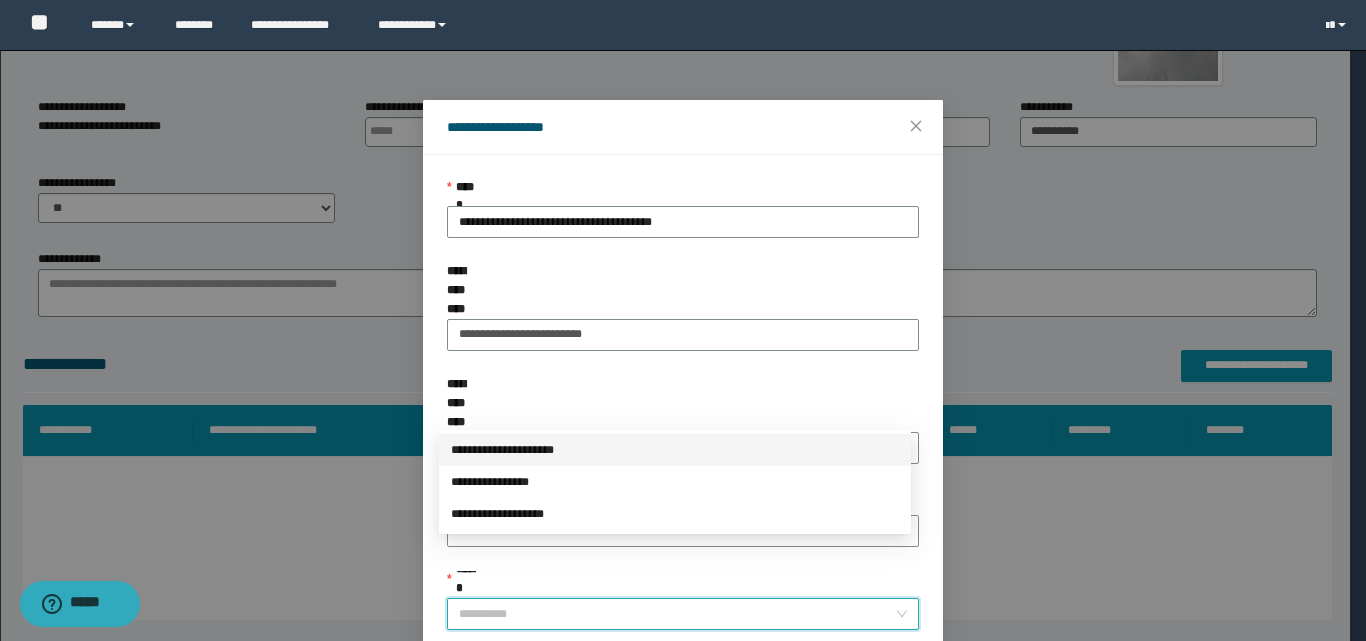 click on "**********" at bounding box center (675, 450) 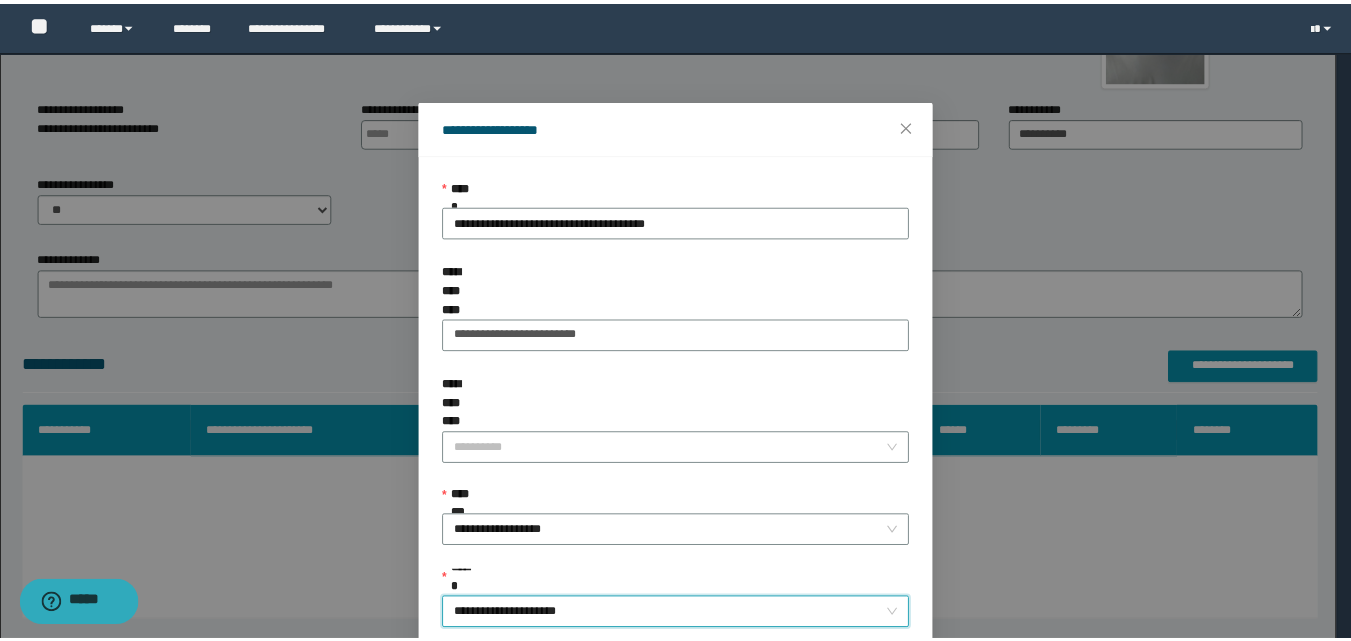 scroll, scrollTop: 111, scrollLeft: 0, axis: vertical 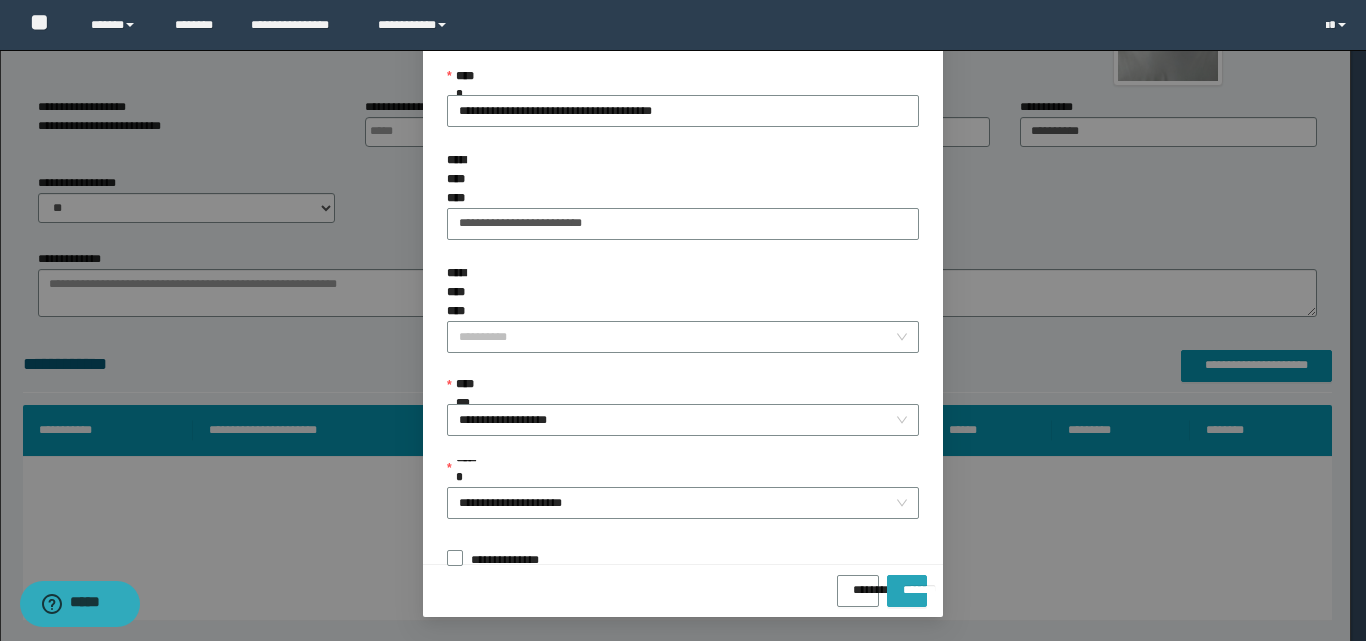 click on "*******" at bounding box center [907, 583] 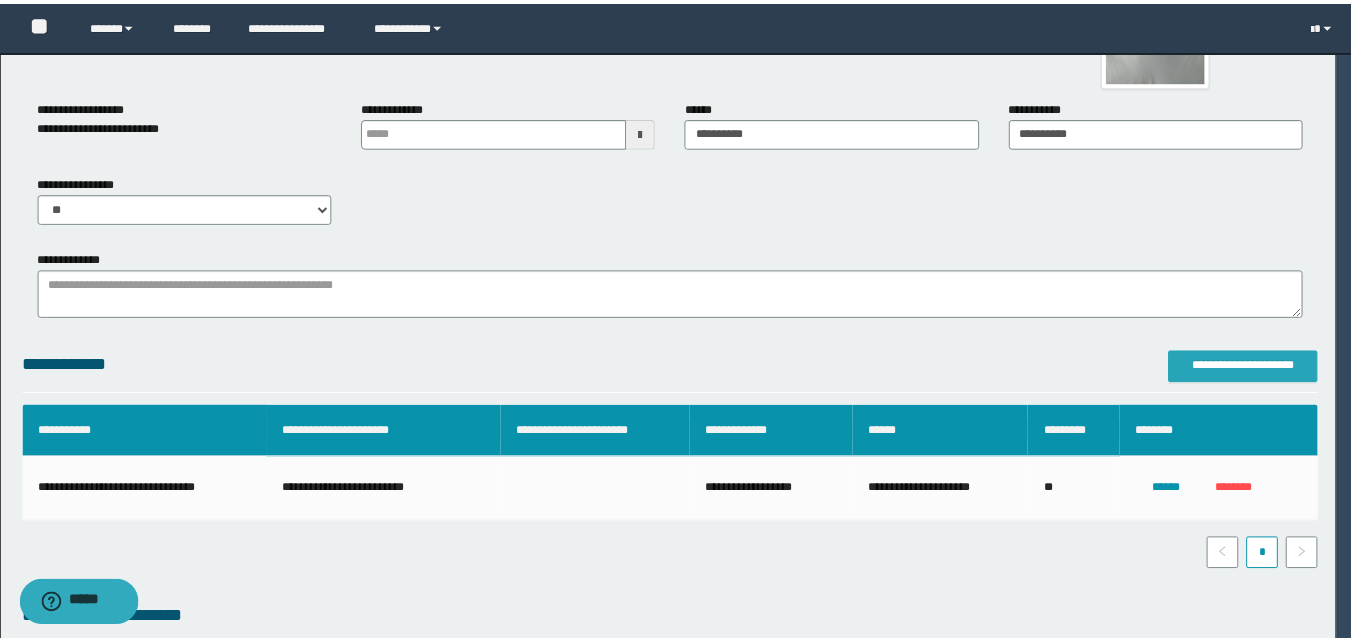 scroll, scrollTop: 0, scrollLeft: 0, axis: both 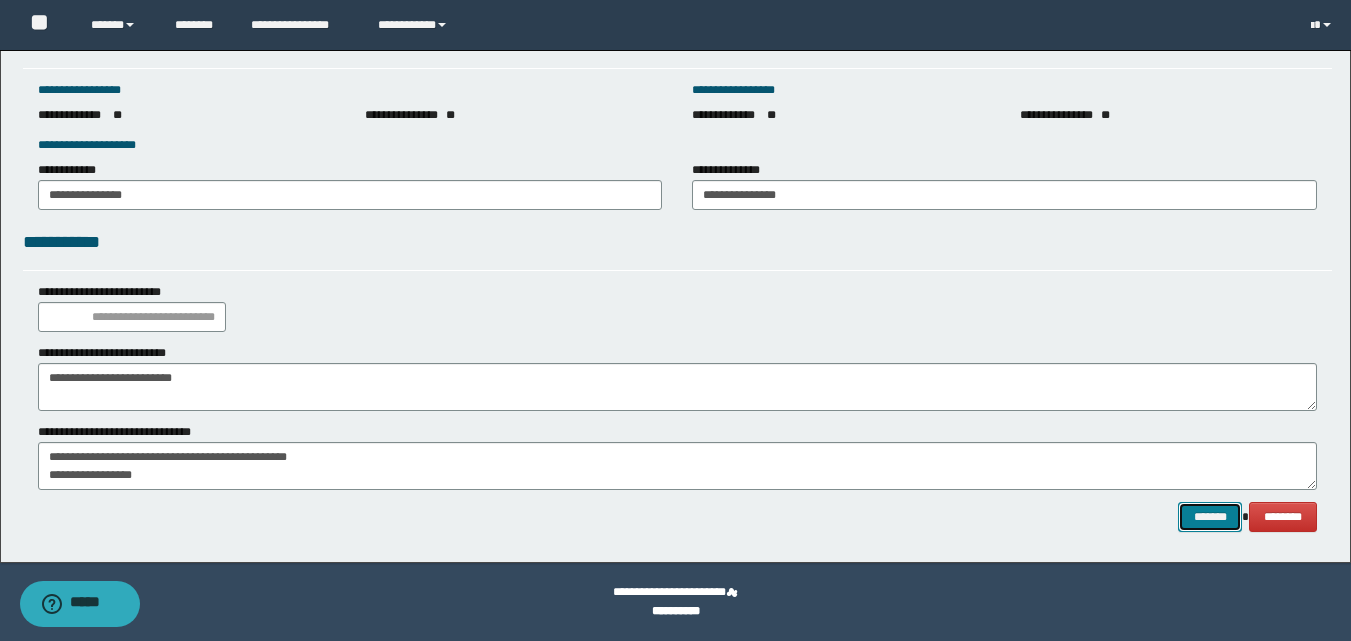 click on "*******" at bounding box center (1210, 517) 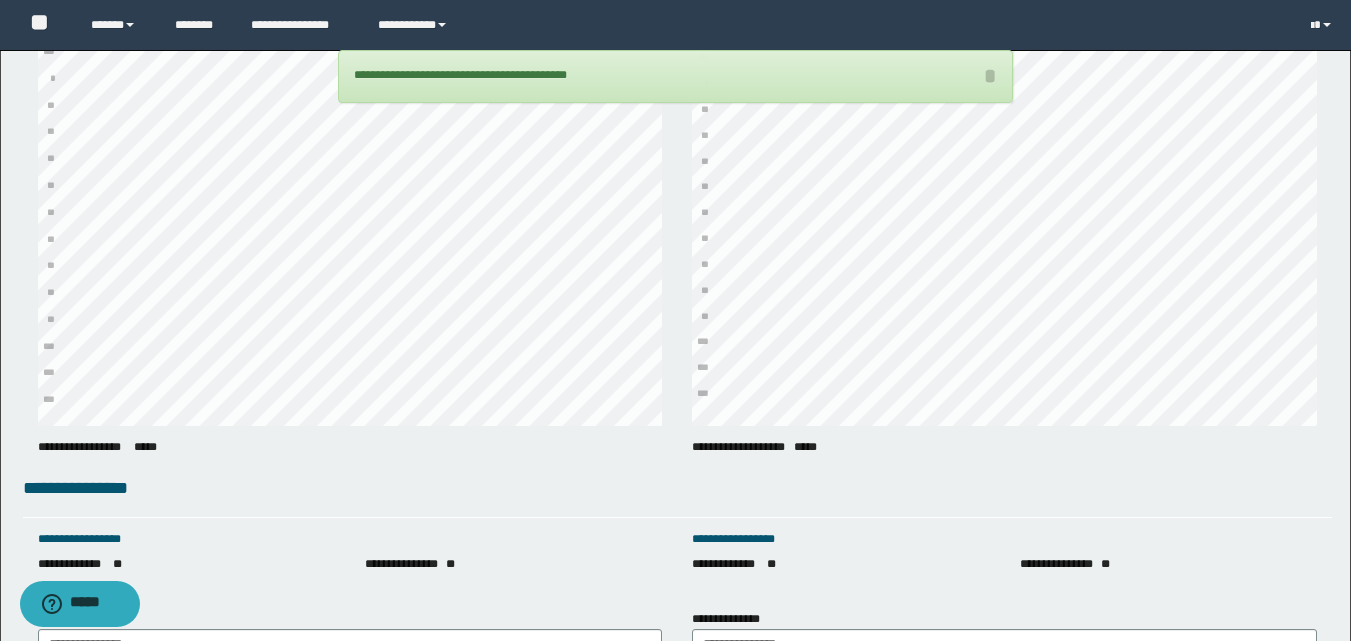 scroll, scrollTop: 2845, scrollLeft: 0, axis: vertical 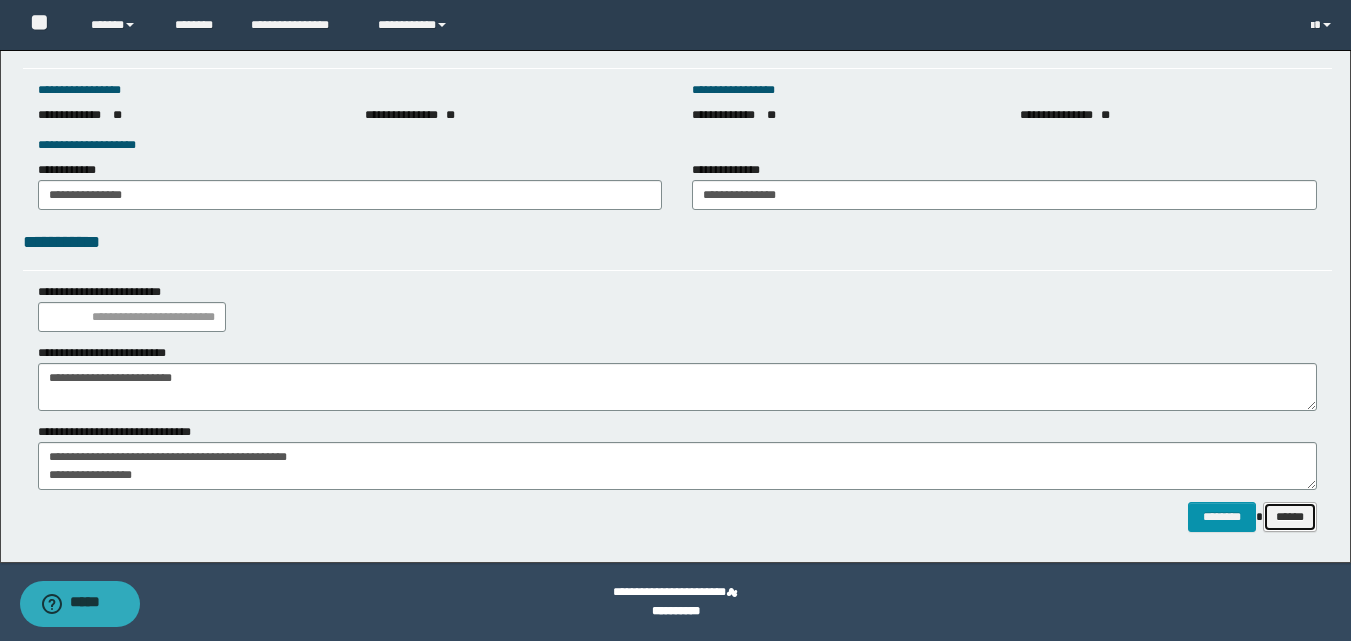 click on "******" at bounding box center [1290, 517] 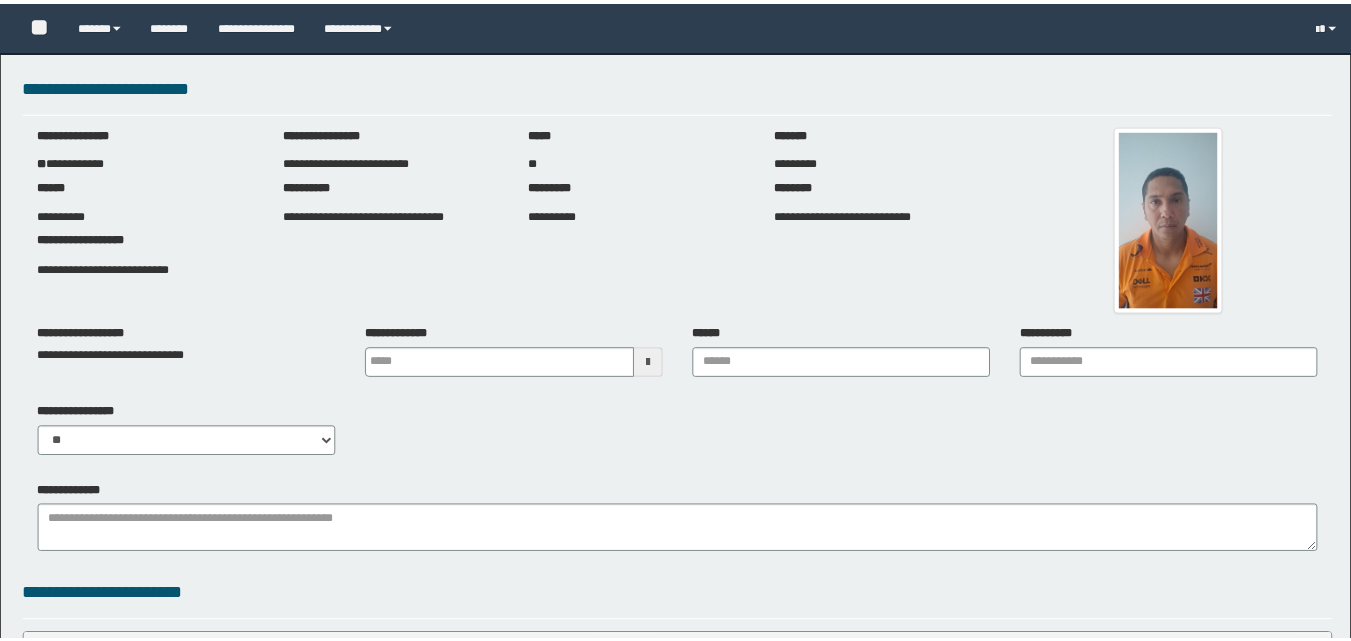 scroll, scrollTop: 0, scrollLeft: 0, axis: both 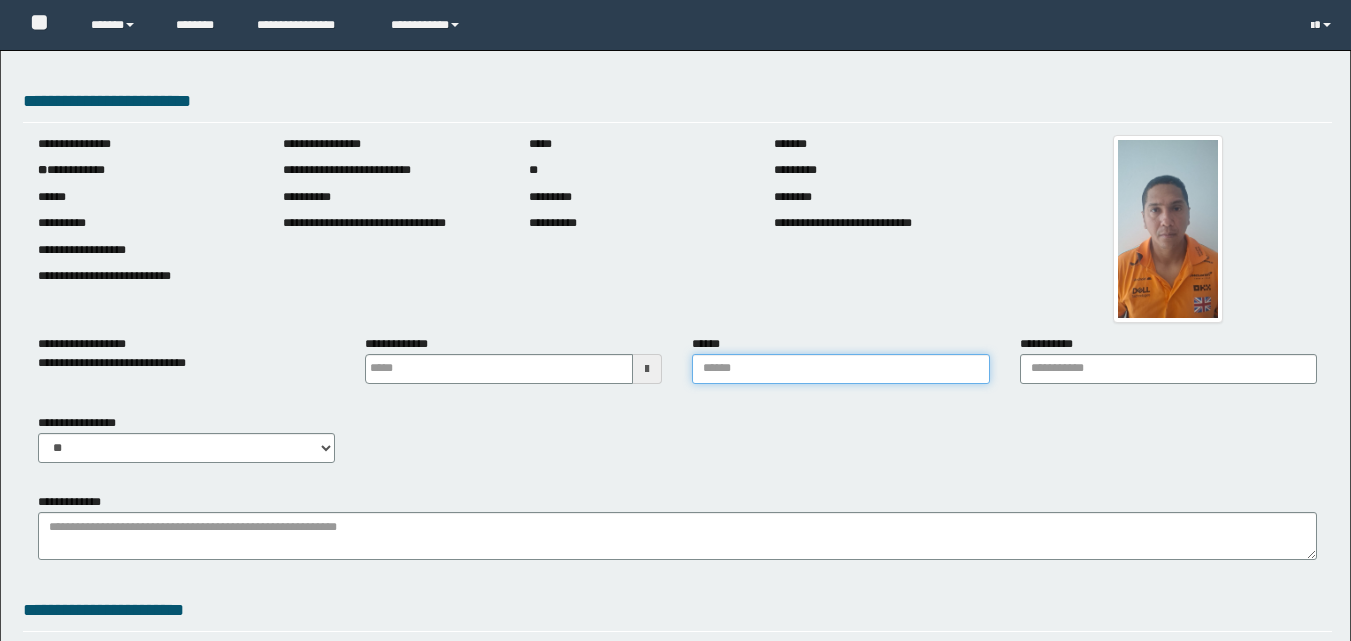 click on "******" at bounding box center (840, 369) 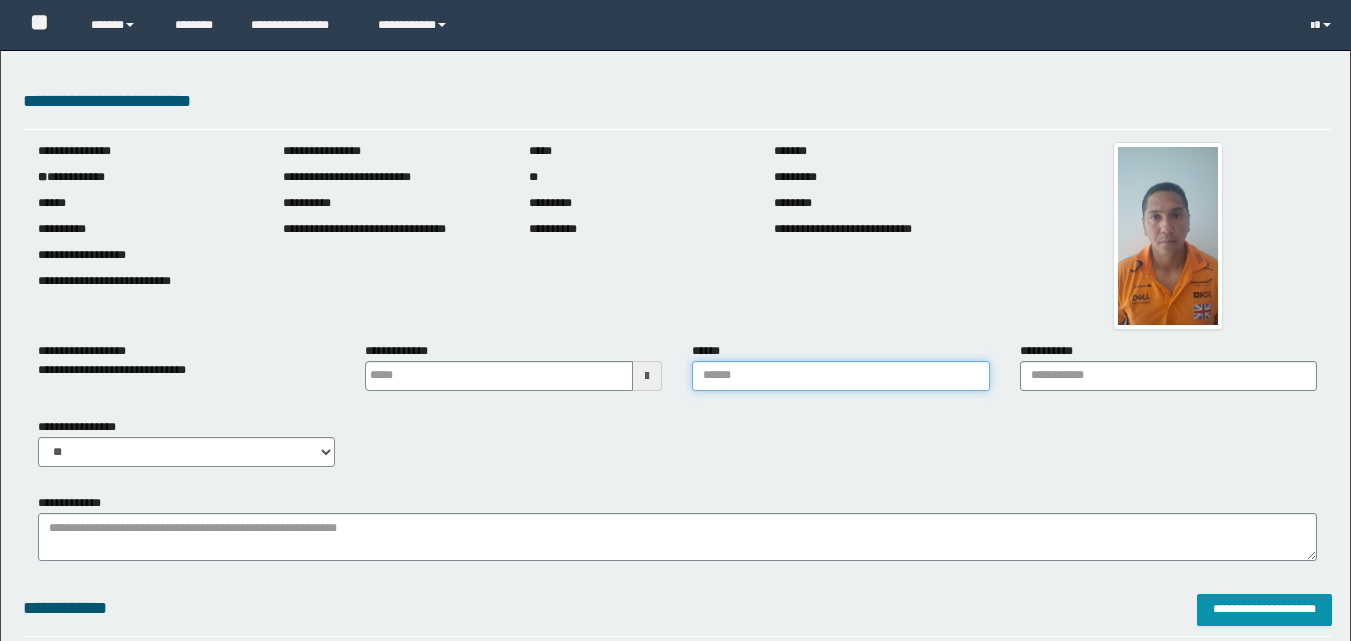 type 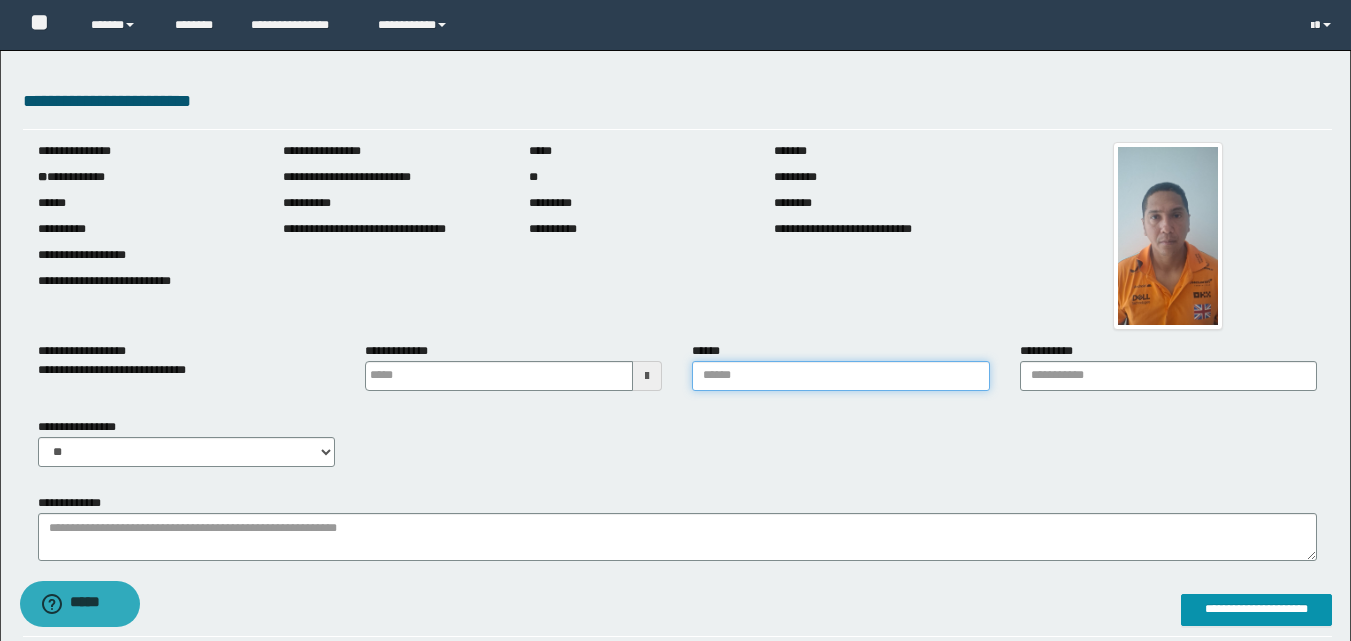 scroll, scrollTop: 0, scrollLeft: 0, axis: both 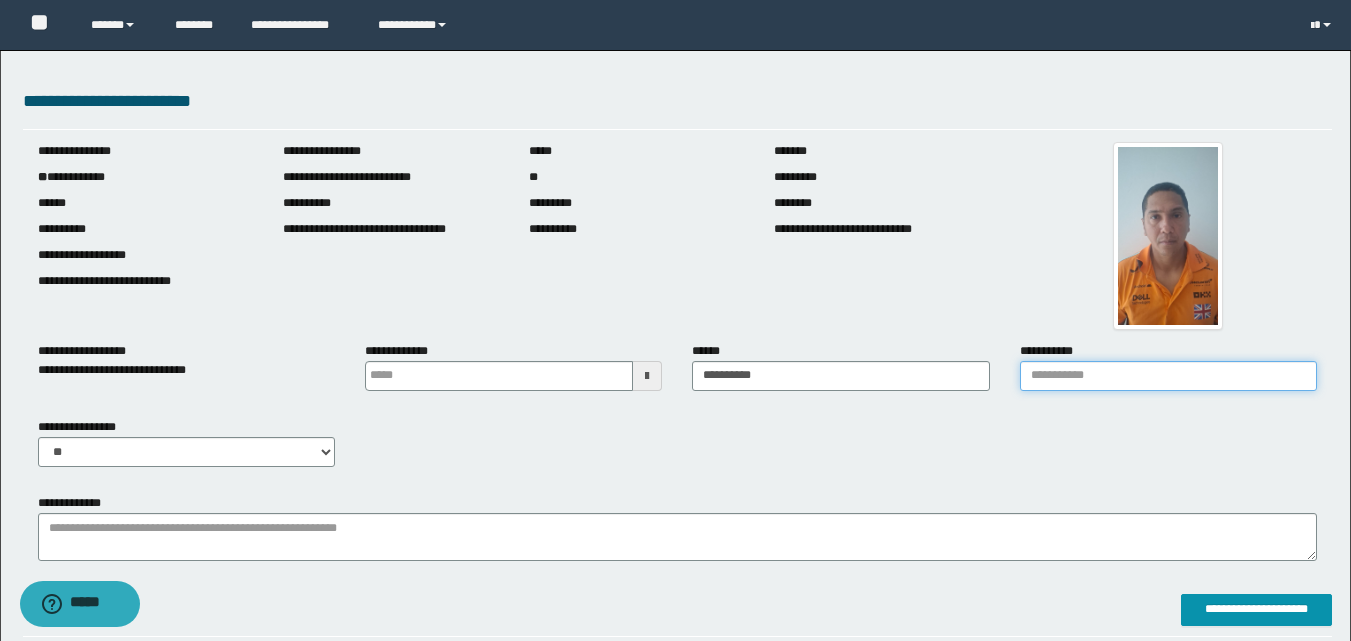 click on "**********" at bounding box center [1168, 376] 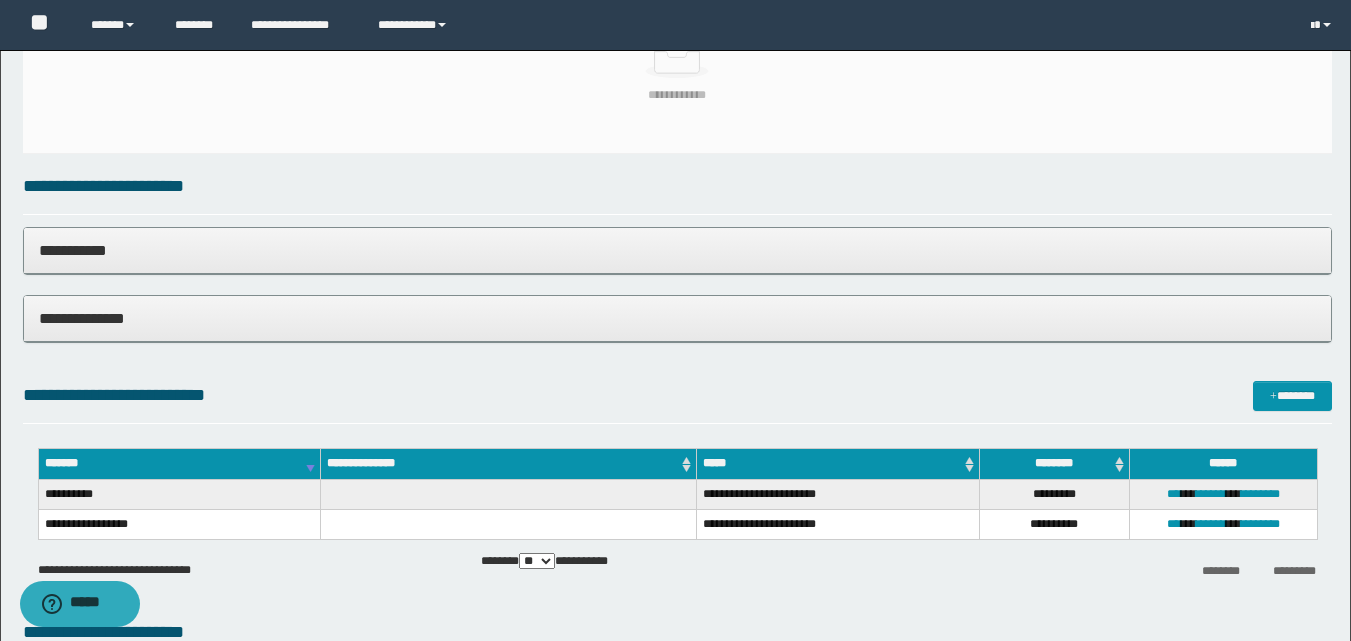 scroll, scrollTop: 761, scrollLeft: 0, axis: vertical 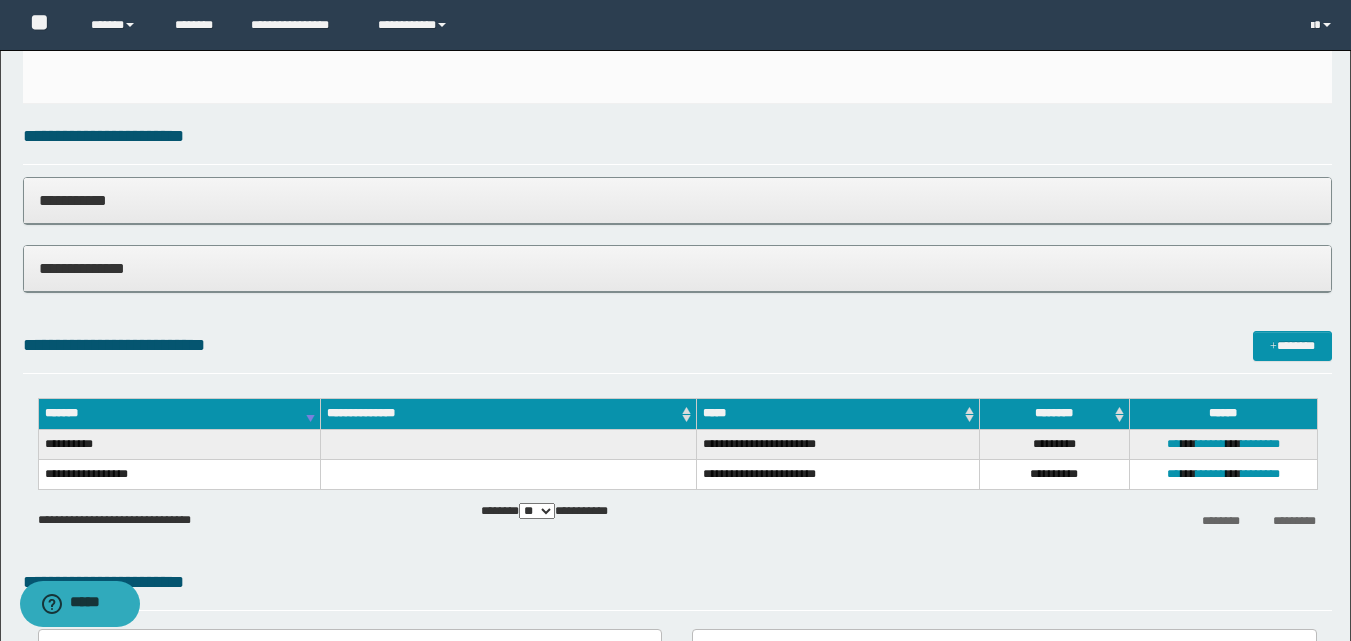 click on "**********" at bounding box center (677, 200) 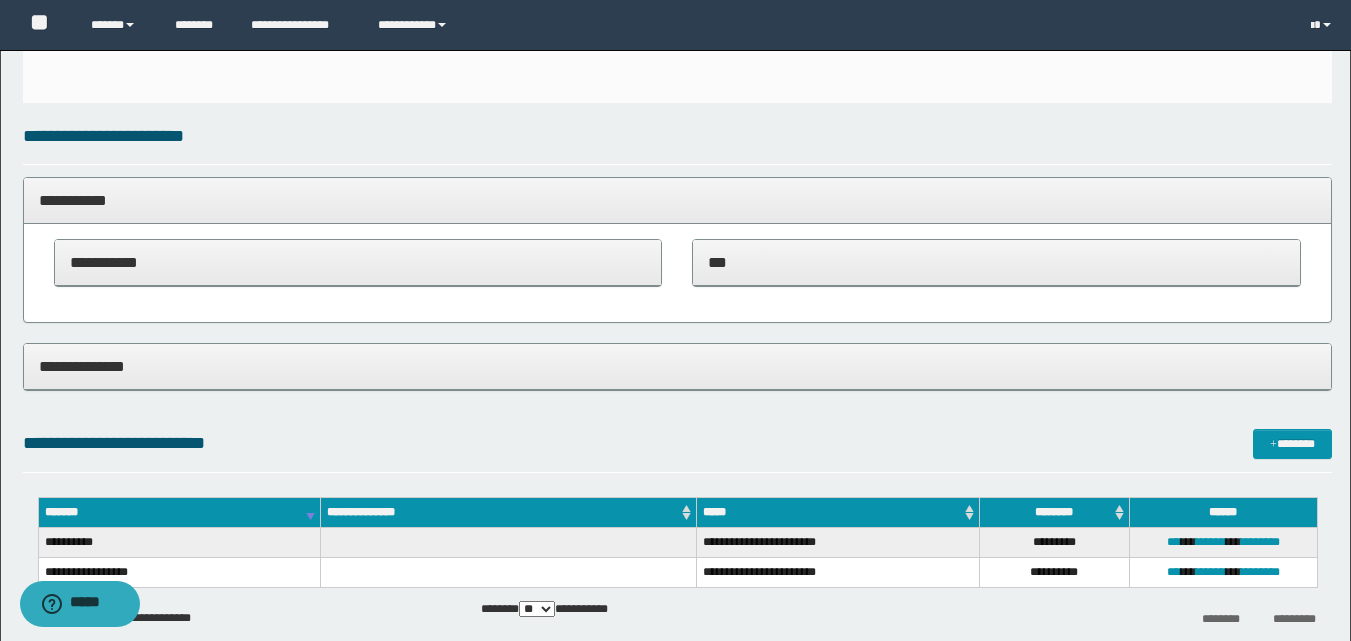 click on "***" at bounding box center [996, 262] 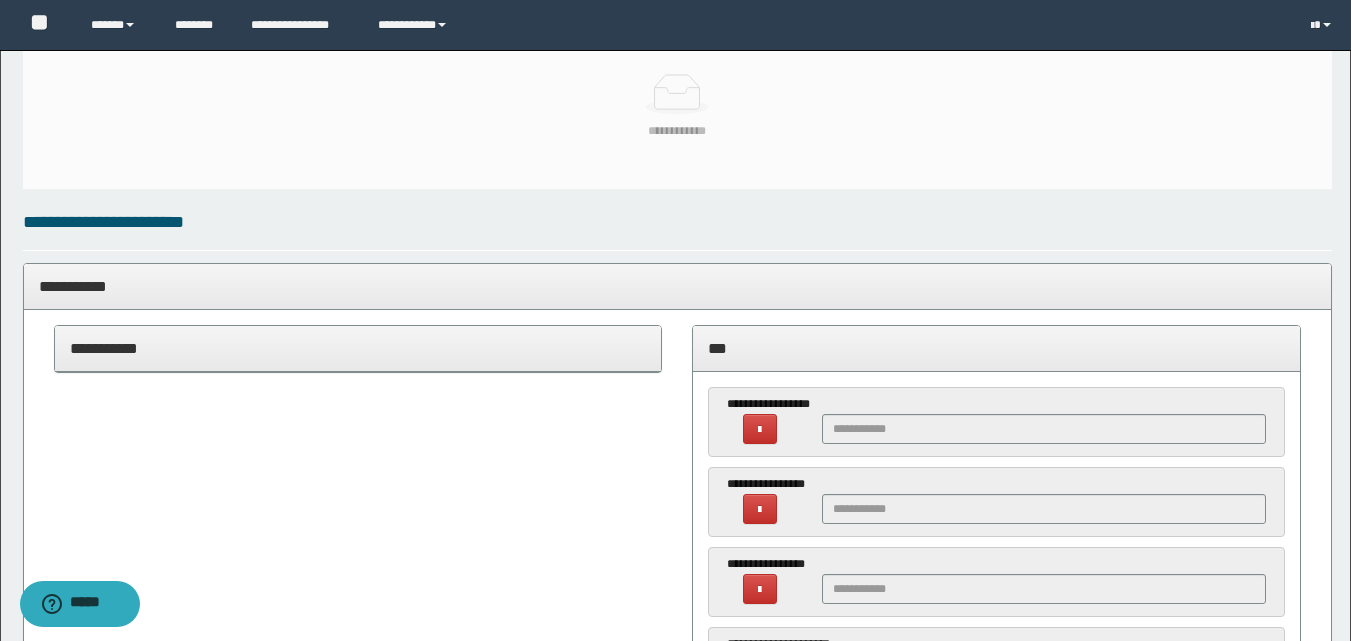 scroll, scrollTop: 666, scrollLeft: 0, axis: vertical 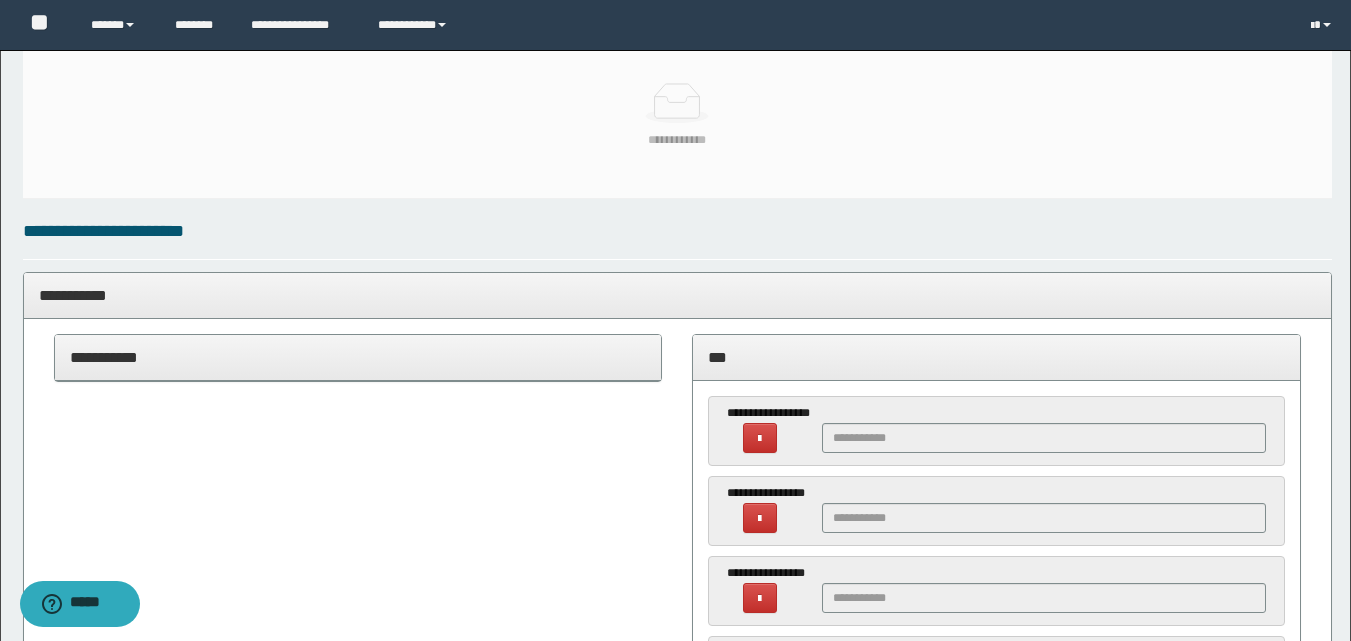 click on "***" at bounding box center [996, 357] 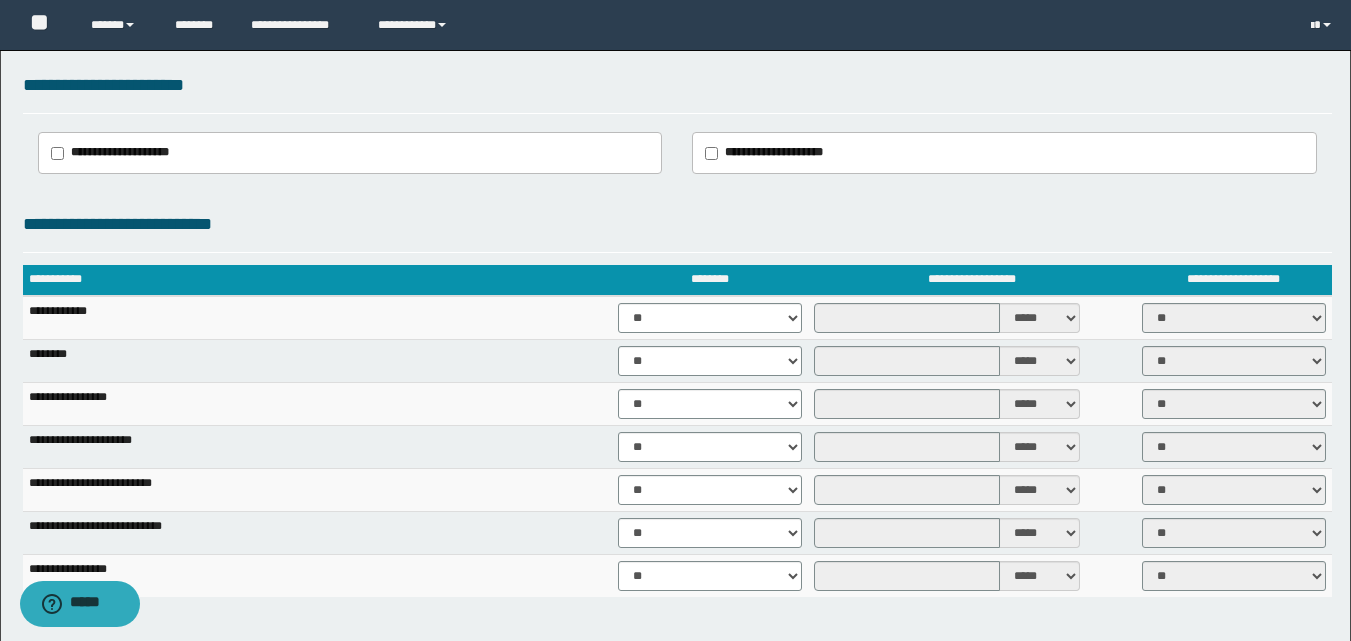 scroll, scrollTop: 1485, scrollLeft: 0, axis: vertical 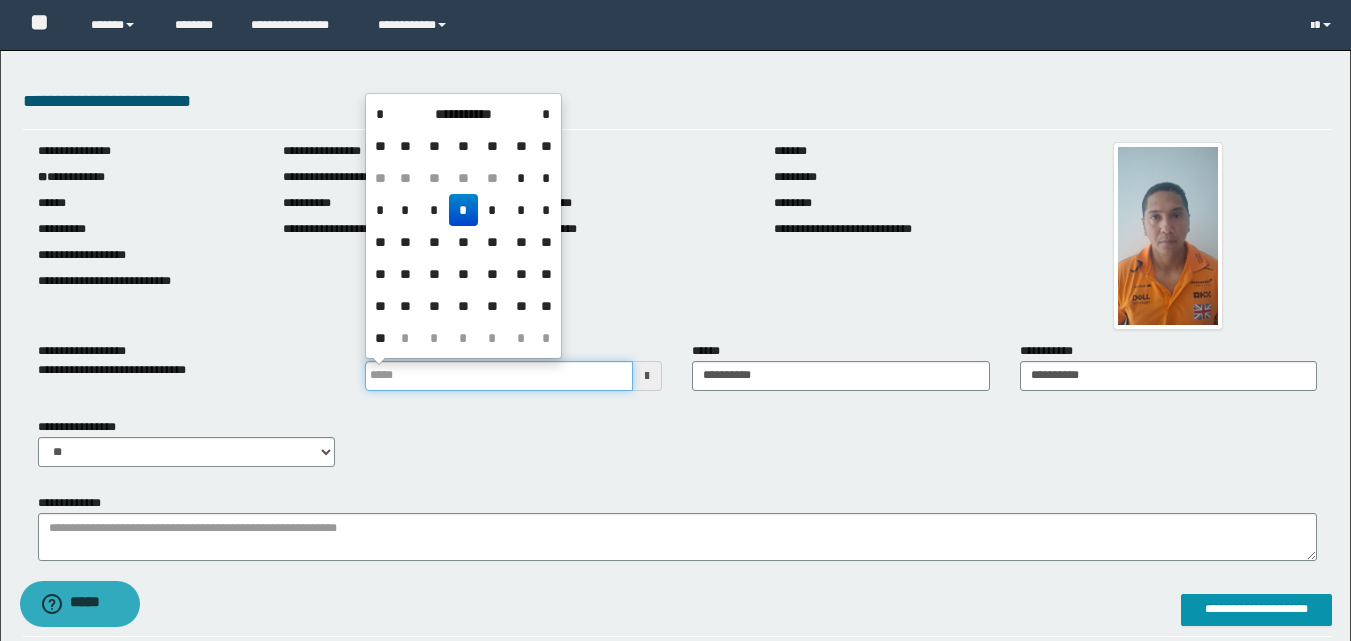 click at bounding box center (499, 376) 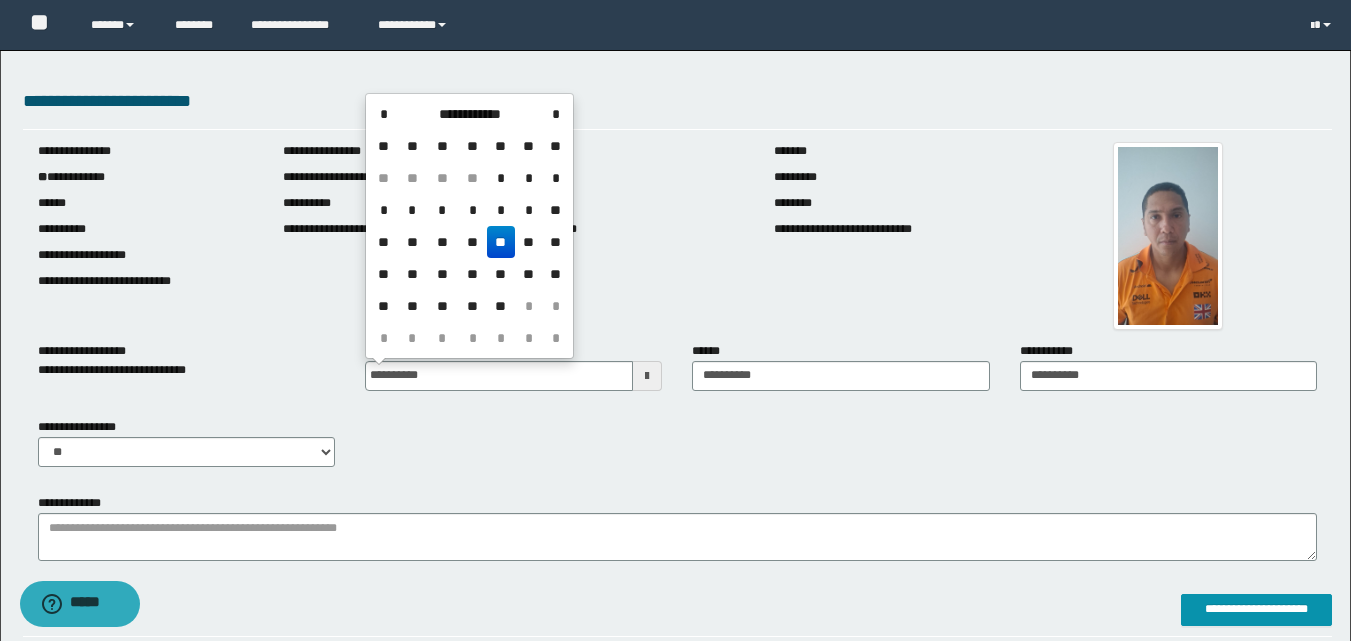 type on "**********" 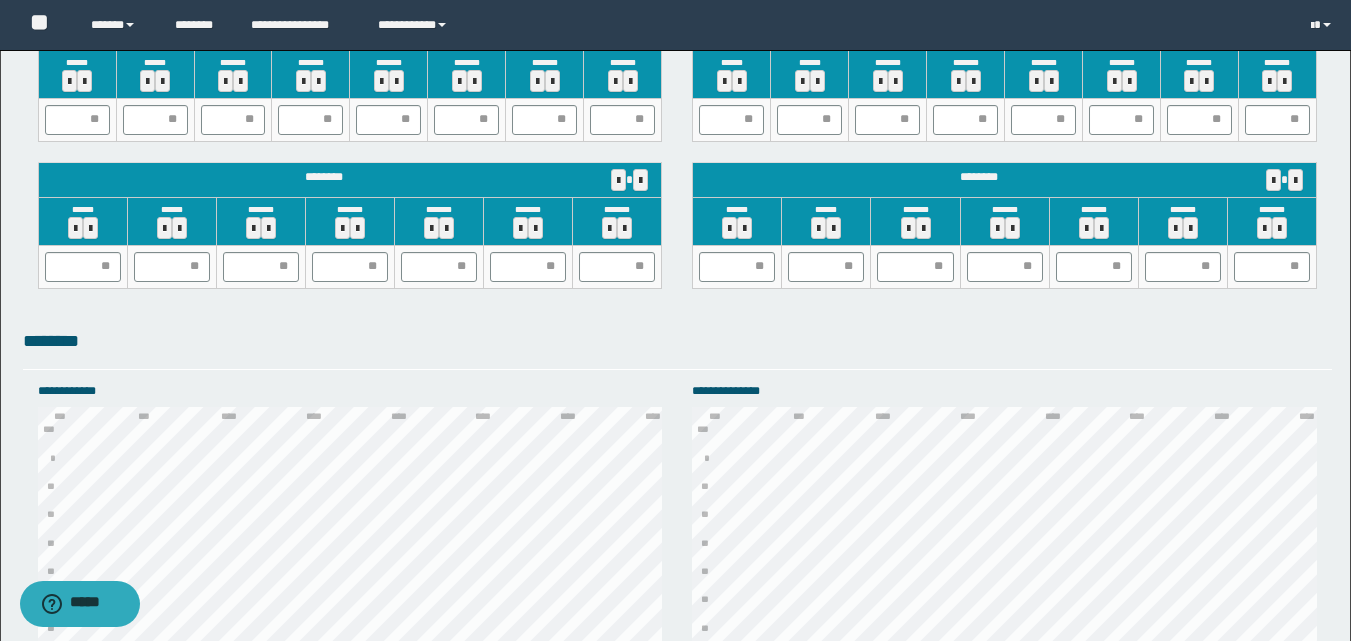 scroll, scrollTop: 1811, scrollLeft: 0, axis: vertical 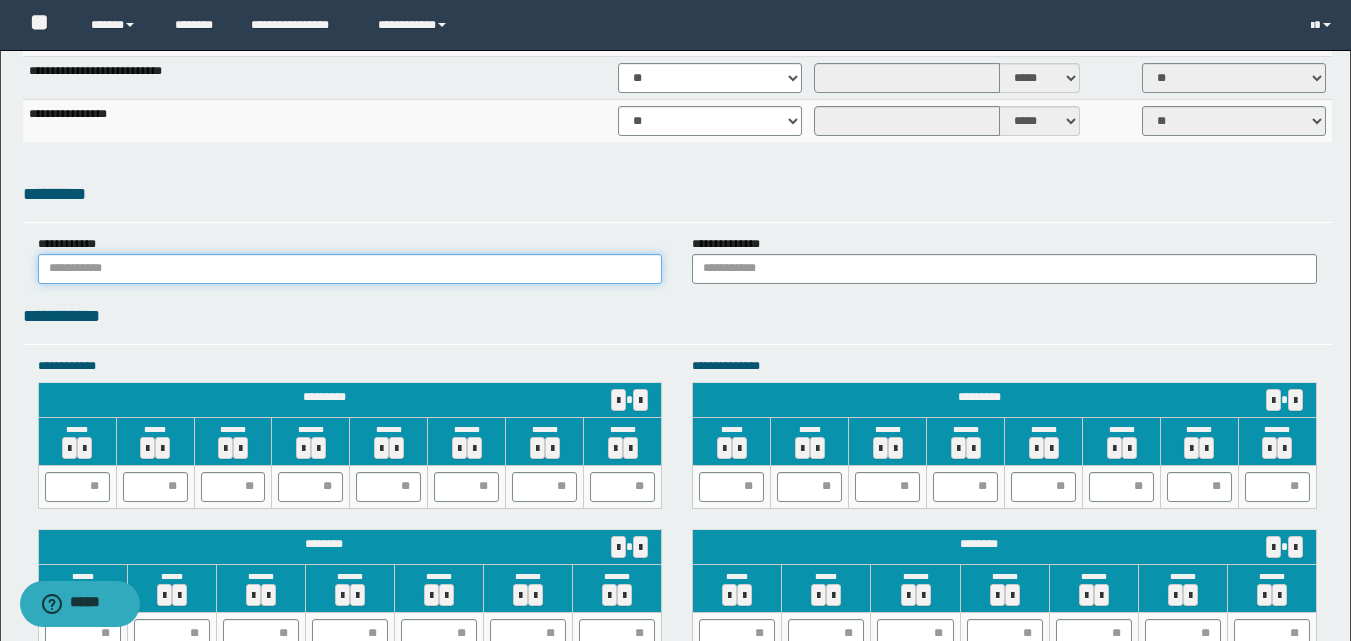 click at bounding box center [350, 269] 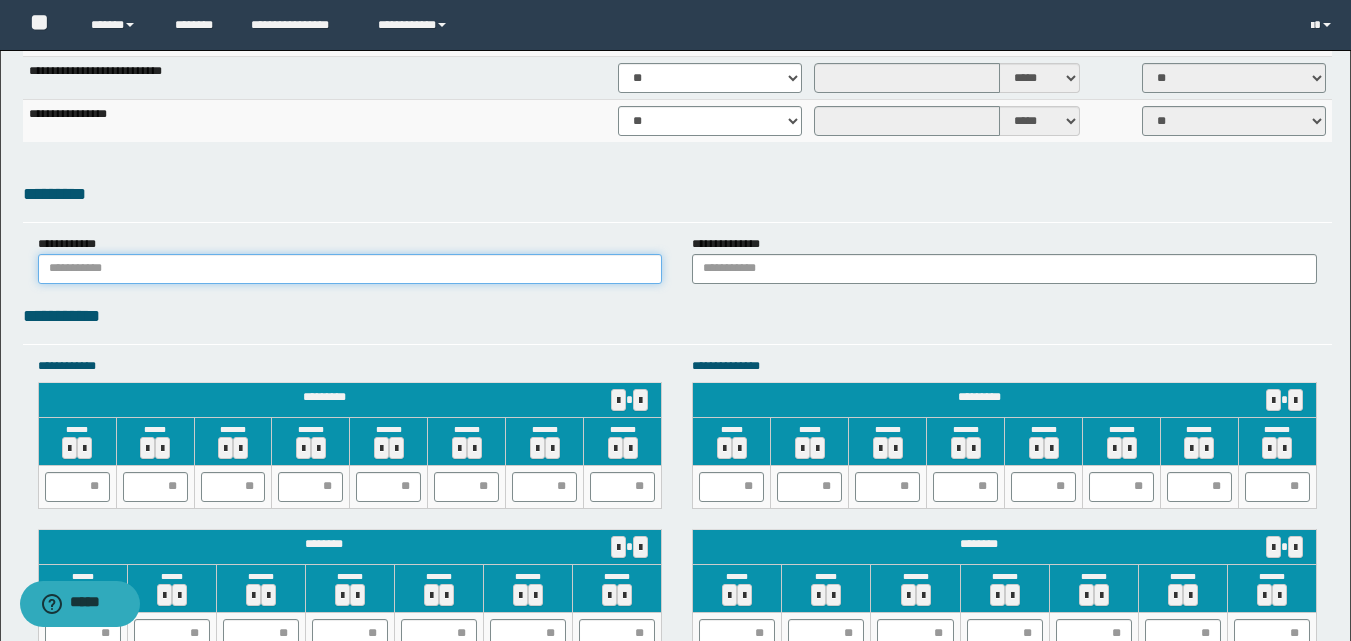 type on "**********" 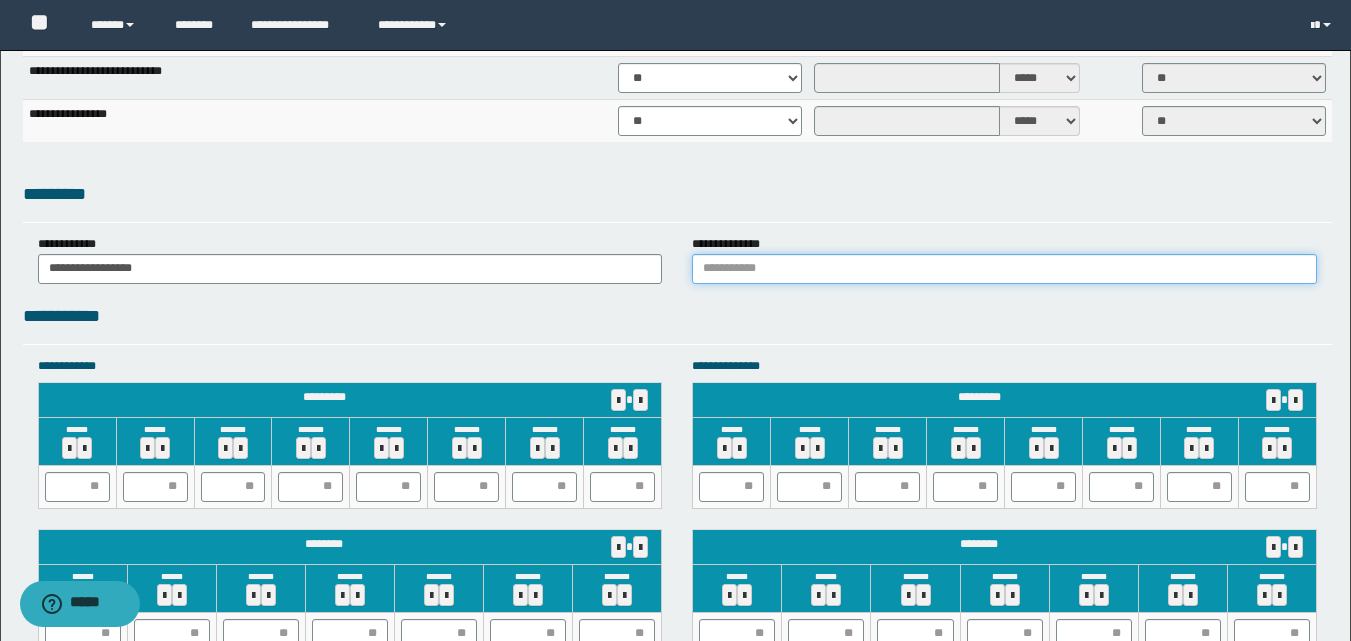 drag, startPoint x: 780, startPoint y: 274, endPoint x: 763, endPoint y: 266, distance: 18.788294 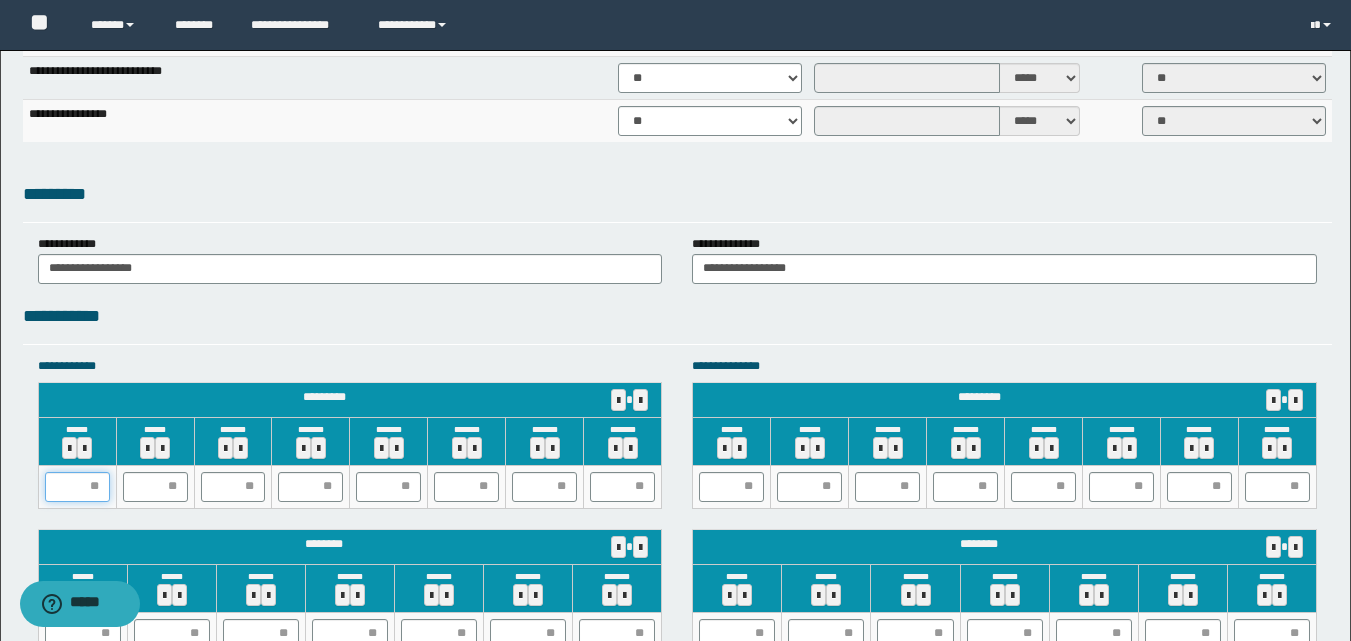 click at bounding box center (77, 487) 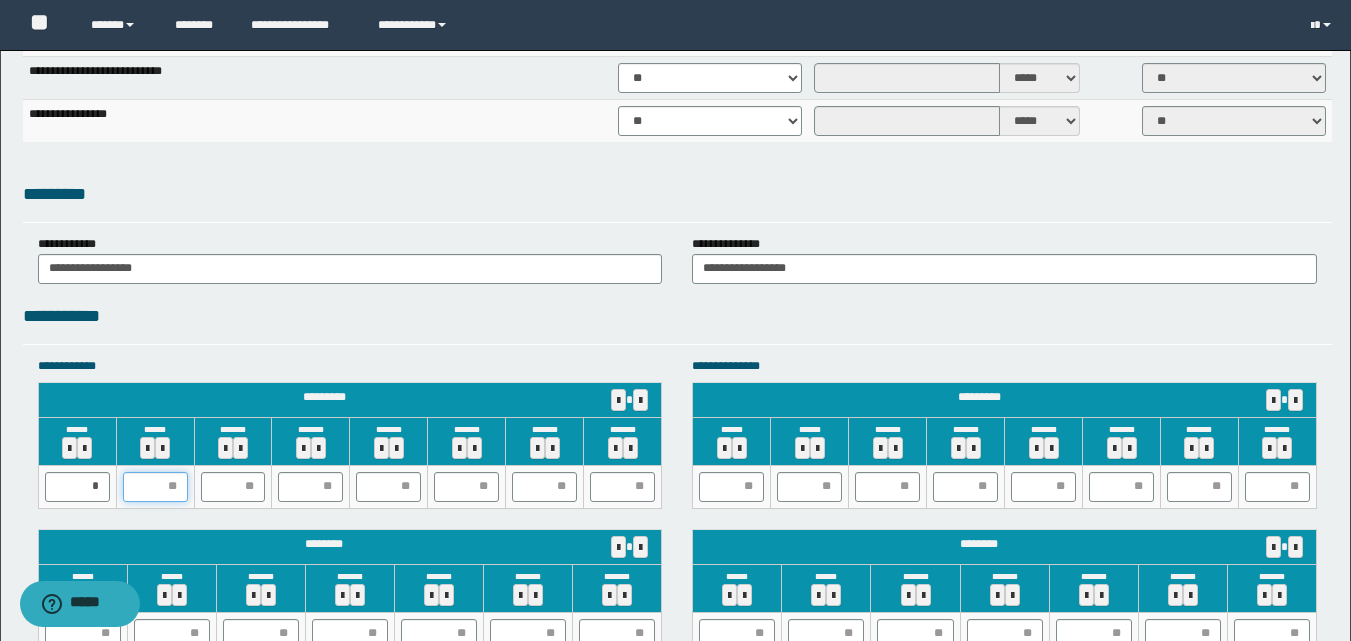 click at bounding box center [155, 487] 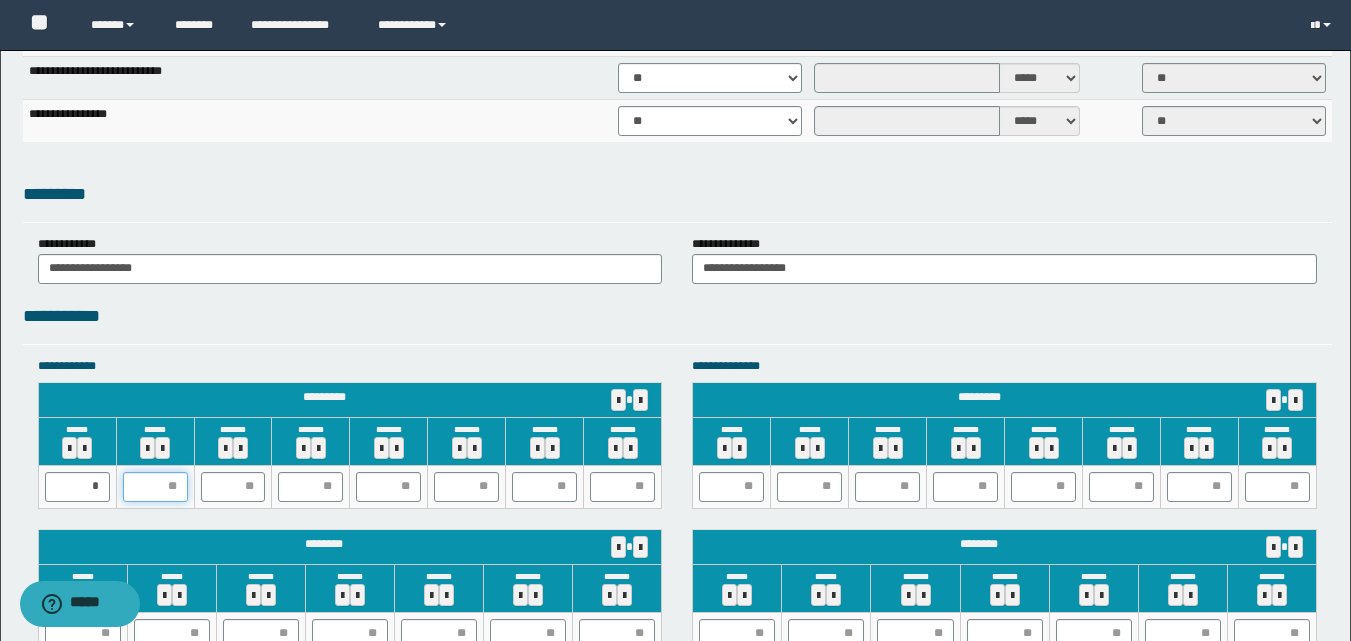 type on "*" 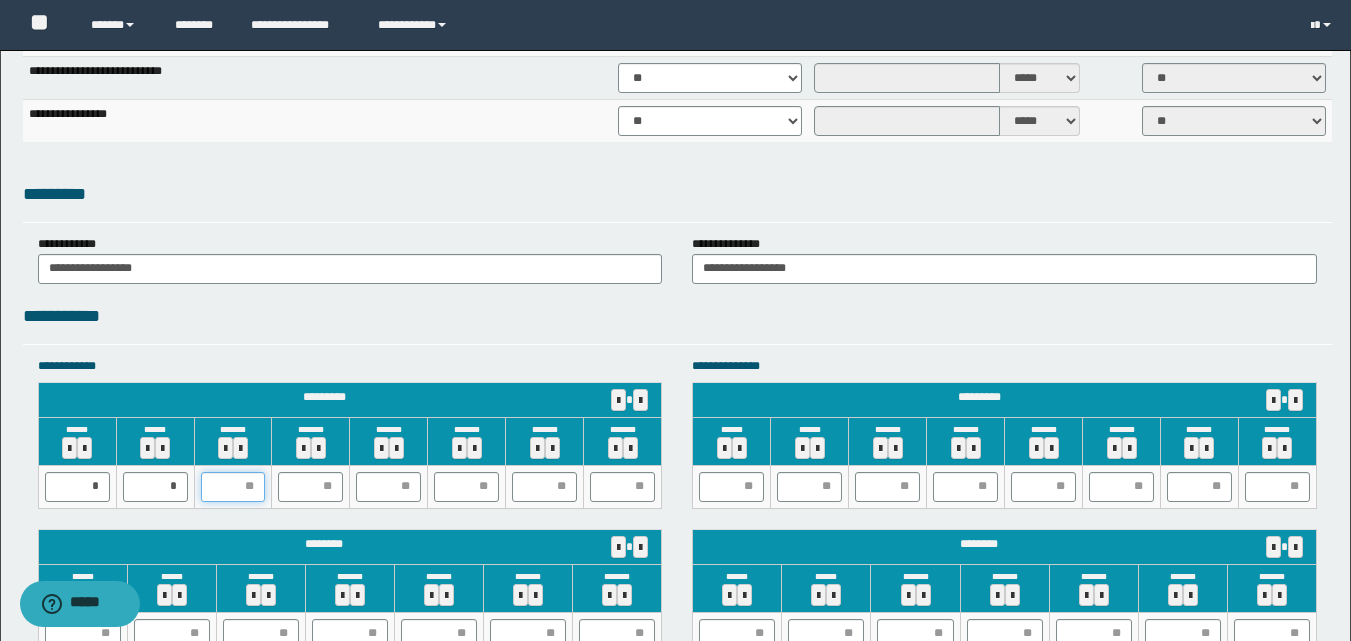 click at bounding box center (233, 487) 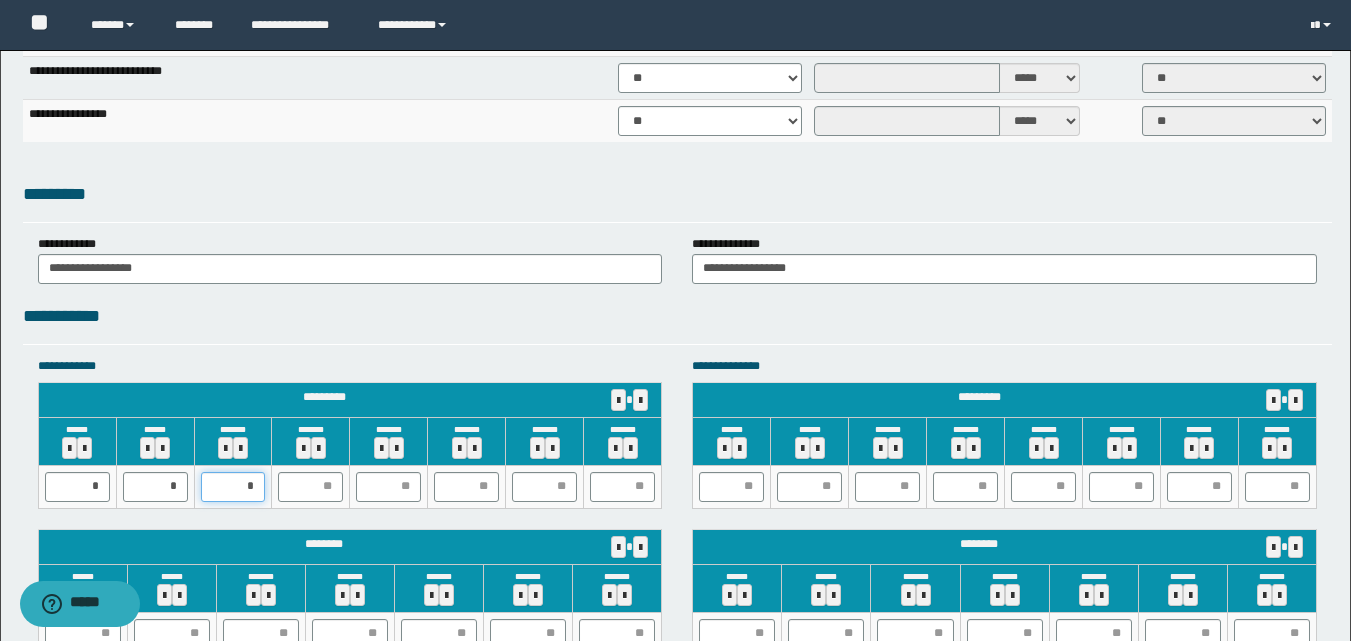 type on "**" 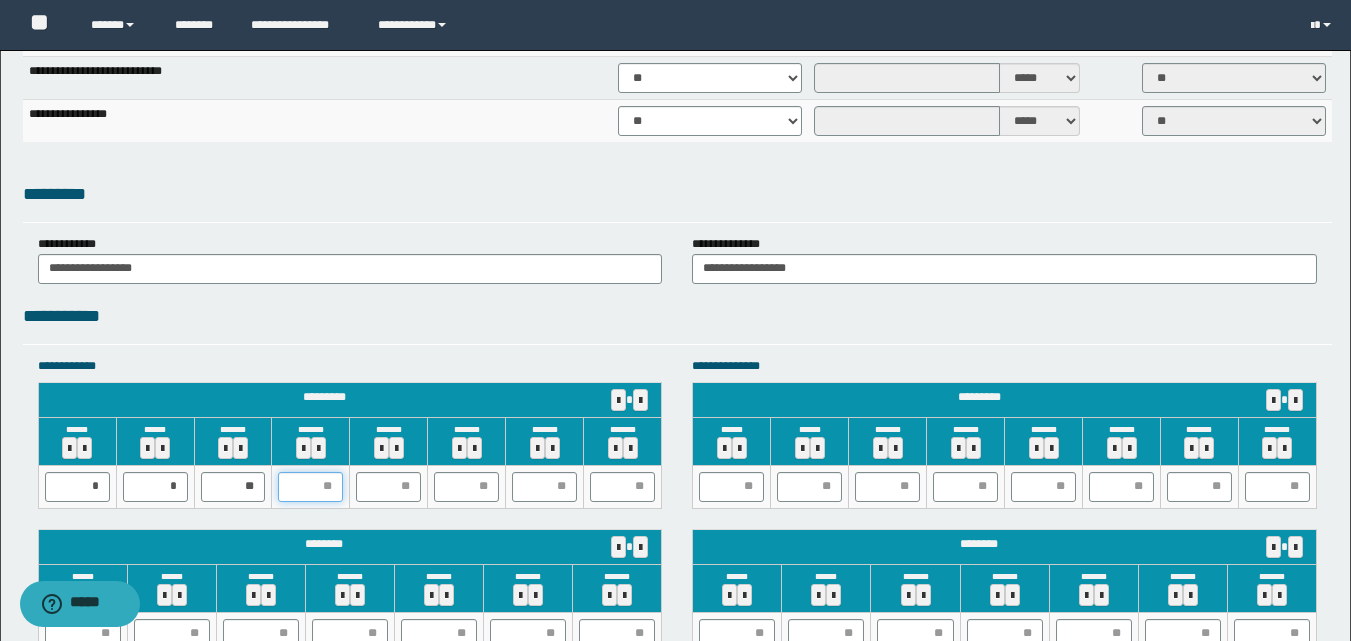 click at bounding box center (310, 487) 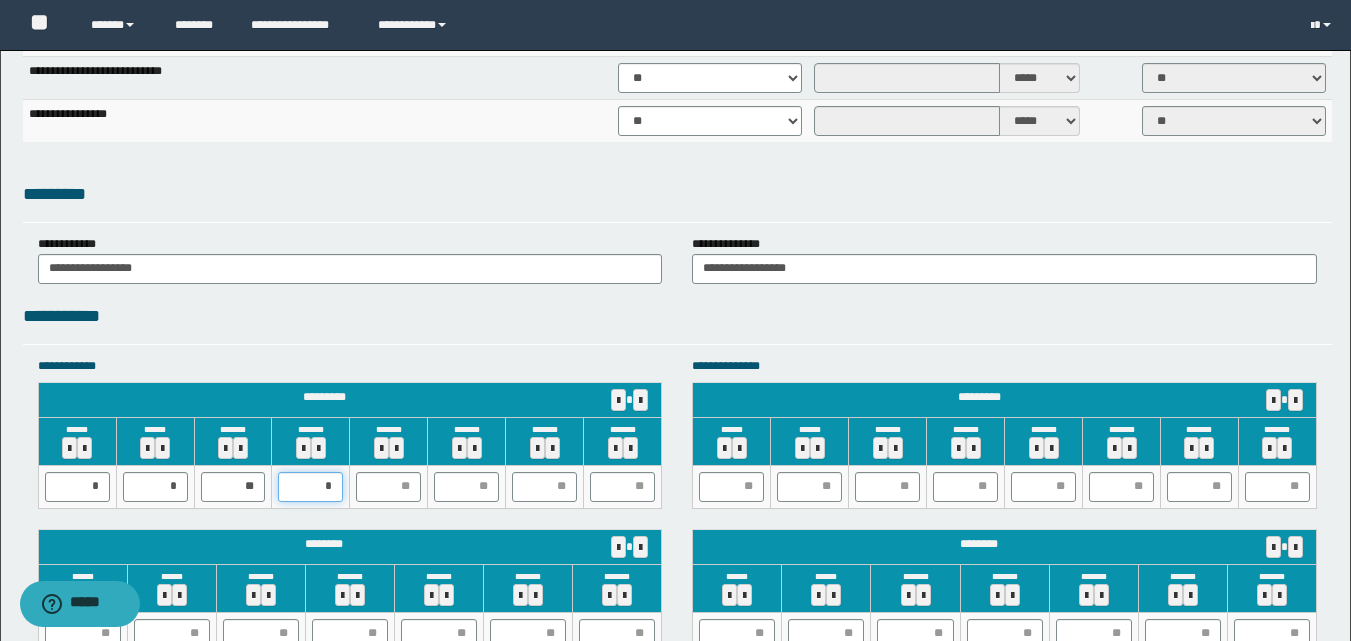 type on "**" 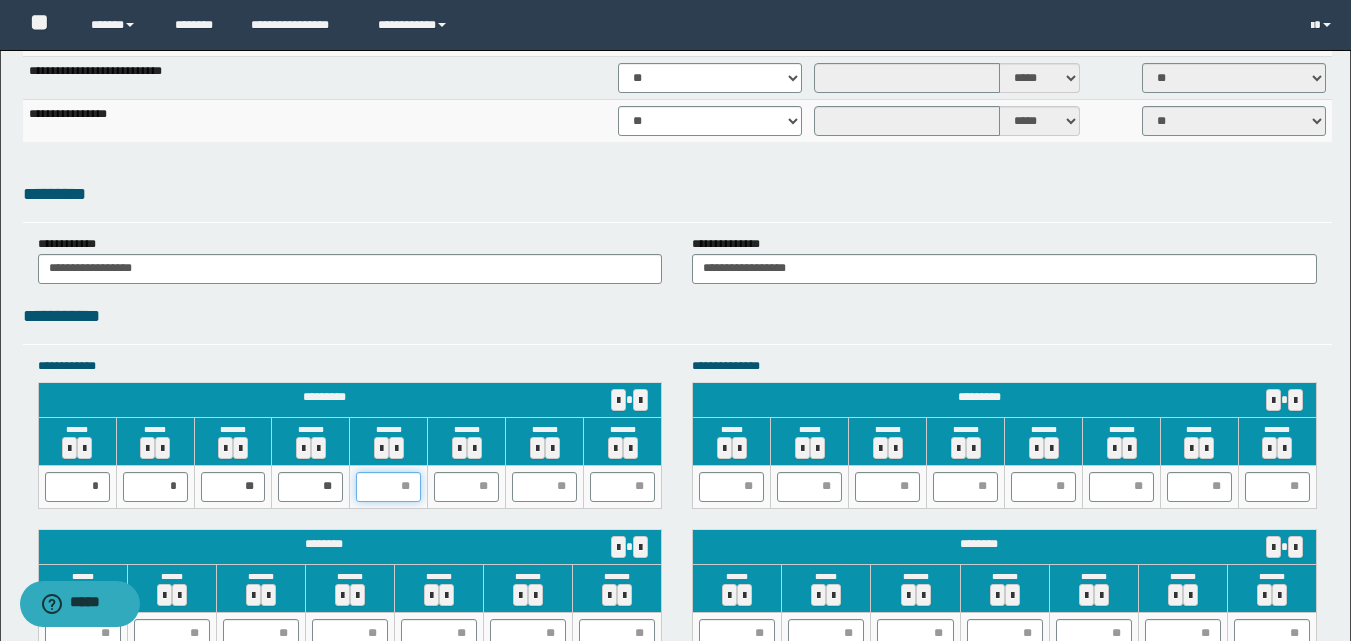 click at bounding box center [388, 487] 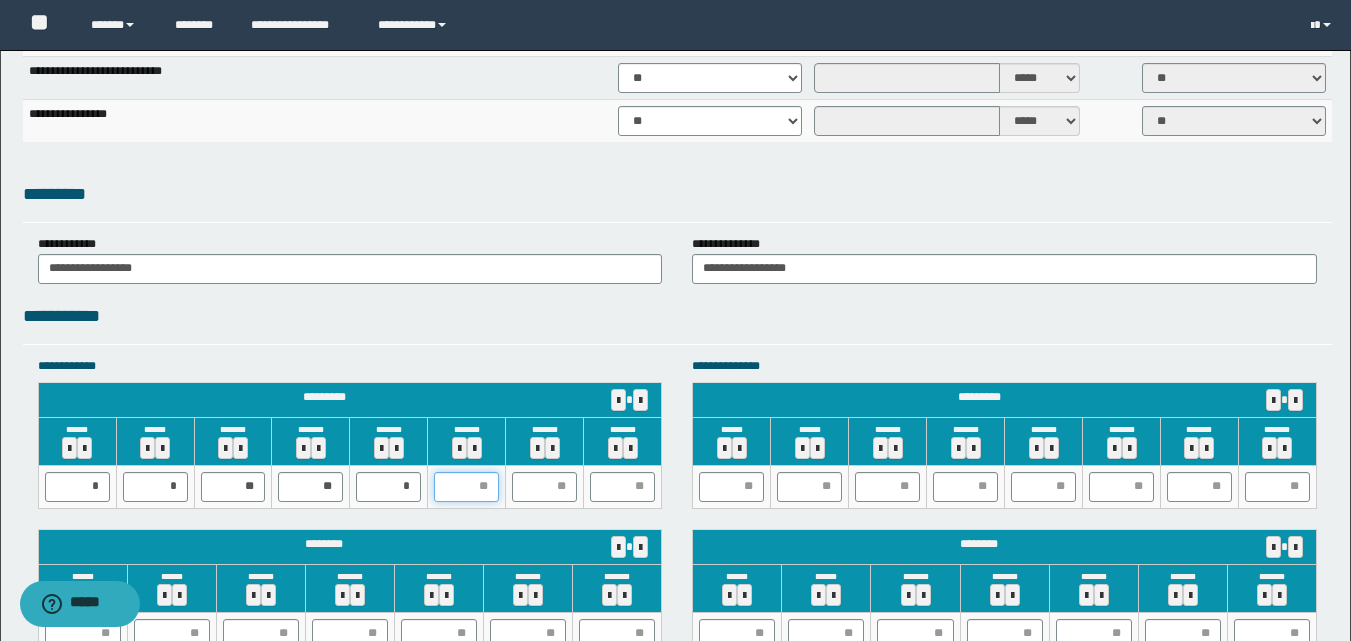 click at bounding box center [466, 487] 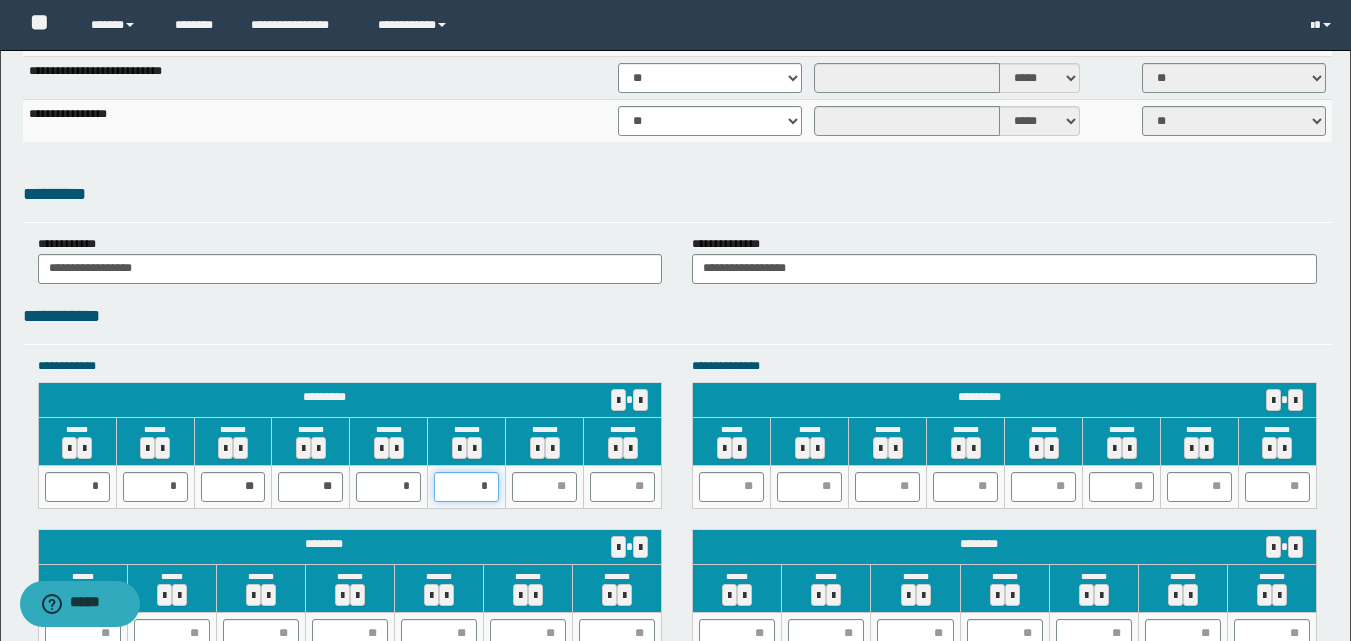 type on "**" 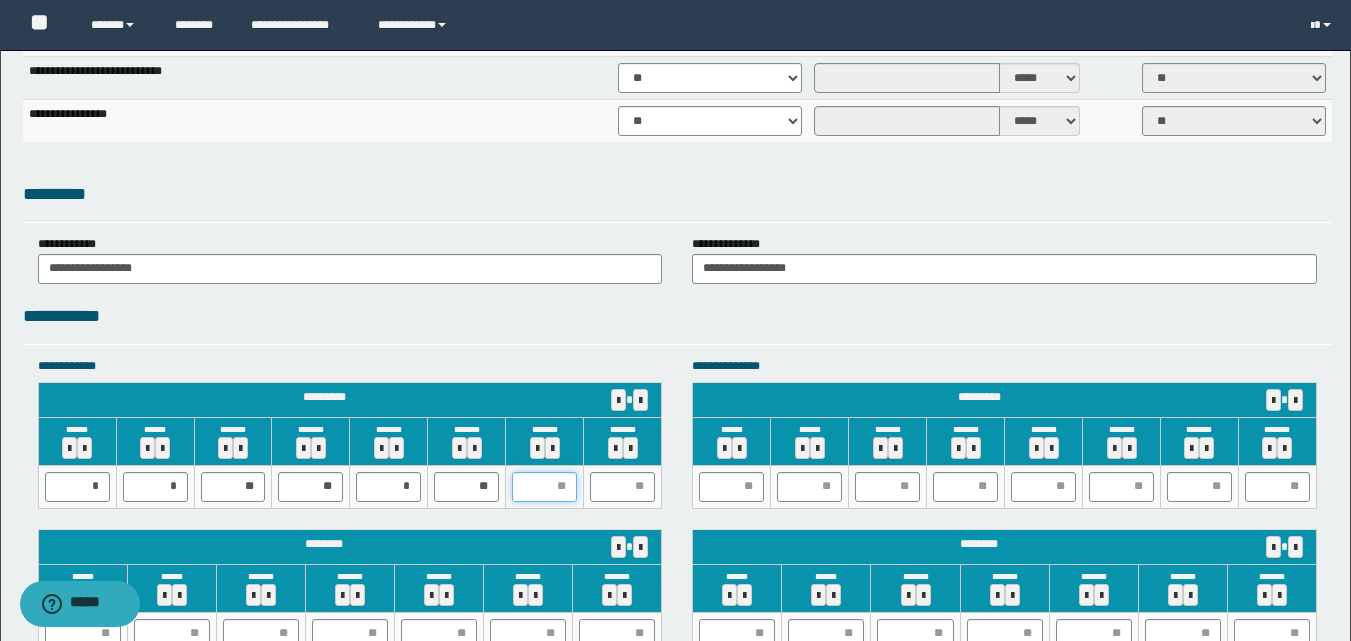 click at bounding box center [544, 487] 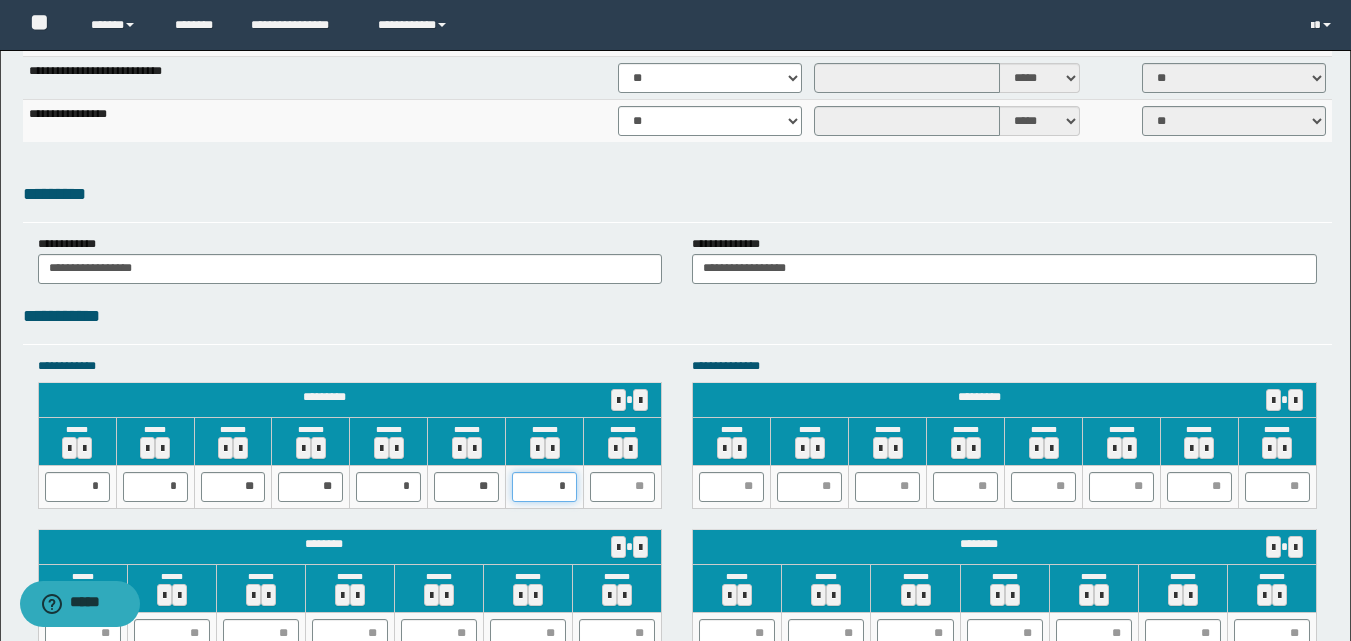 type on "**" 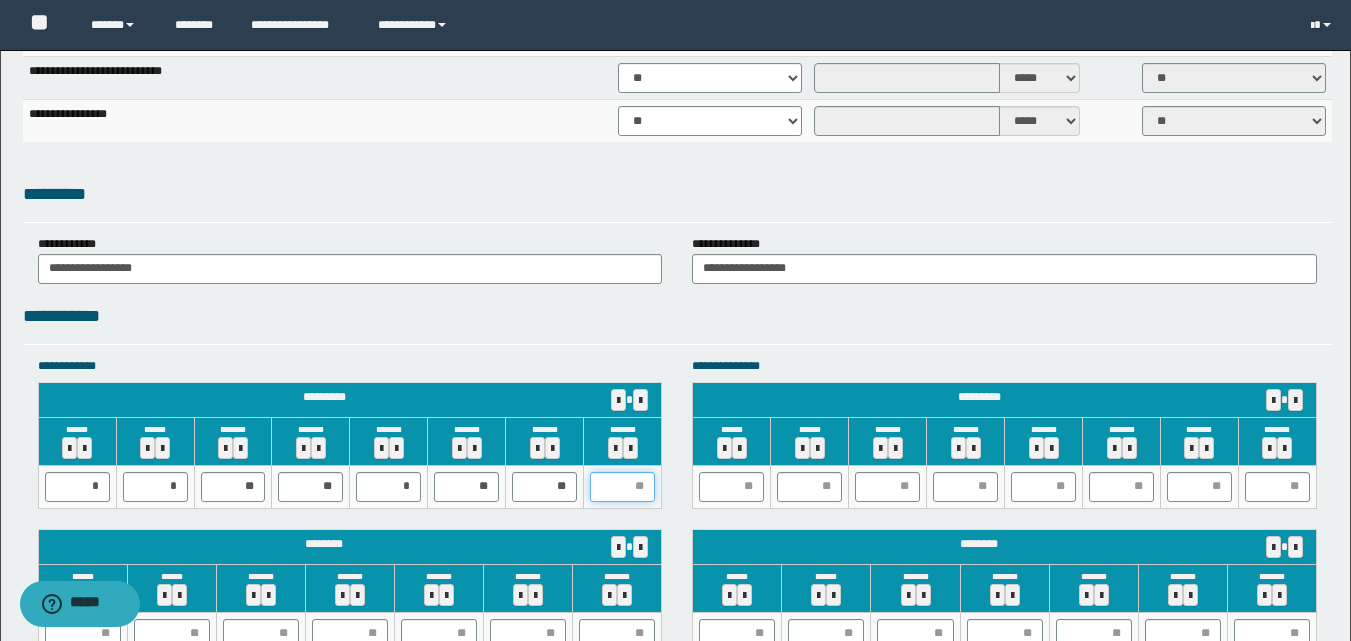 click at bounding box center [622, 487] 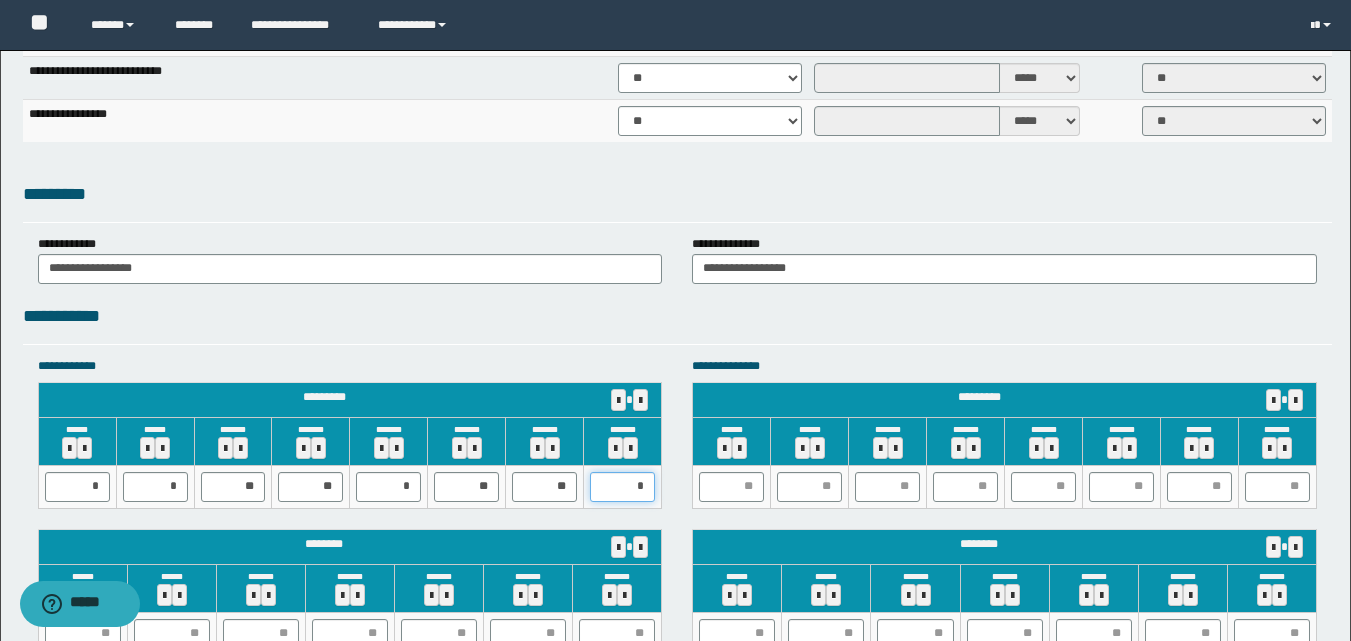 type on "**" 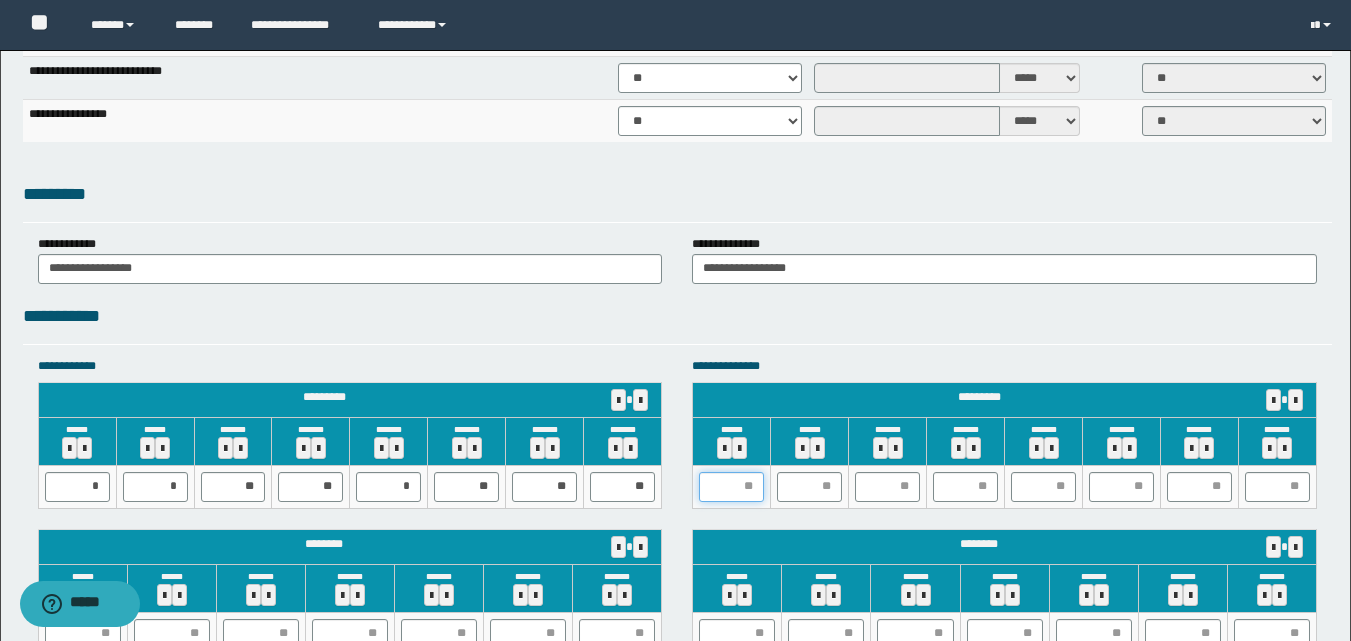 click at bounding box center [731, 487] 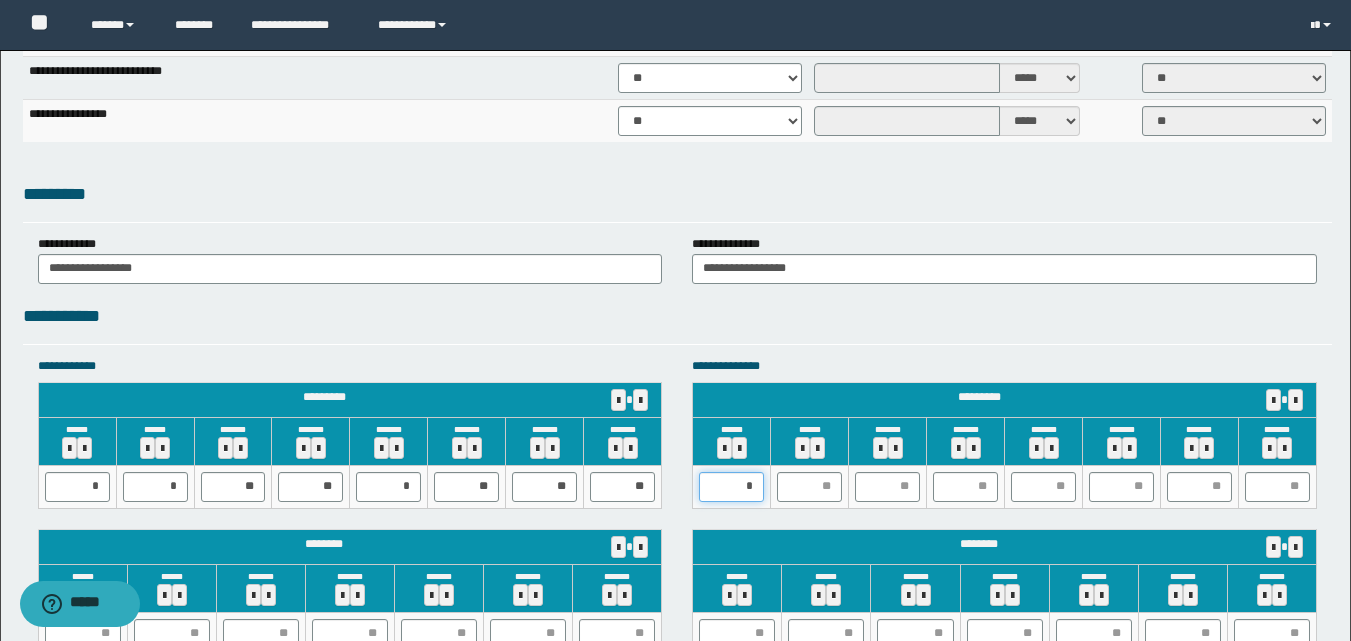 type on "**" 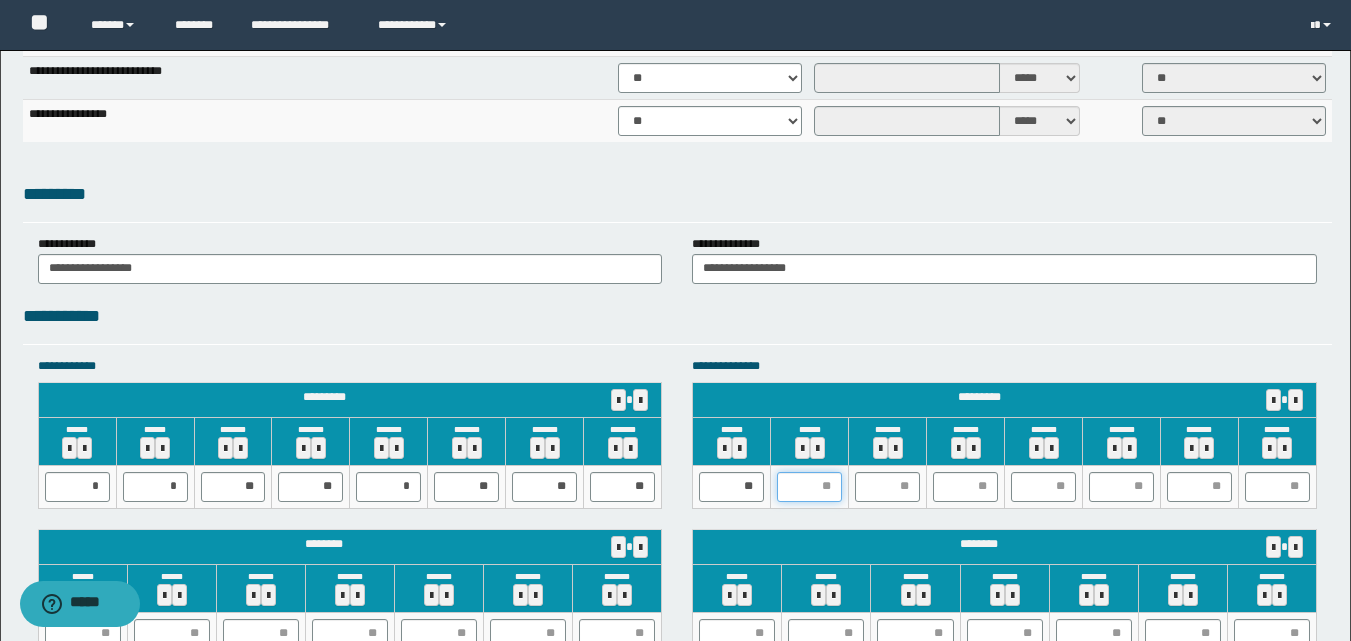 click at bounding box center (809, 487) 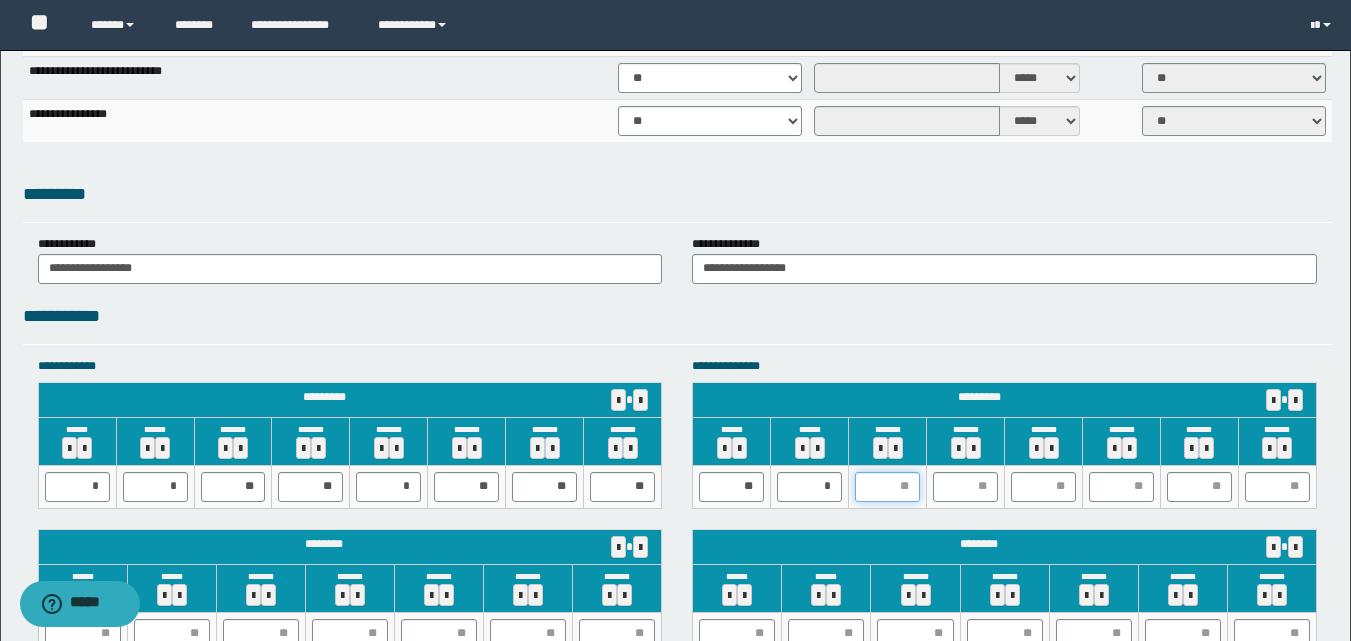 click at bounding box center [887, 487] 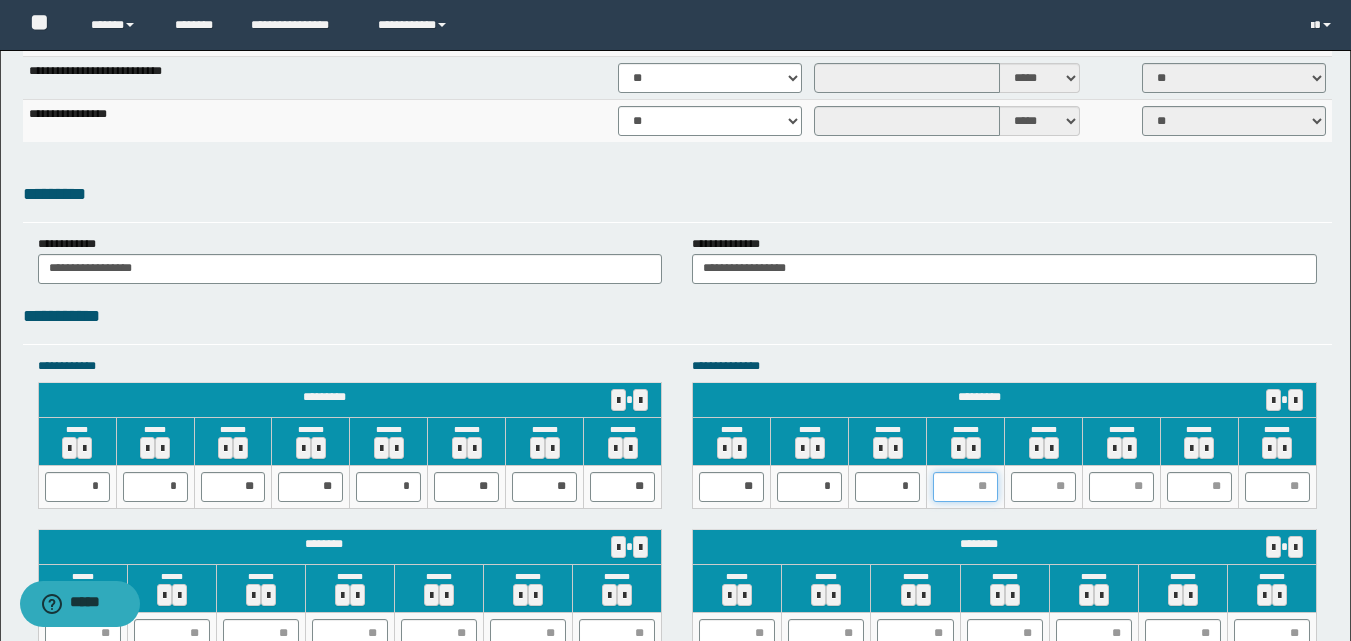 click at bounding box center (965, 487) 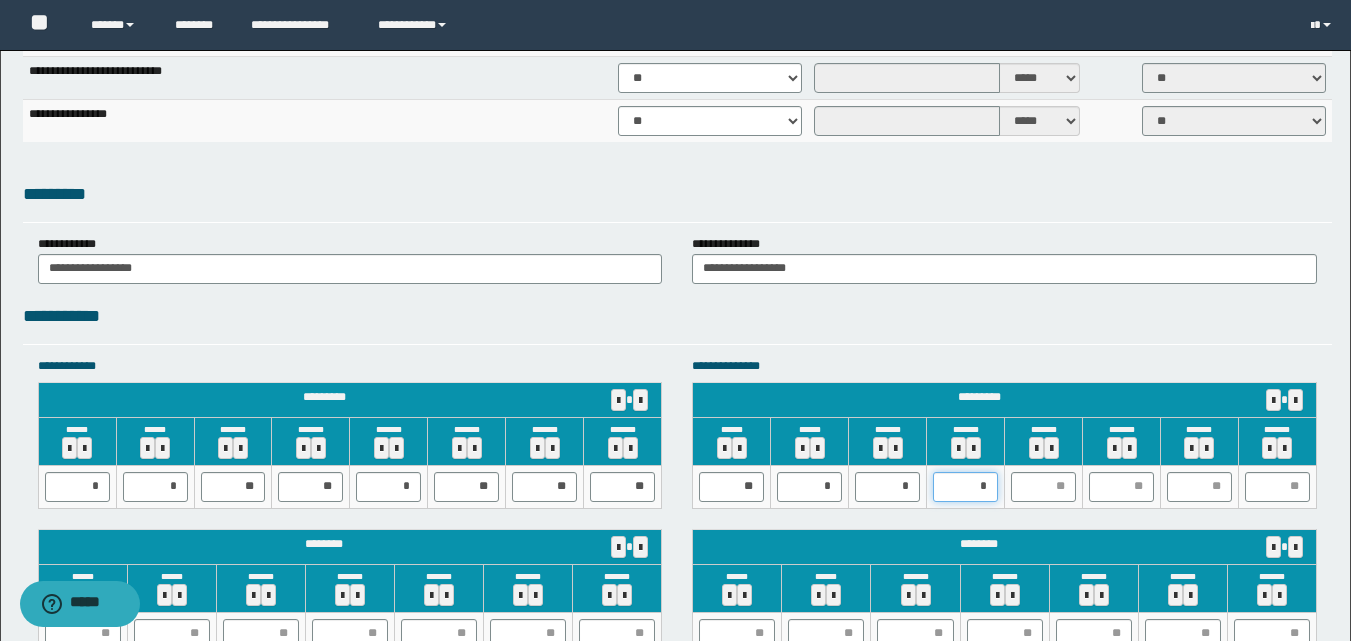 type on "**" 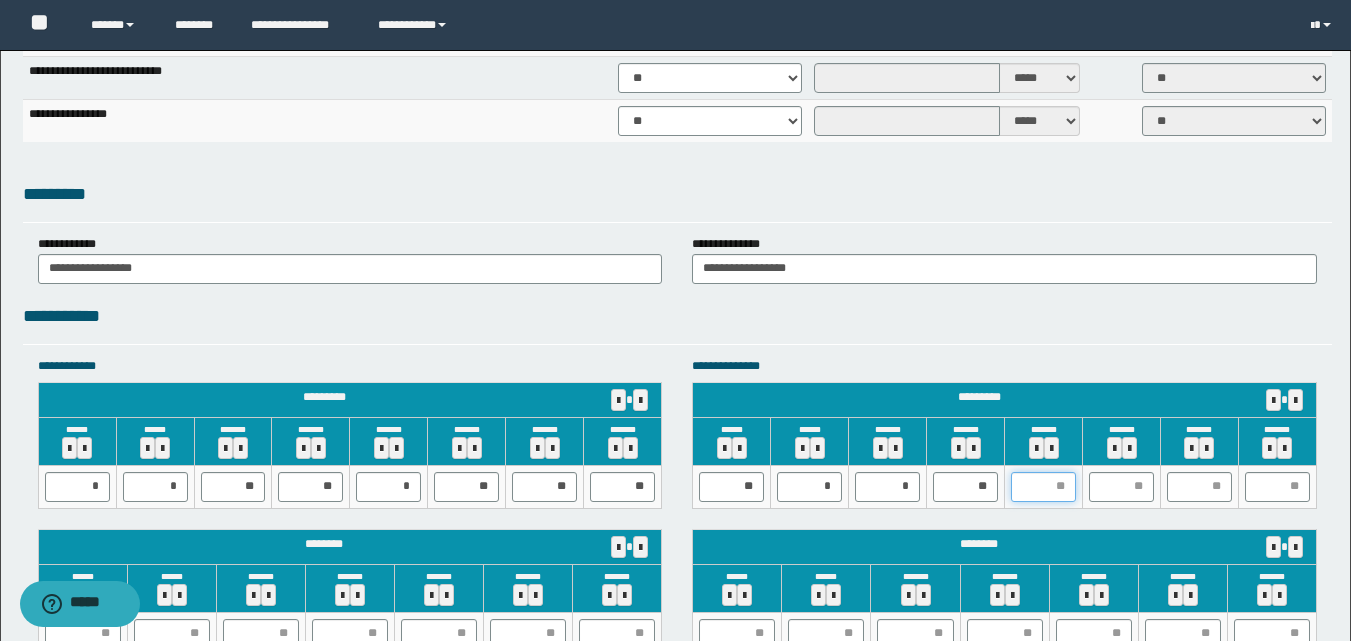 click at bounding box center (1043, 487) 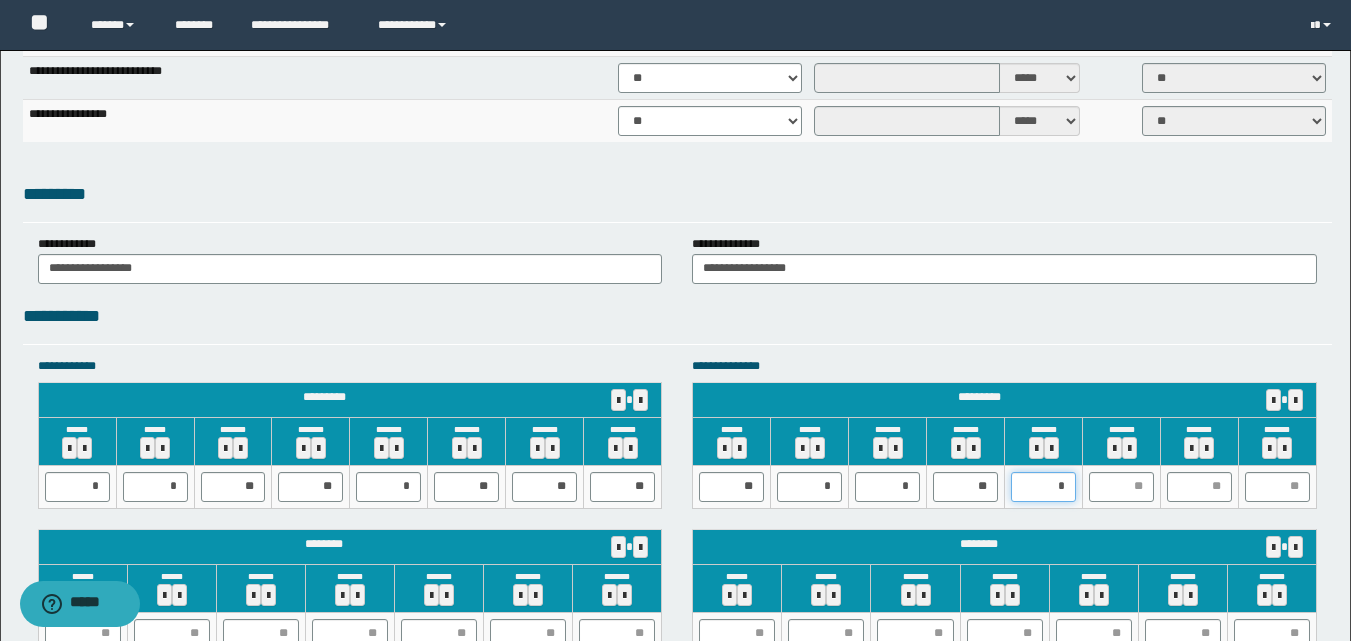 type on "**" 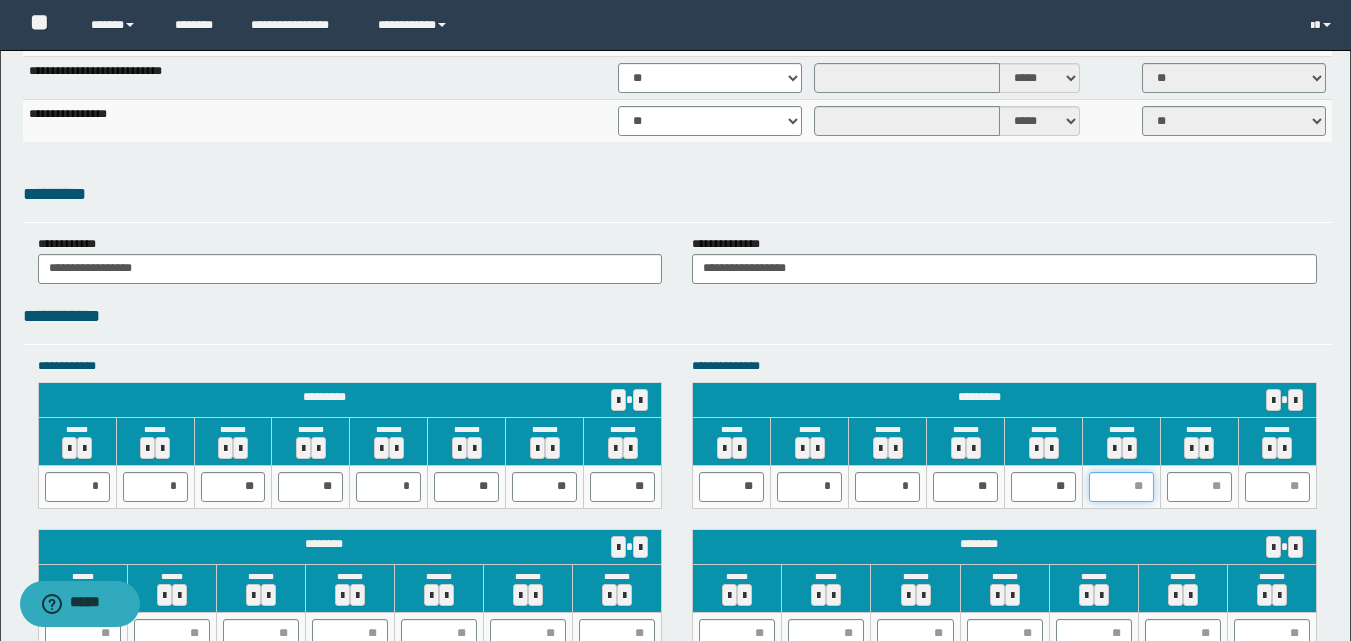 click at bounding box center [1121, 487] 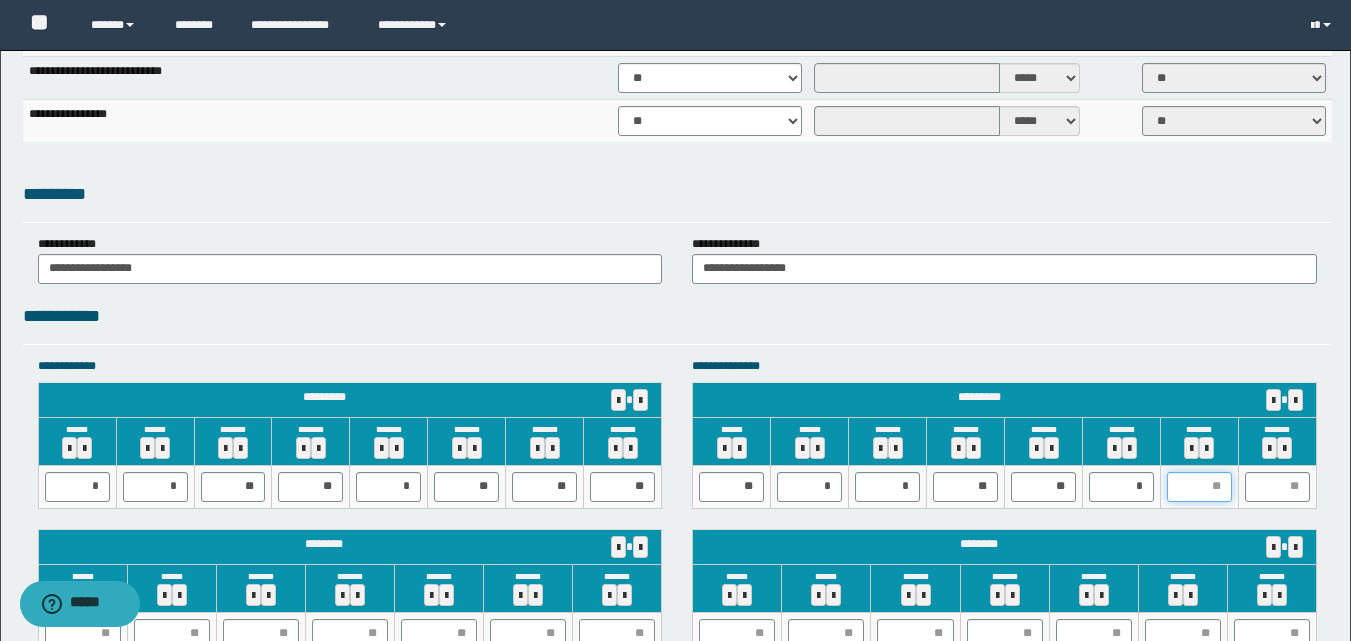 click at bounding box center [1199, 487] 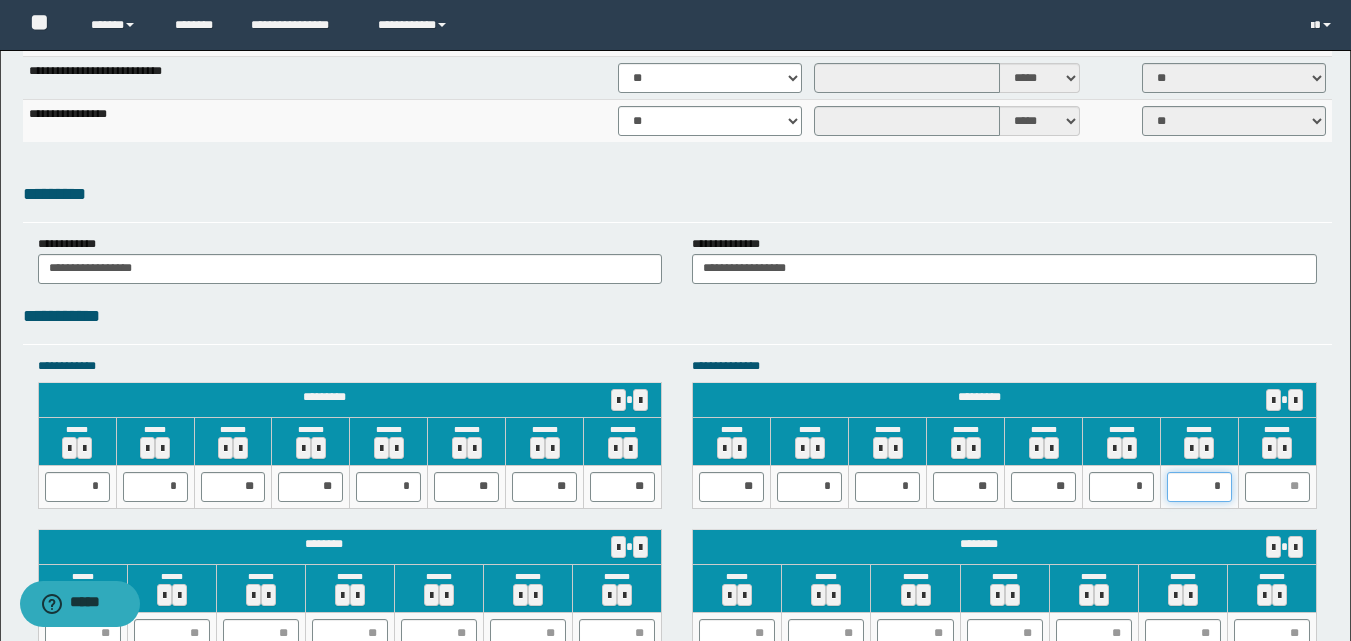 type on "**" 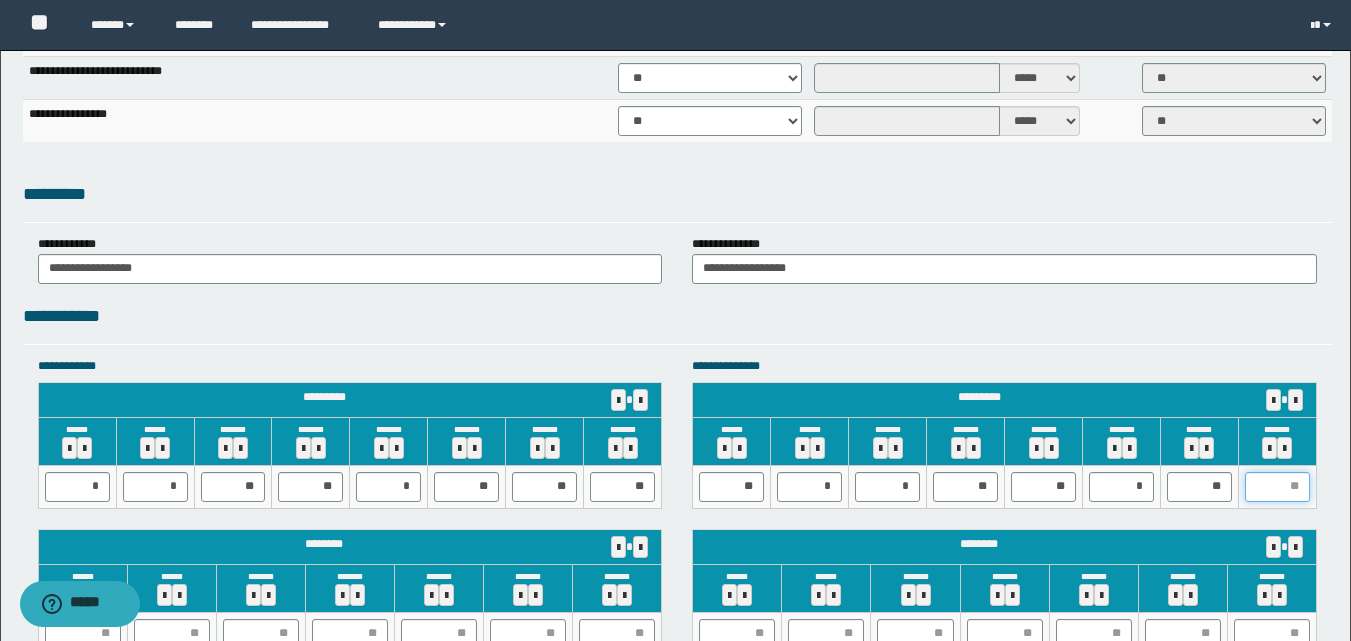 click at bounding box center (1277, 487) 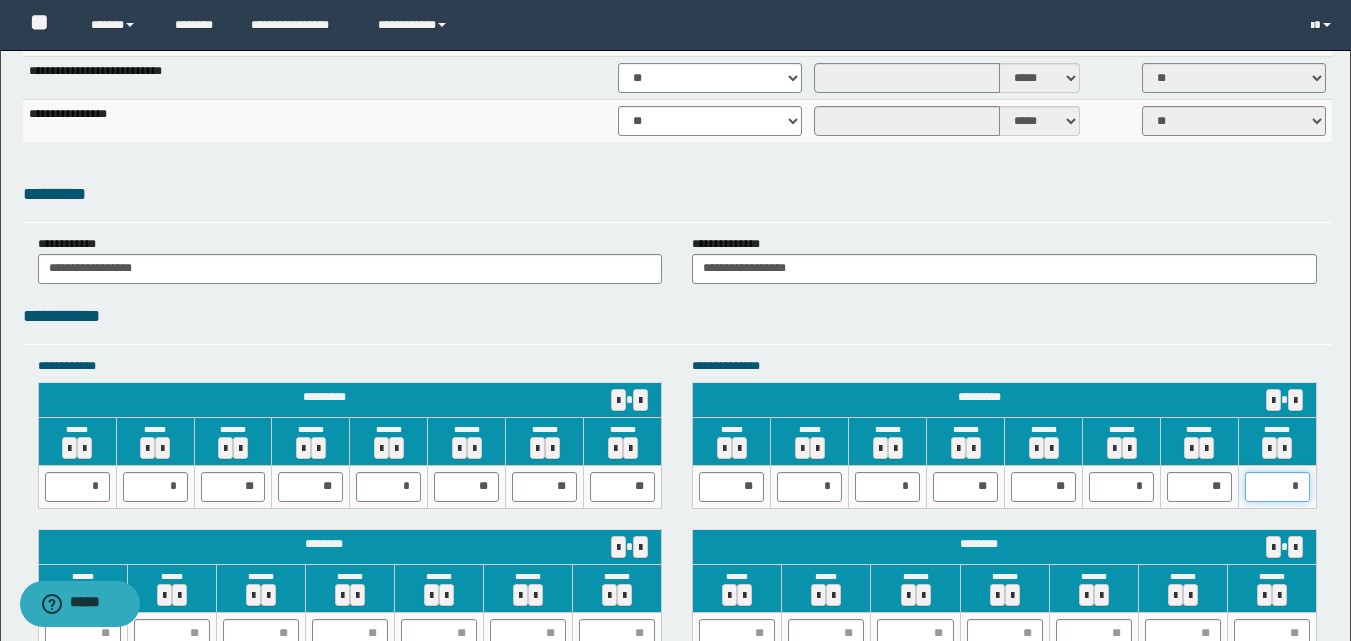 type on "**" 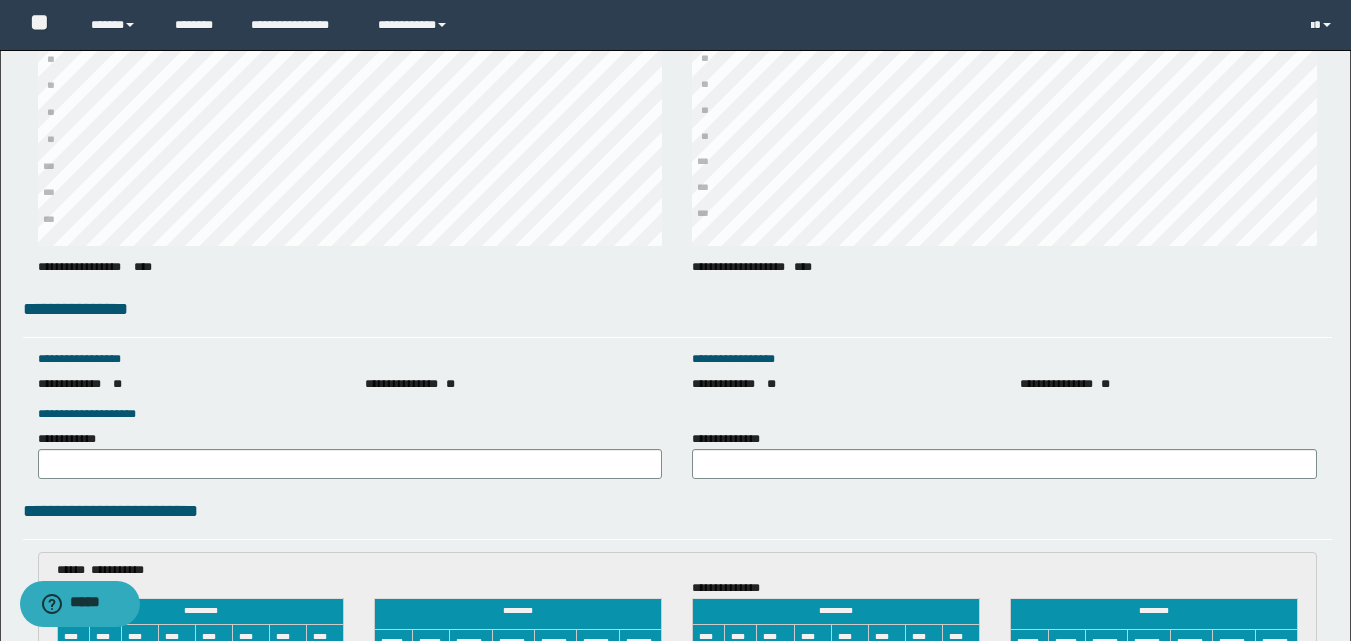 scroll, scrollTop: 2778, scrollLeft: 0, axis: vertical 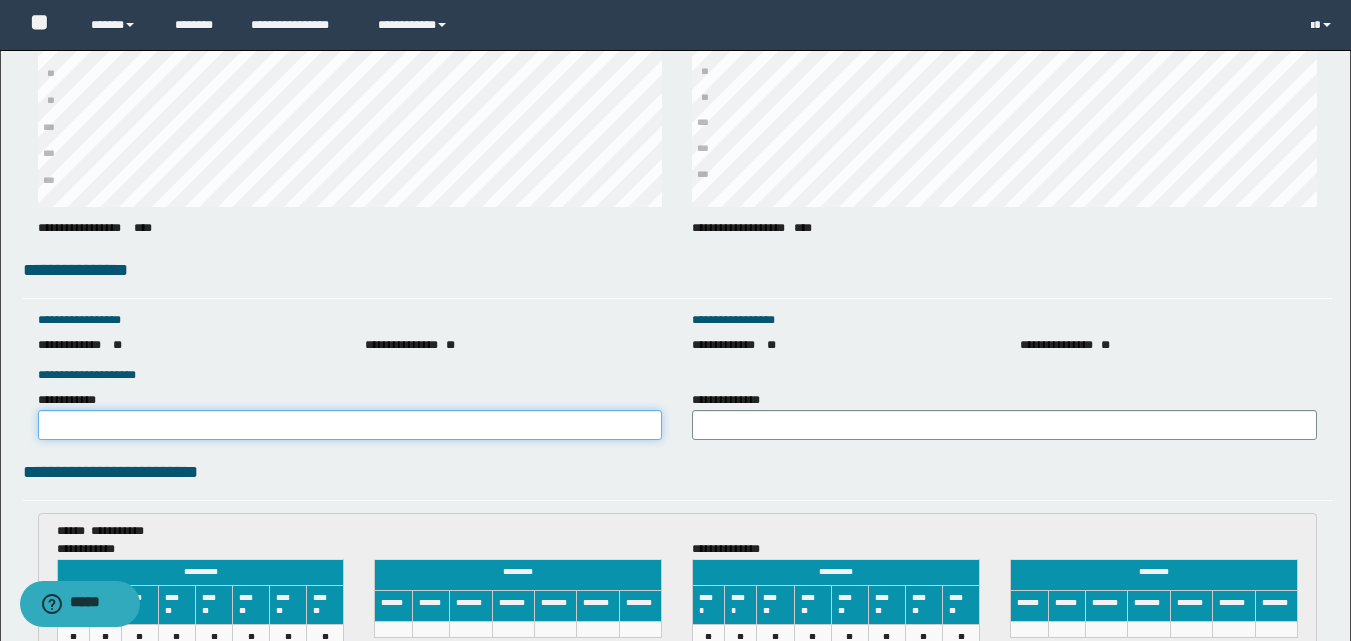 click on "**********" at bounding box center [350, 425] 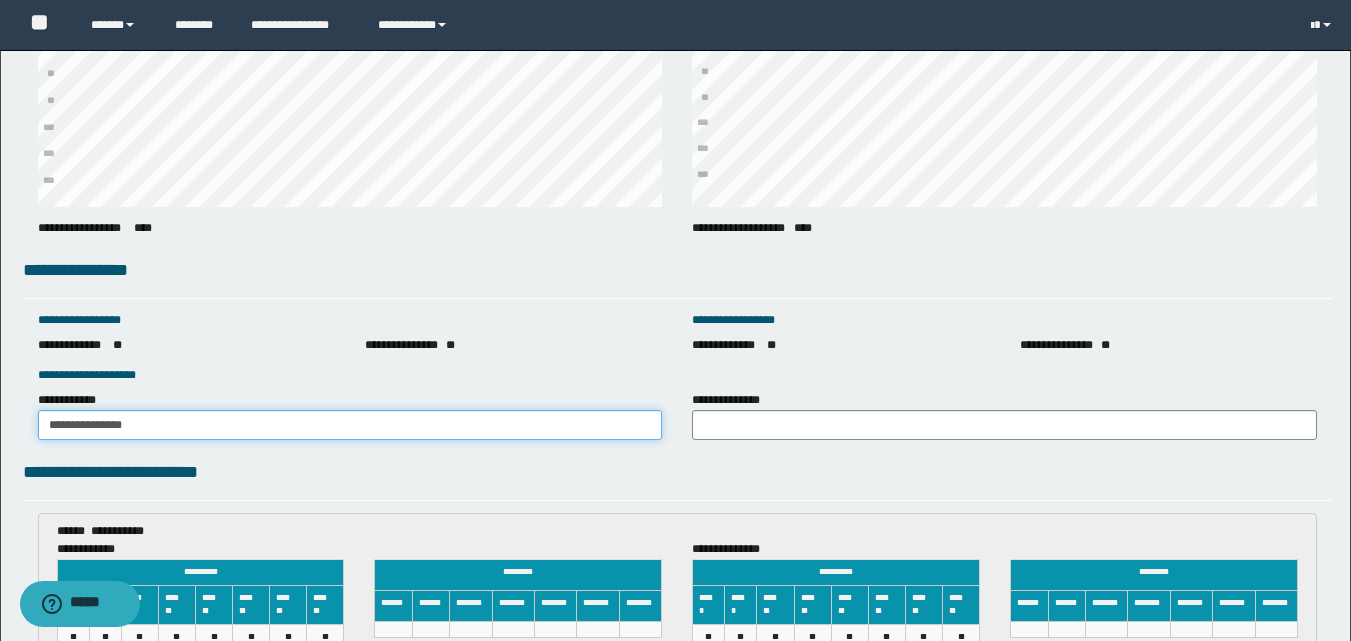drag, startPoint x: 176, startPoint y: 432, endPoint x: 0, endPoint y: 441, distance: 176.22997 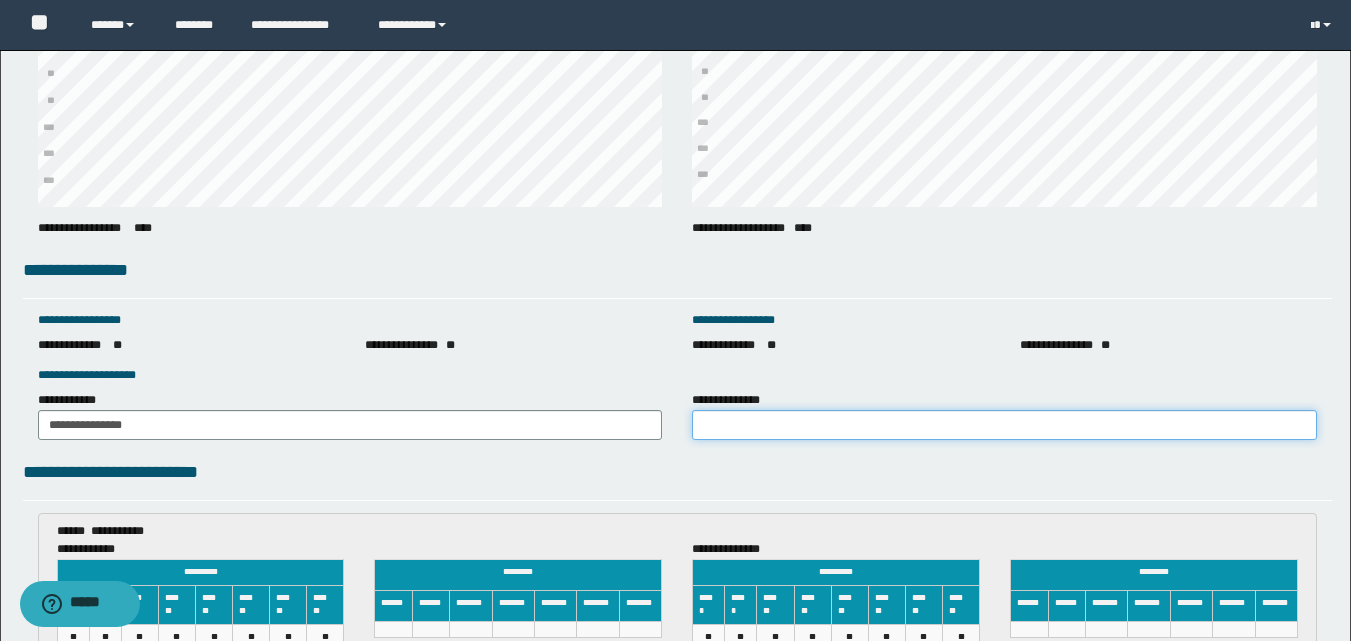 click on "**********" at bounding box center [1004, 425] 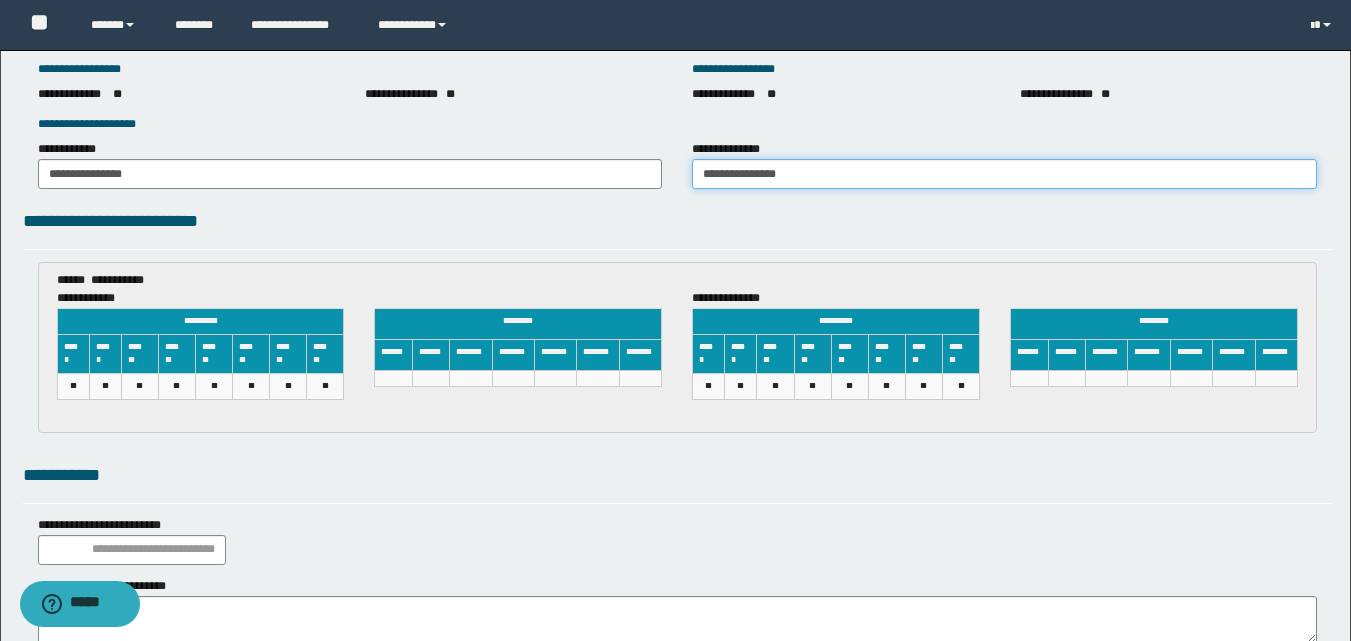 scroll, scrollTop: 3035, scrollLeft: 0, axis: vertical 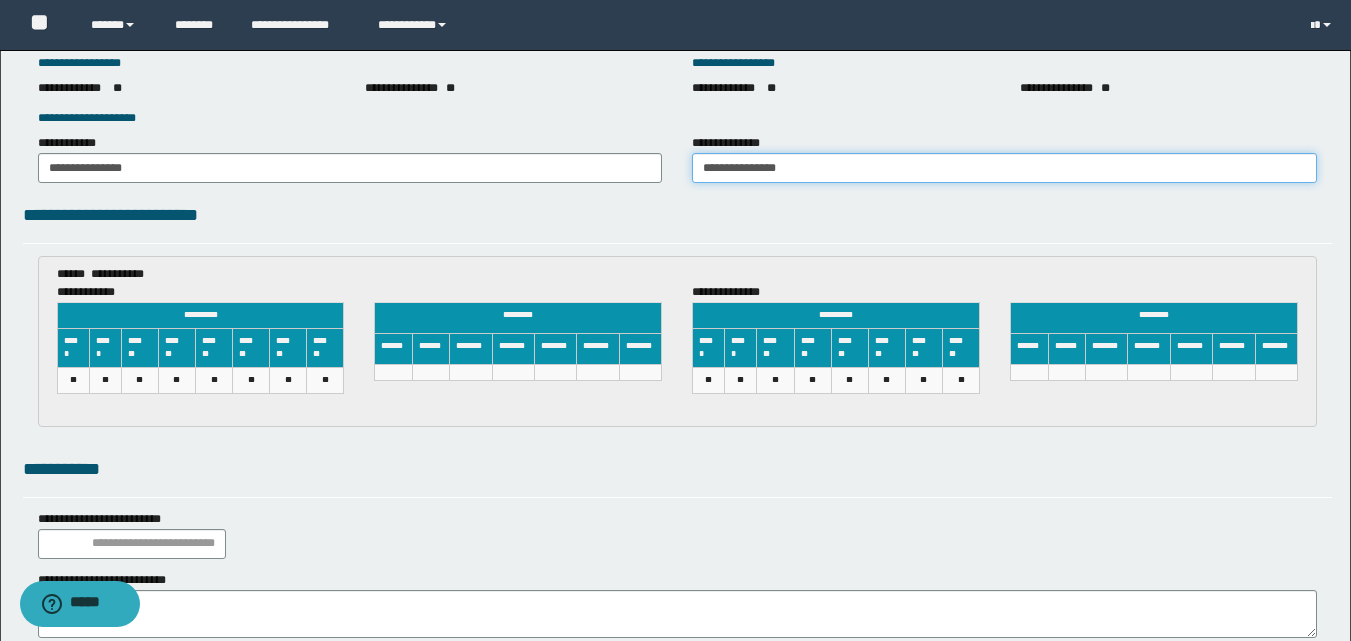 type on "**********" 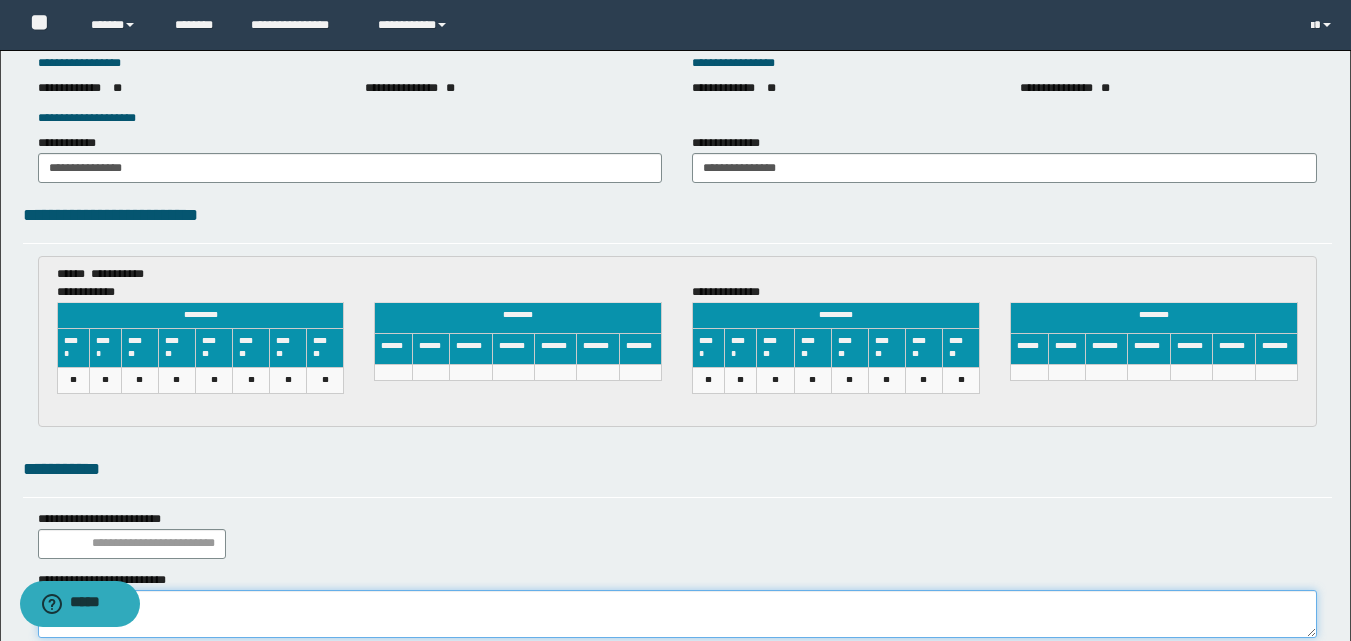 click at bounding box center (677, 614) 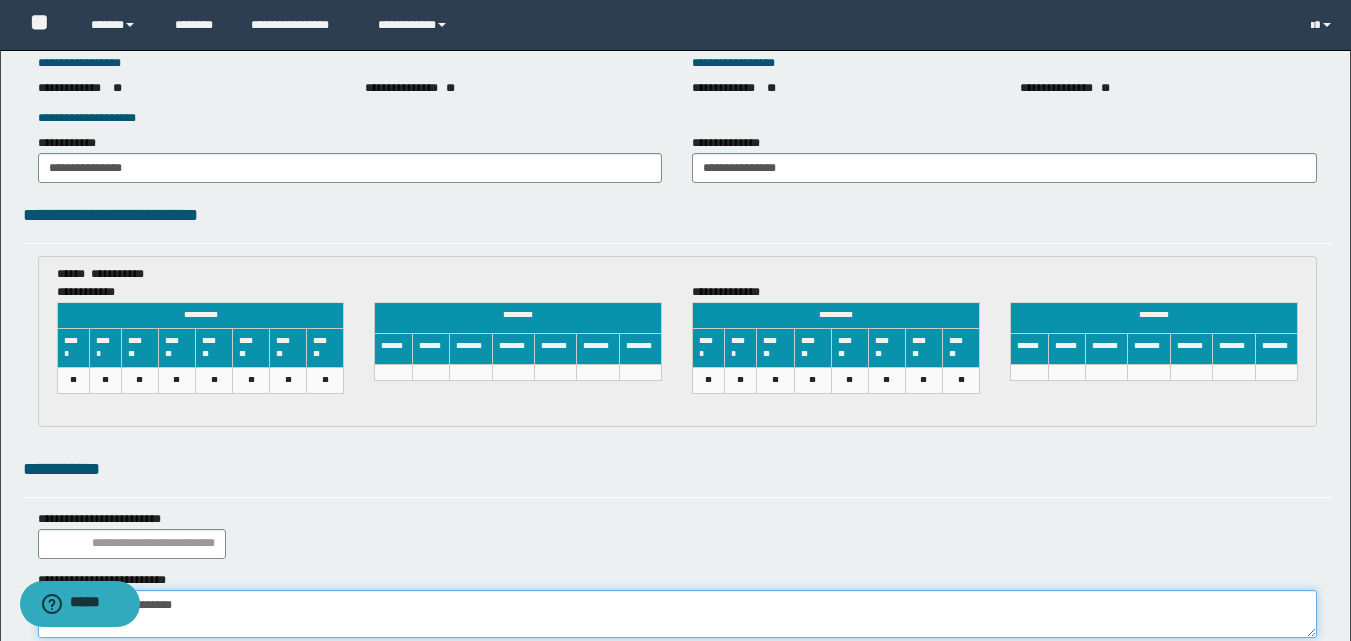 type on "**********" 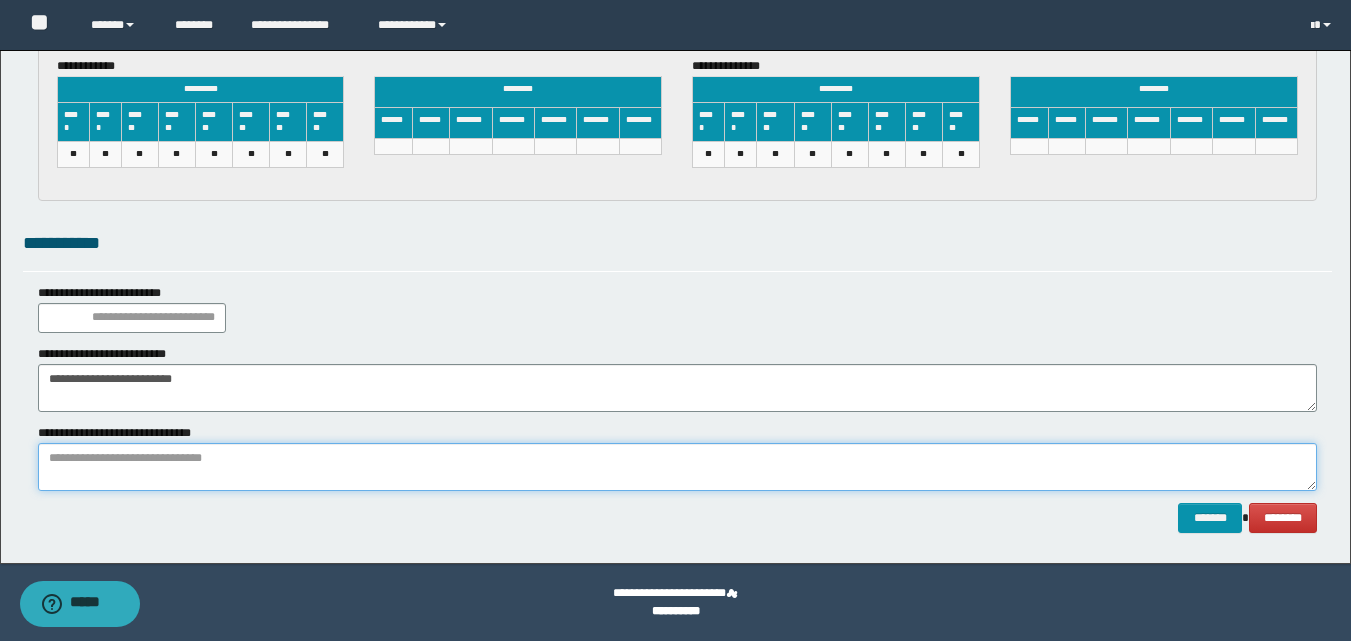 click at bounding box center (677, 467) 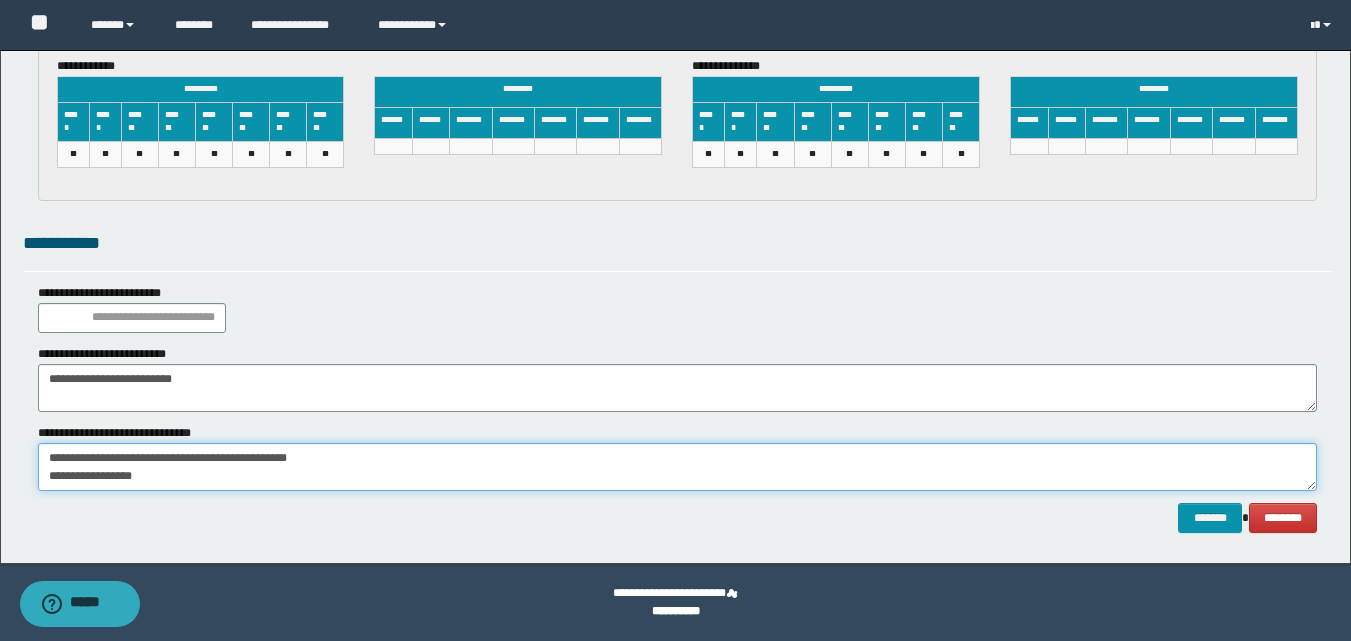 scroll, scrollTop: 0, scrollLeft: 0, axis: both 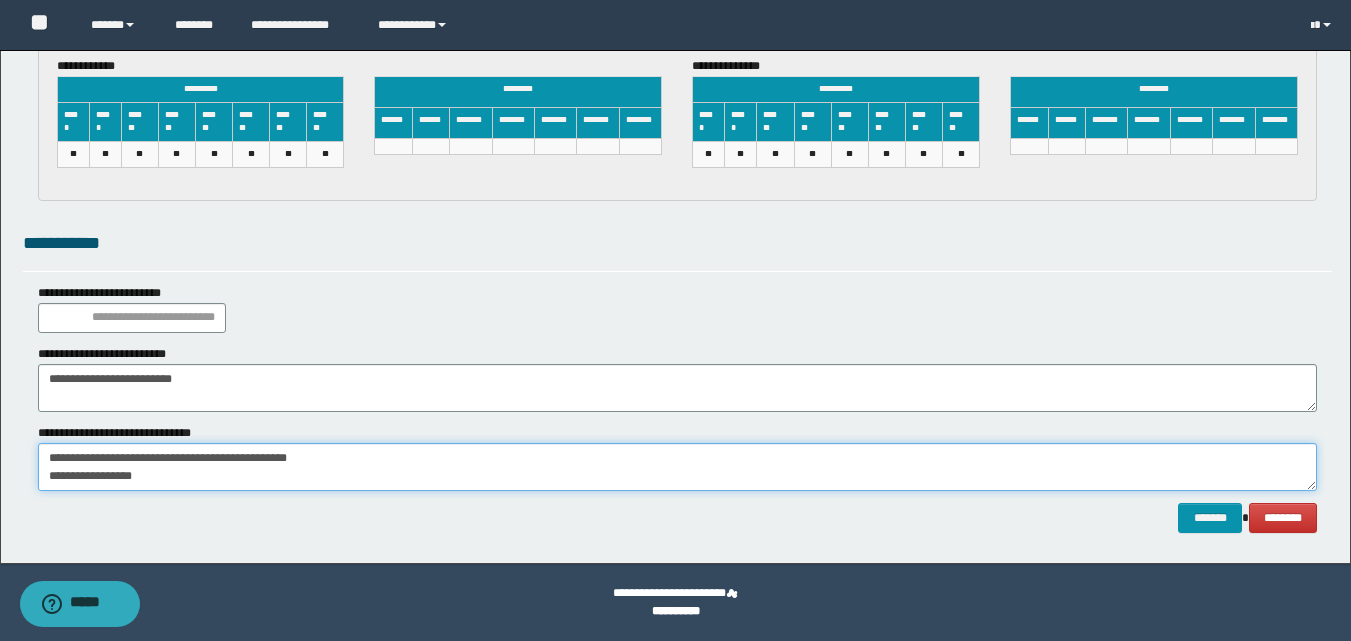 type on "**********" 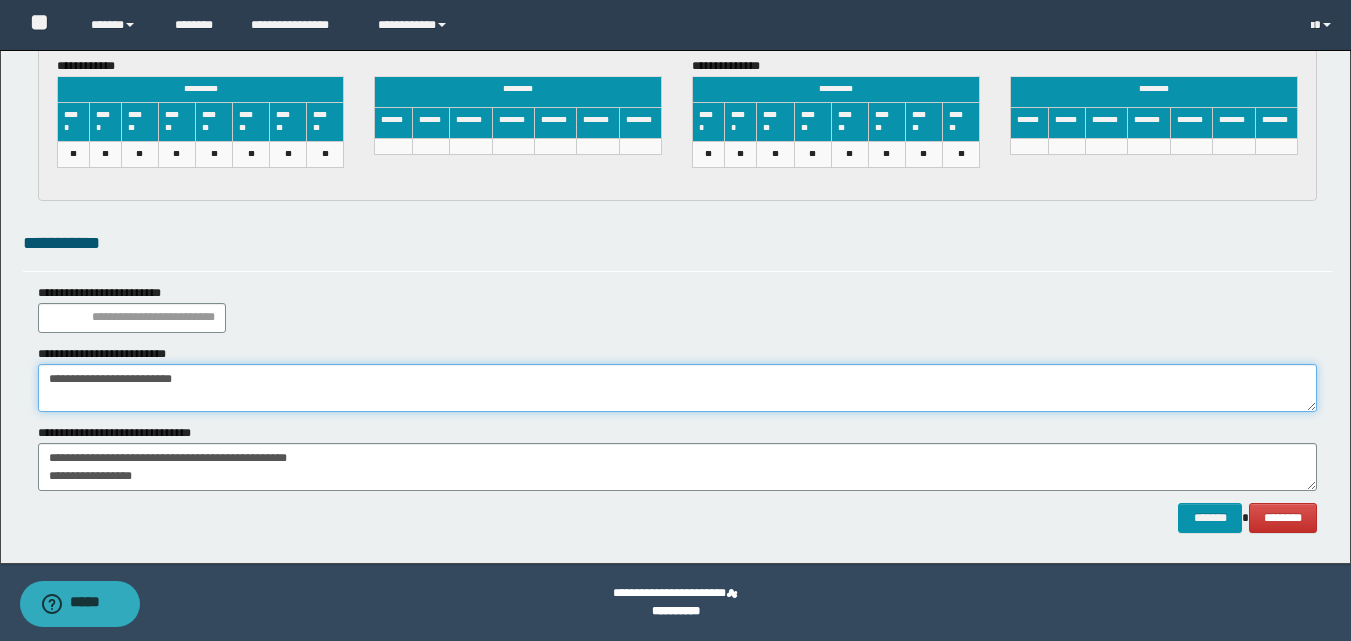 drag, startPoint x: 111, startPoint y: 371, endPoint x: 26, endPoint y: 369, distance: 85.02353 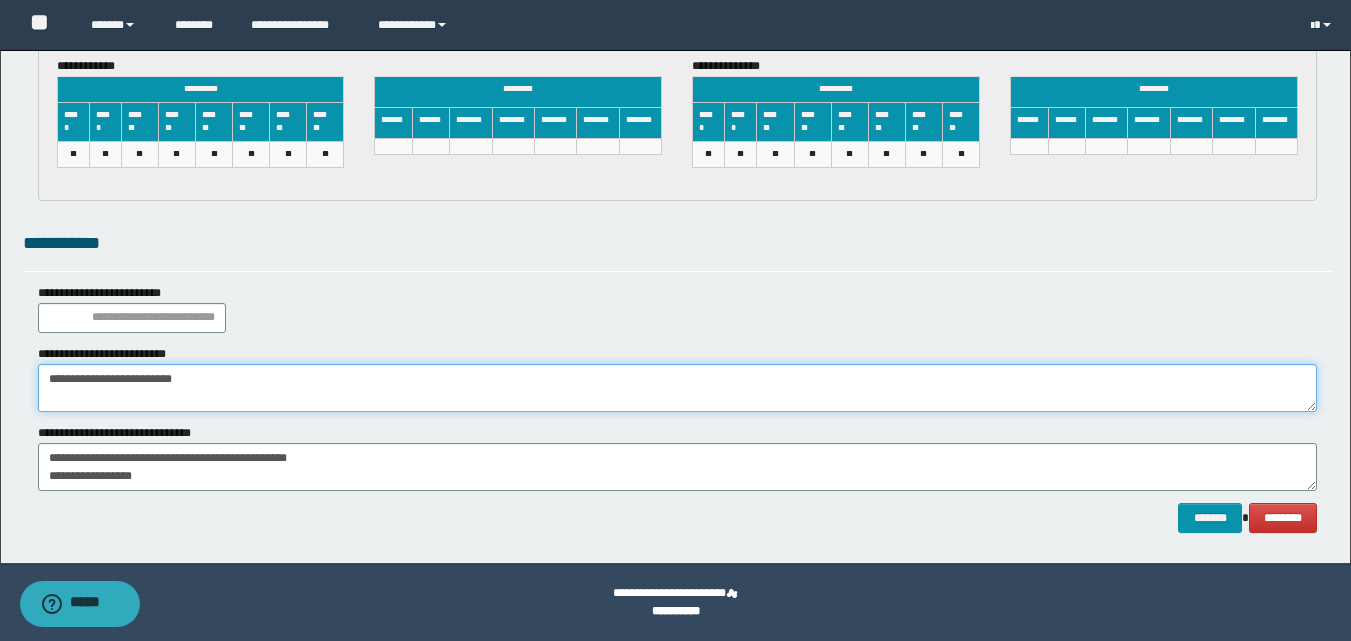 click on "**********" at bounding box center [677, 378] 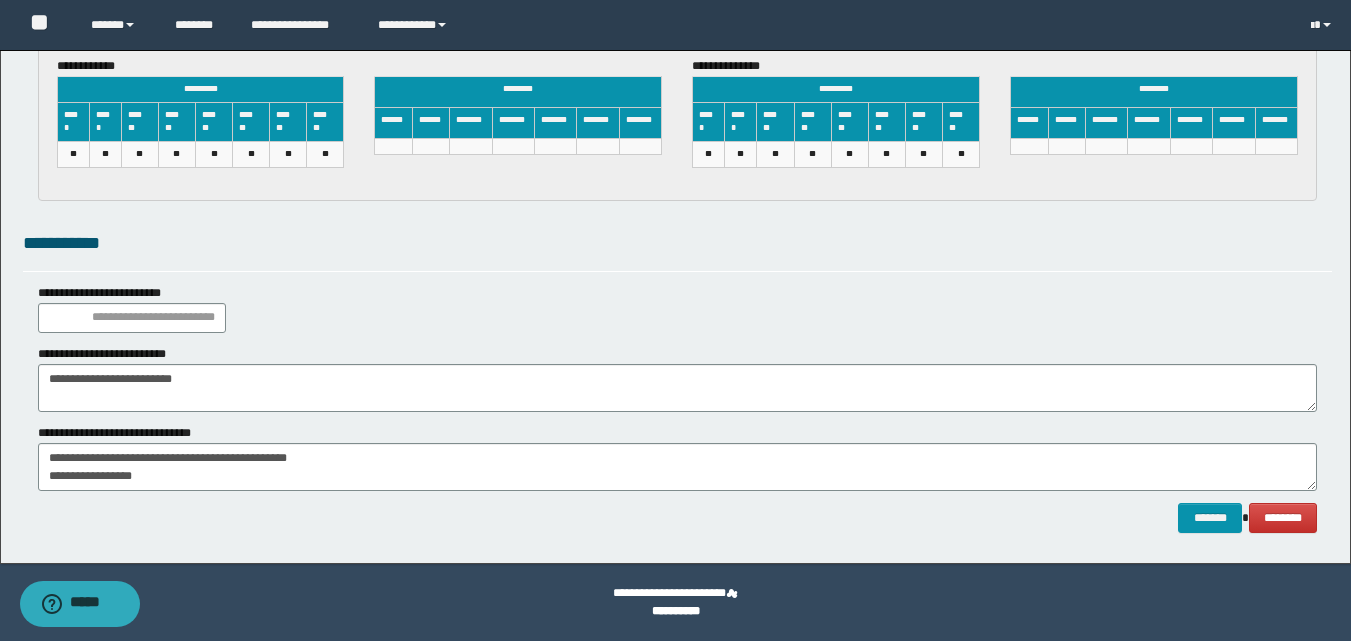 click on "**********" at bounding box center (677, 308) 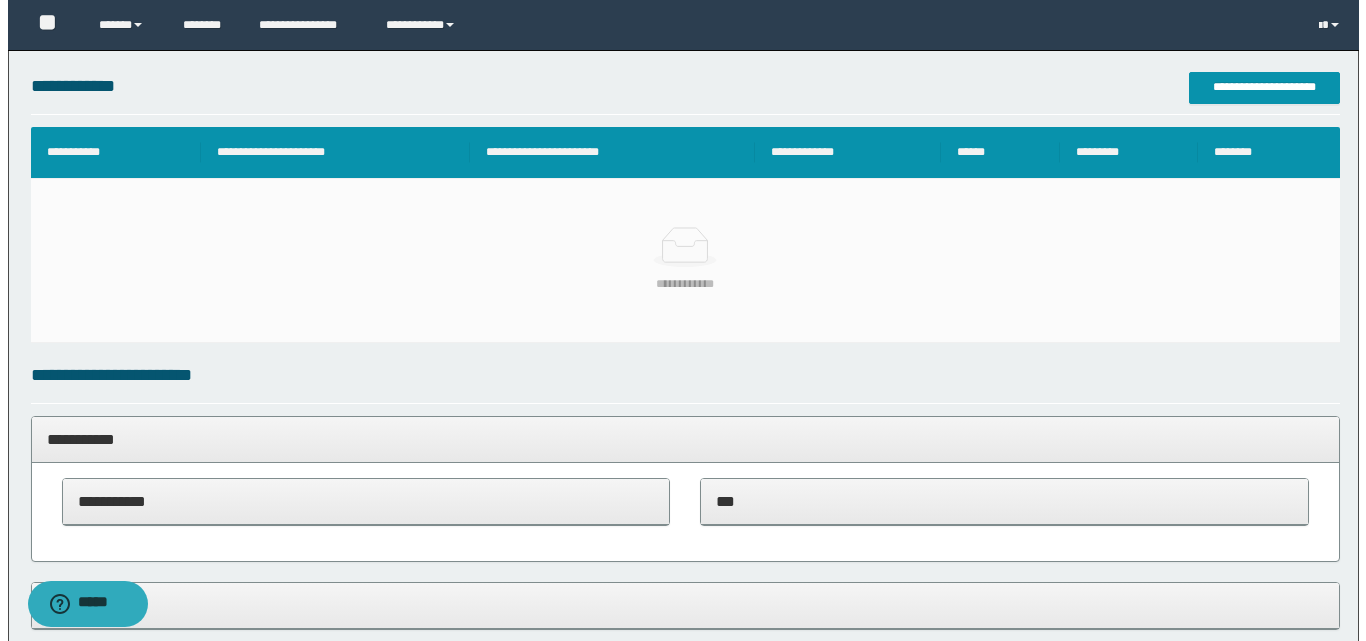 scroll, scrollTop: 412, scrollLeft: 0, axis: vertical 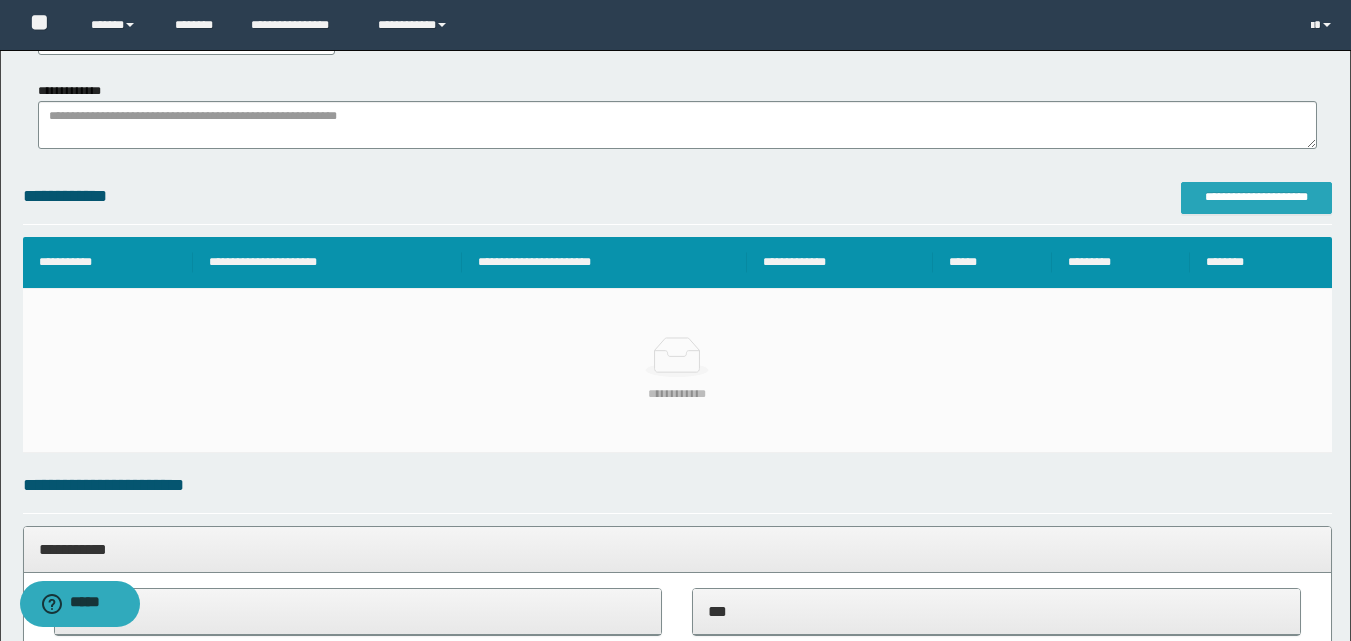 click on "**********" at bounding box center (1256, 197) 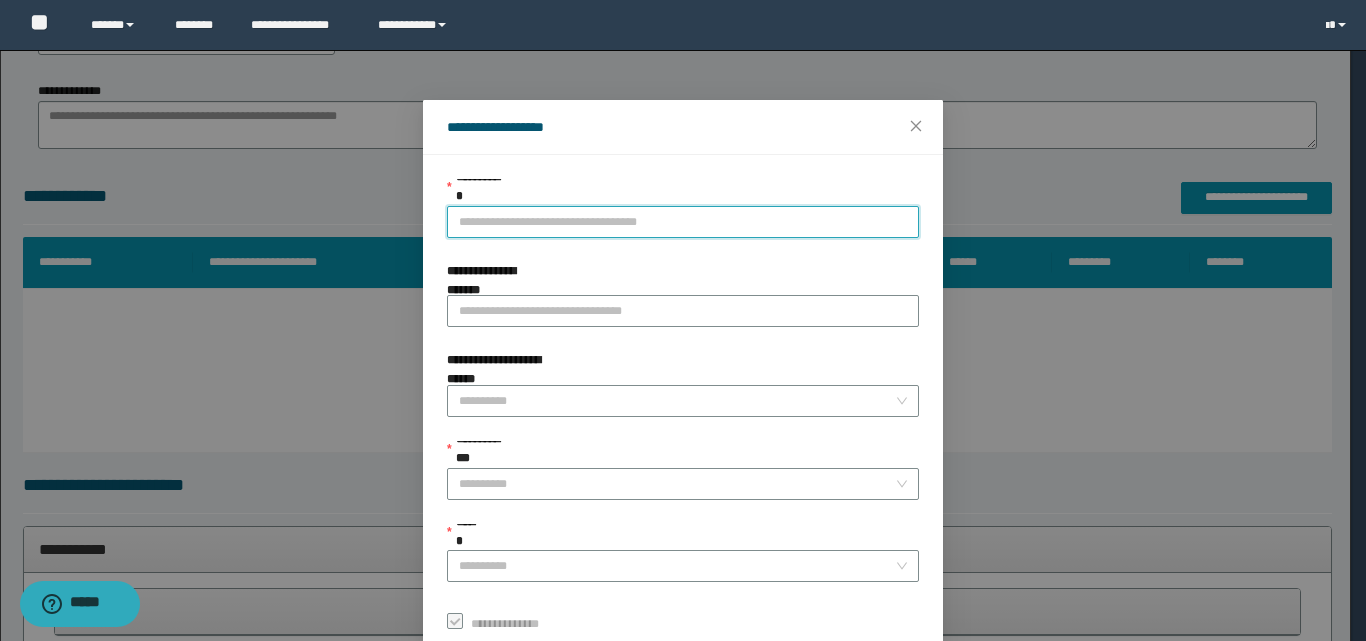 click on "**********" at bounding box center (683, 222) 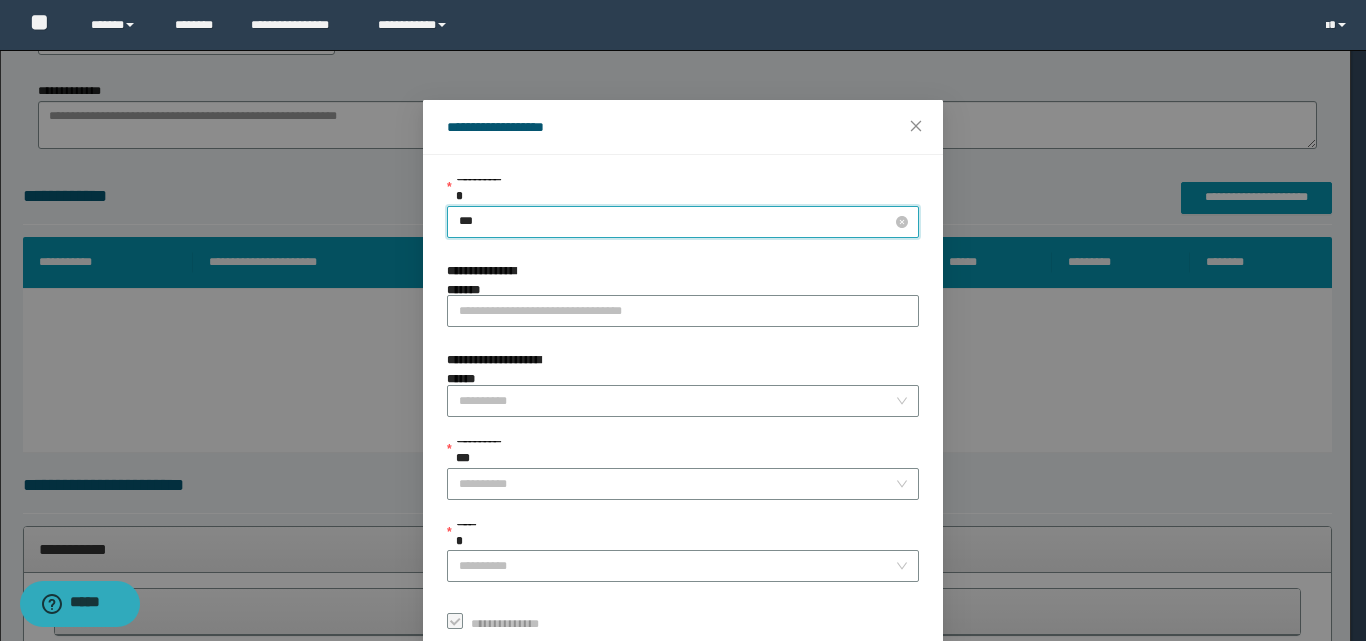 type on "****" 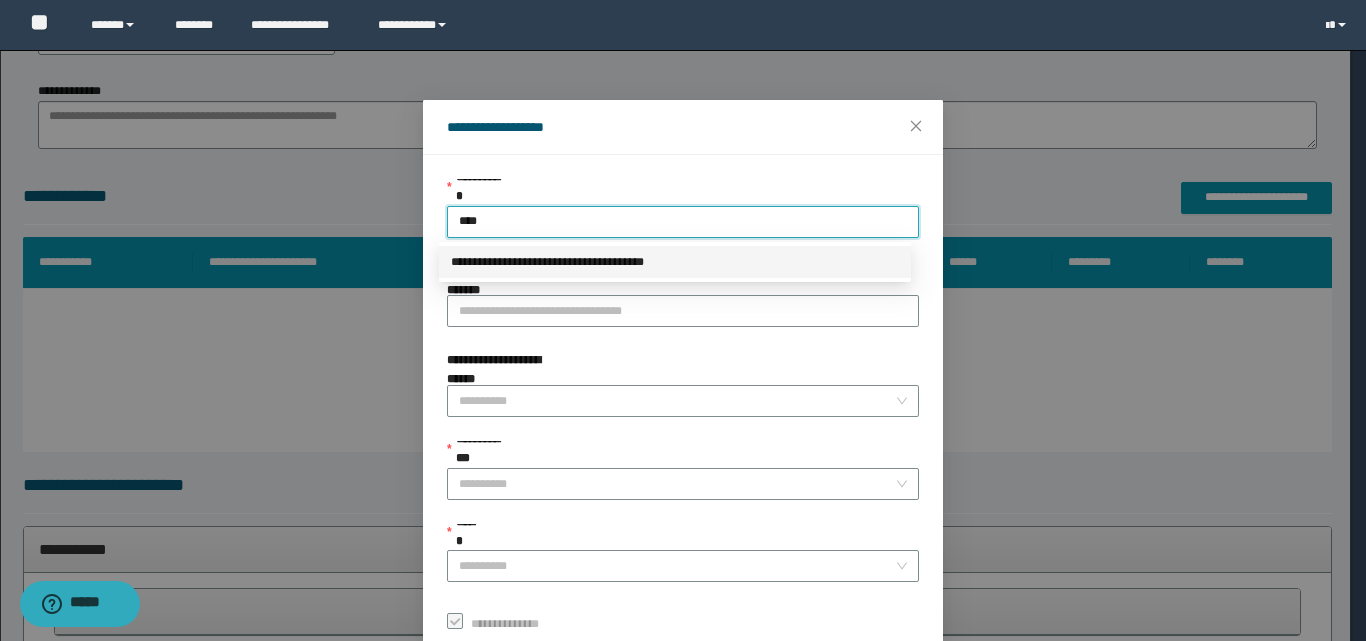click on "**********" at bounding box center (675, 262) 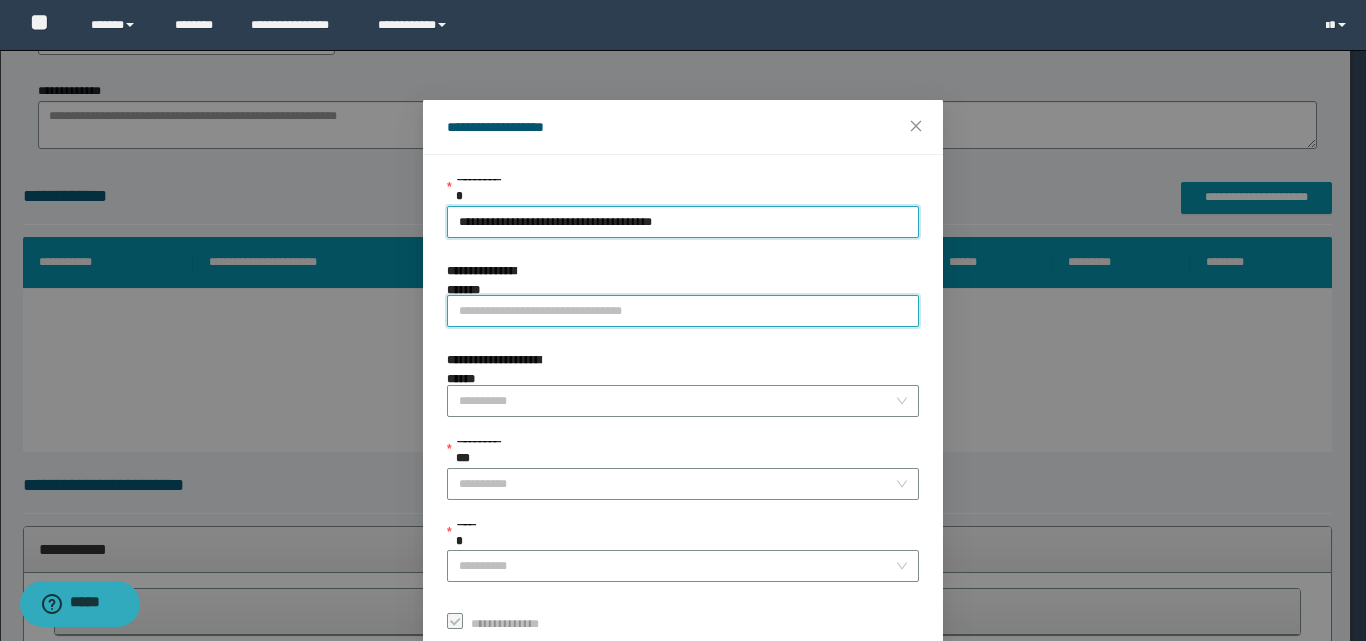 click on "**********" at bounding box center [683, 311] 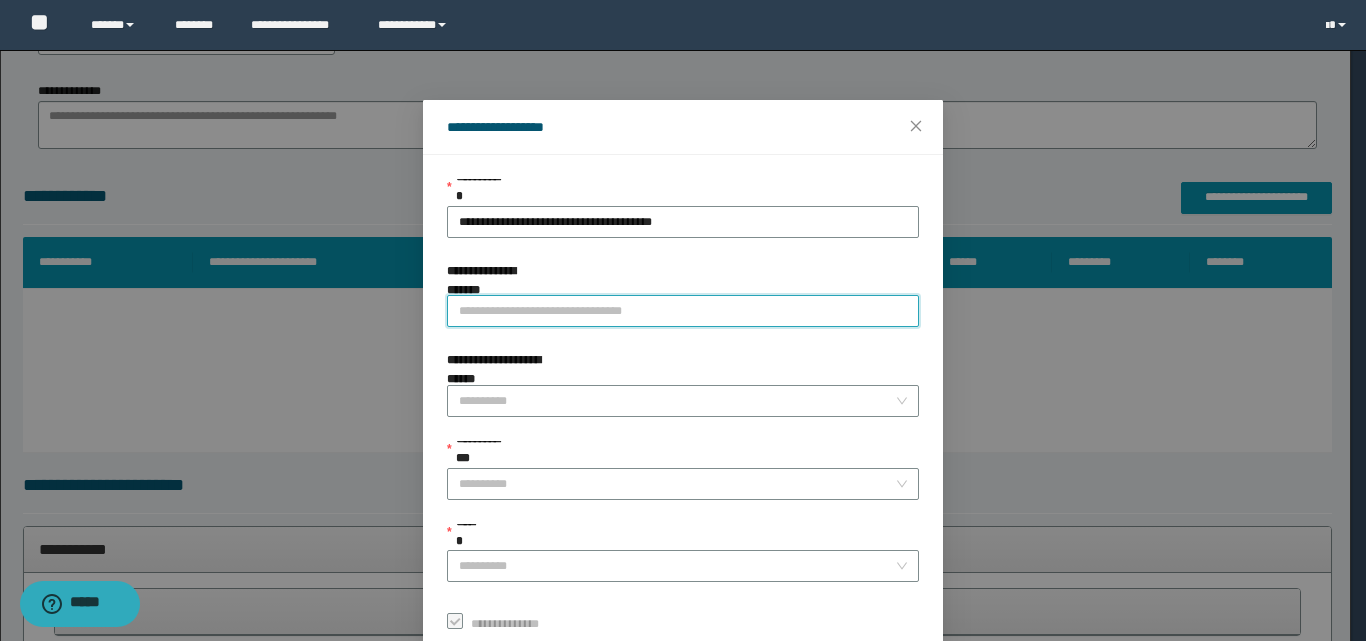 paste on "**********" 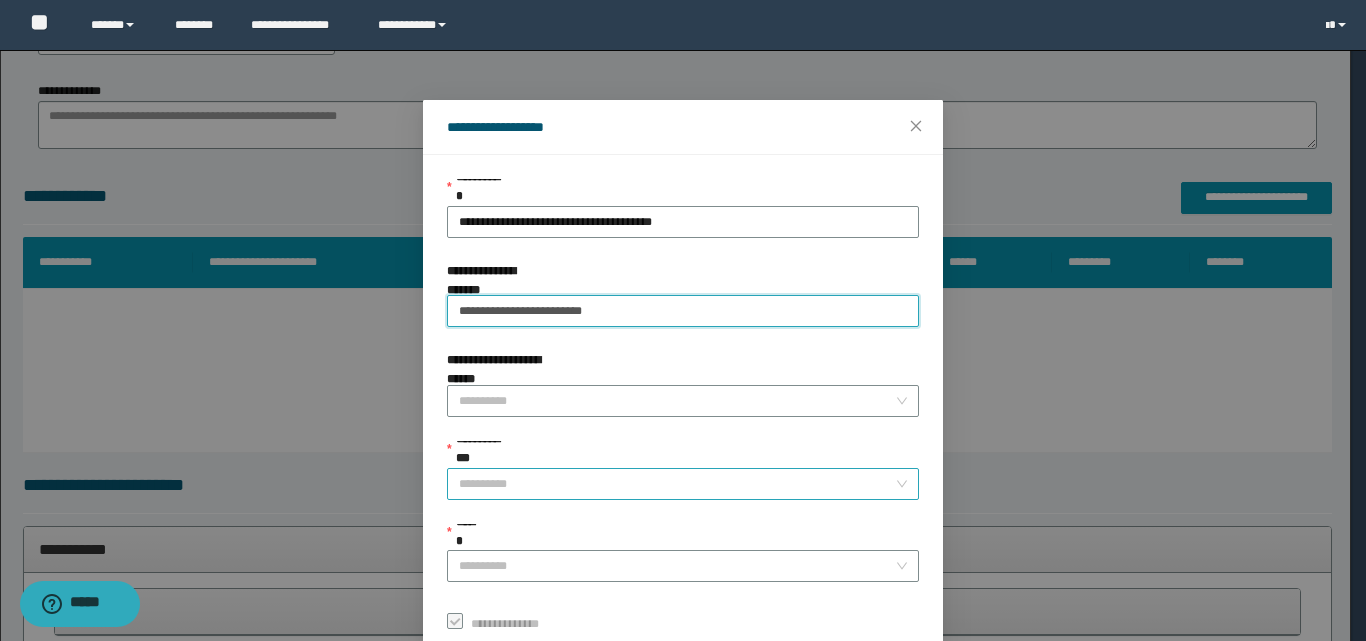 type on "**********" 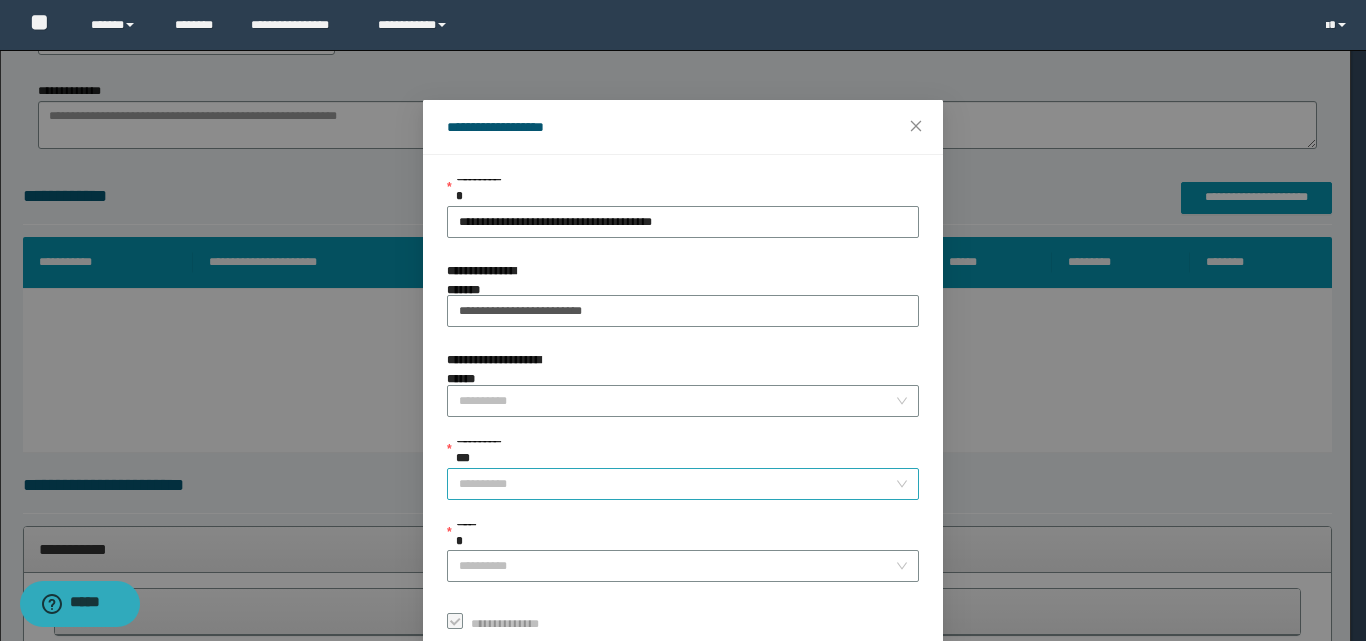 click on "**********" at bounding box center (677, 484) 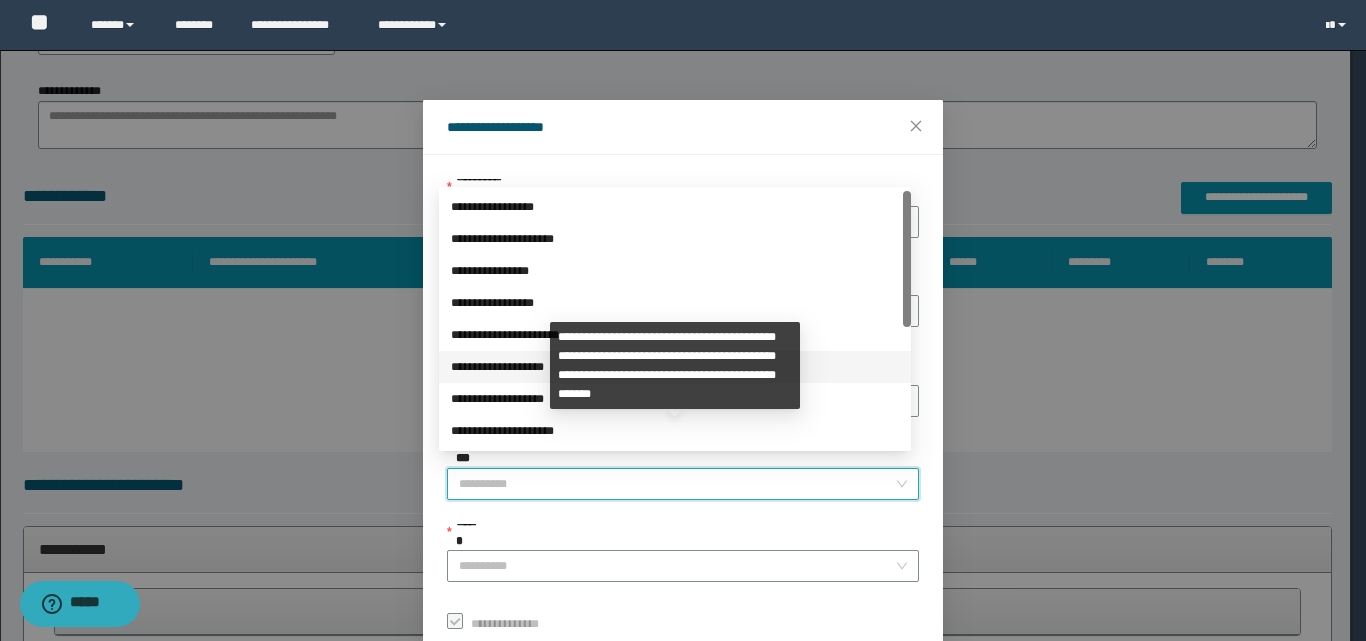 scroll, scrollTop: 224, scrollLeft: 0, axis: vertical 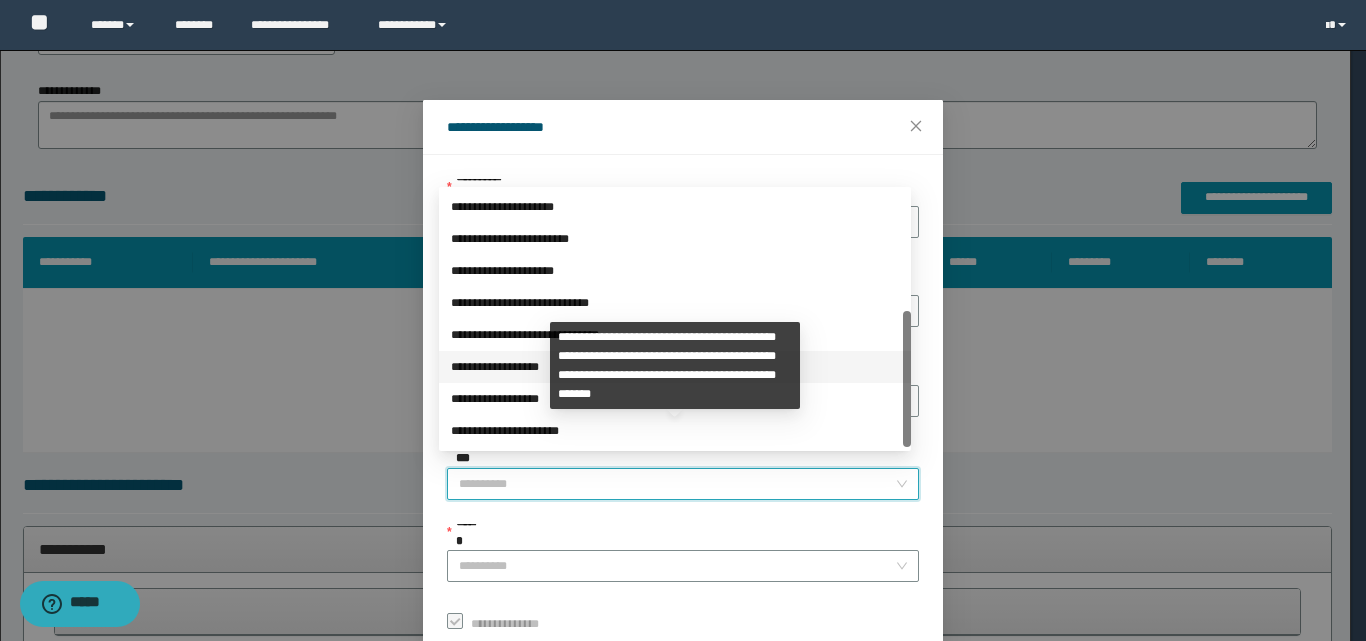 click on "**********" at bounding box center [675, 367] 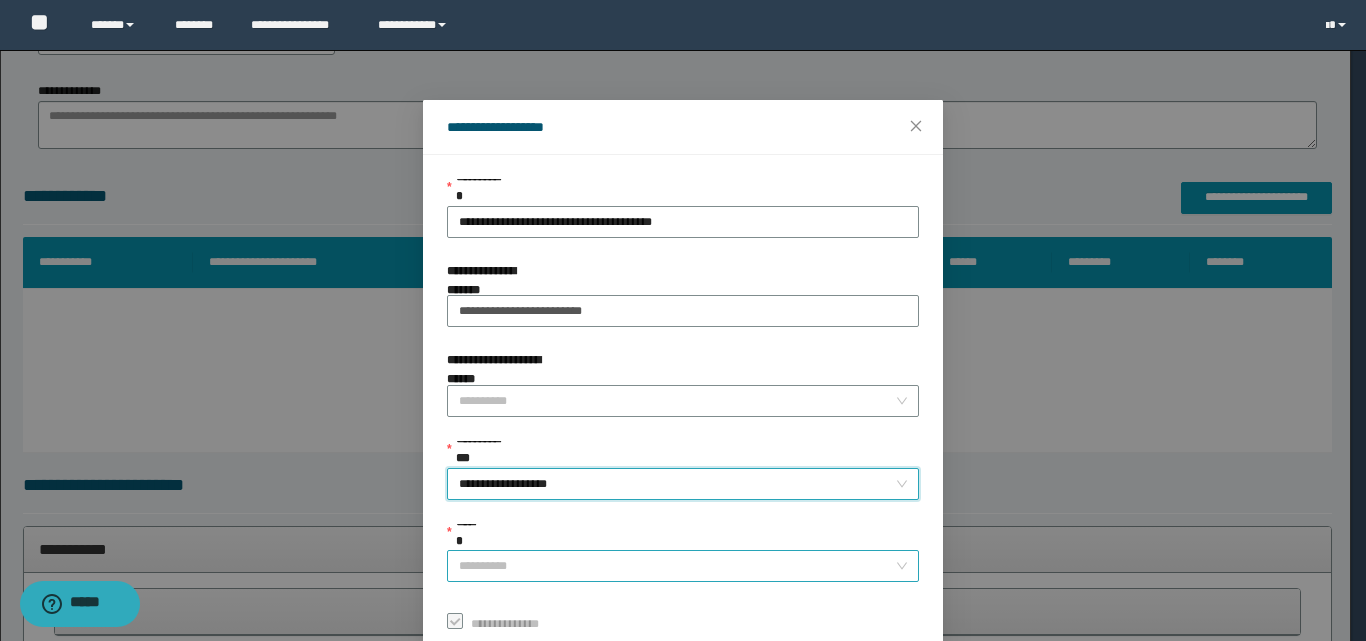 click on "******" at bounding box center [677, 566] 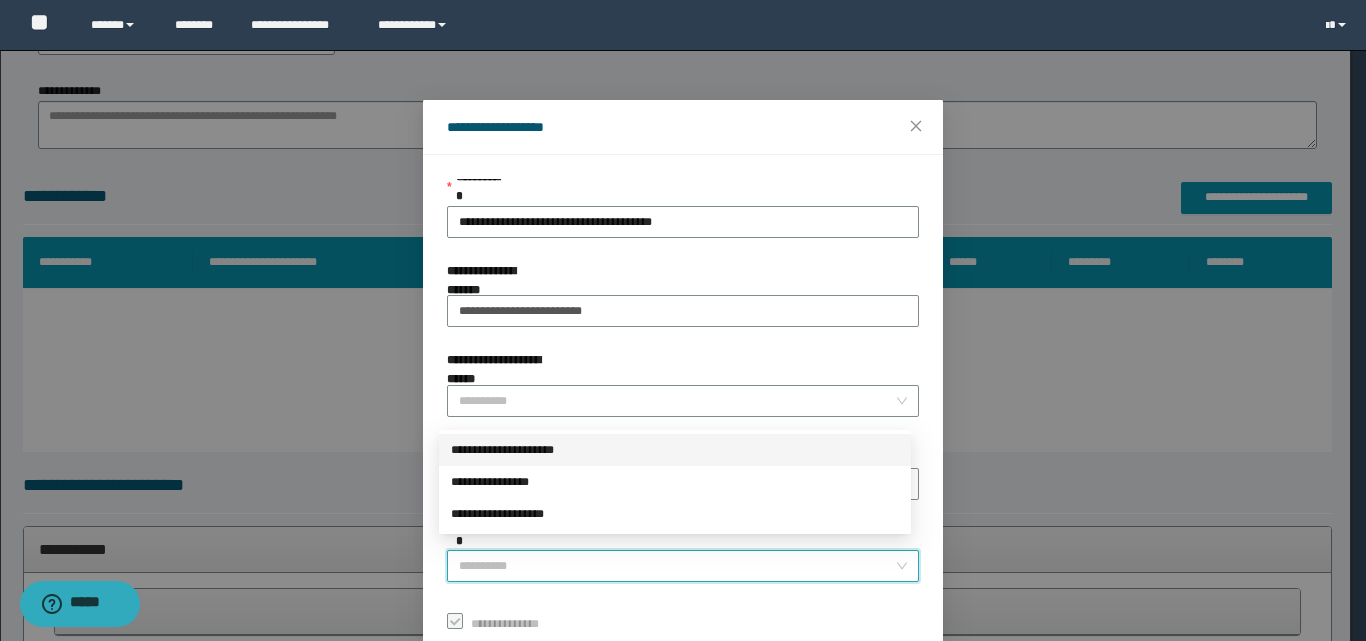 click on "**********" at bounding box center (675, 450) 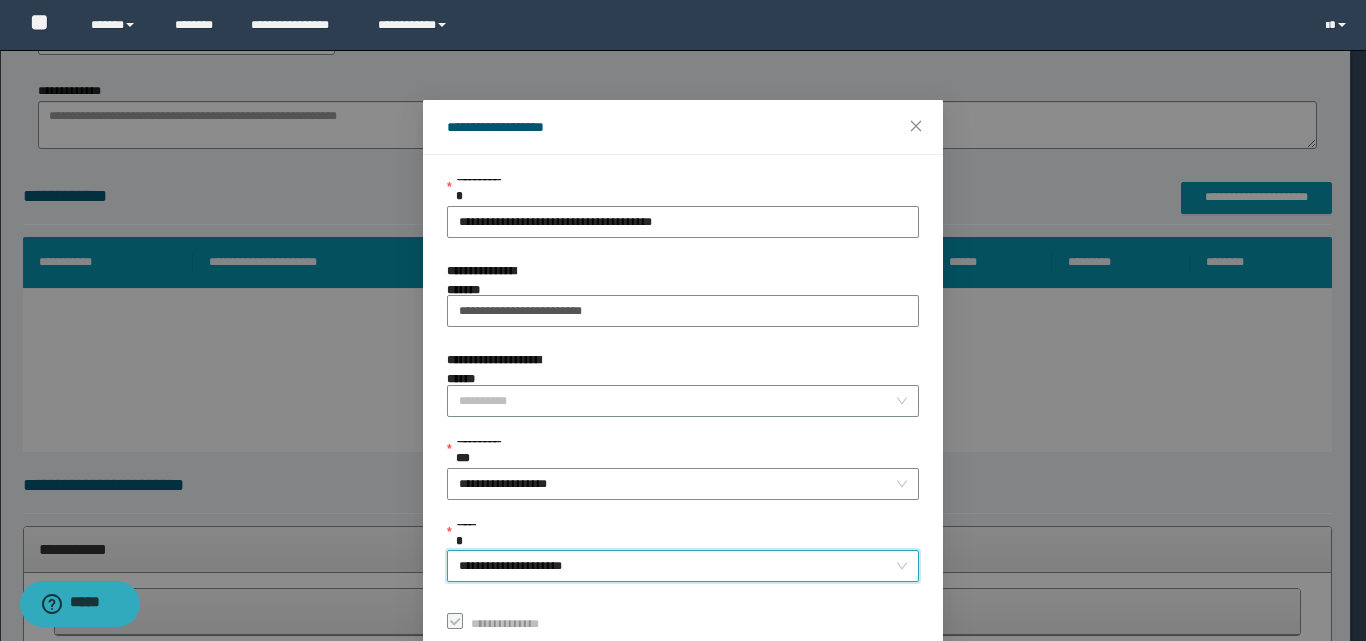 scroll, scrollTop: 111, scrollLeft: 0, axis: vertical 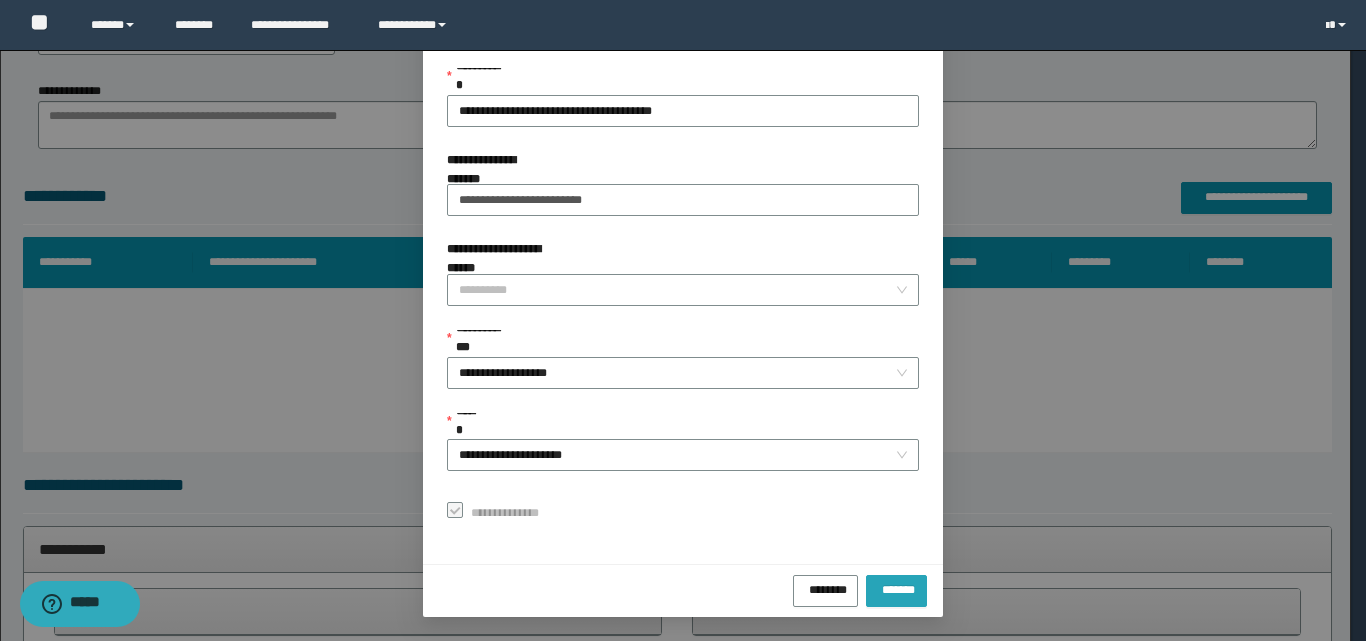 click on "*******" at bounding box center (896, 591) 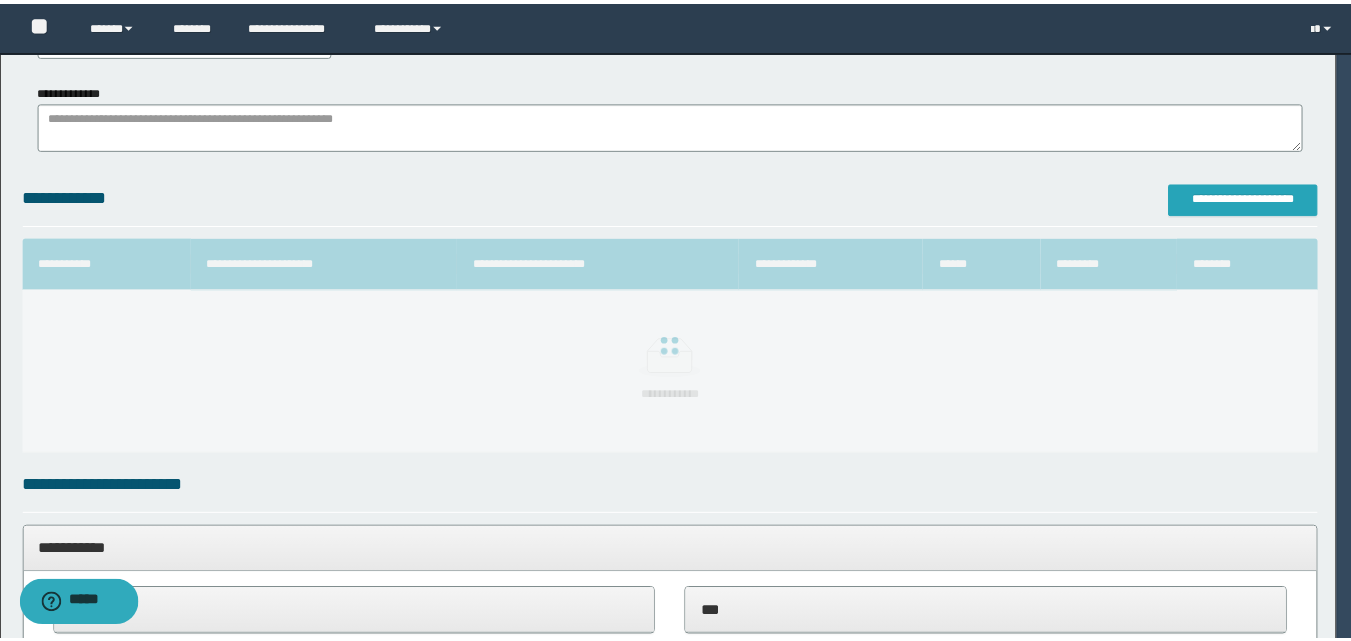 scroll, scrollTop: 0, scrollLeft: 0, axis: both 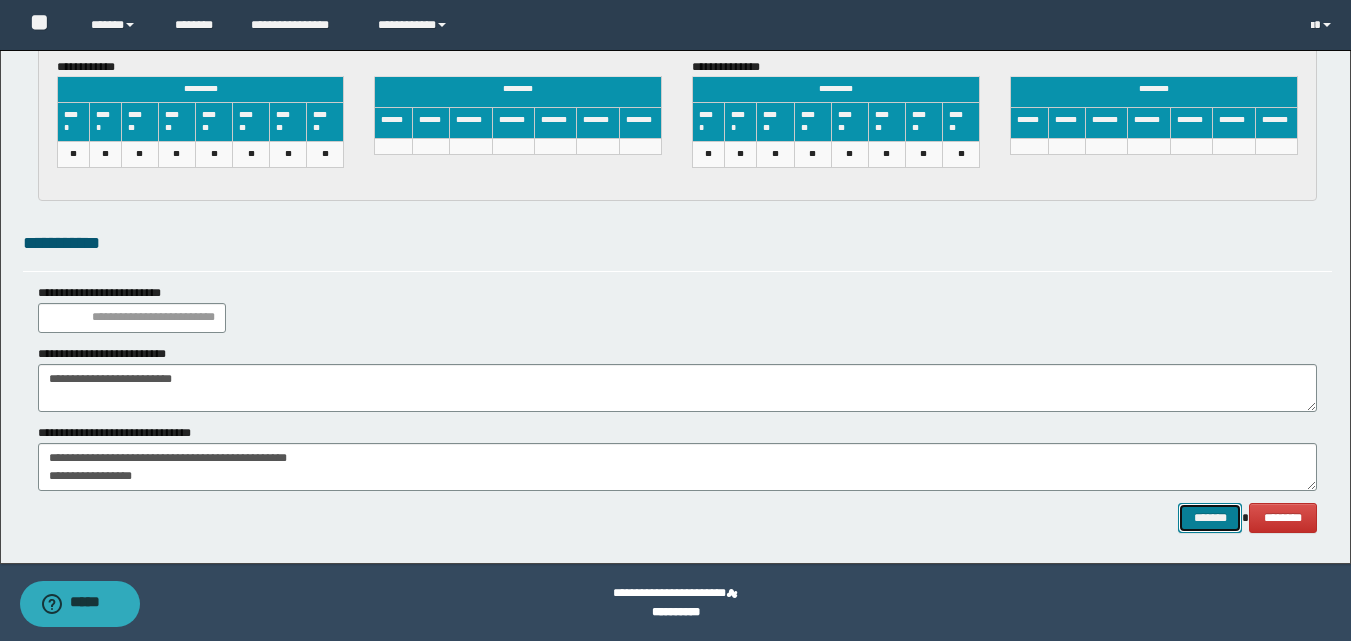 click on "*******" at bounding box center [1210, 518] 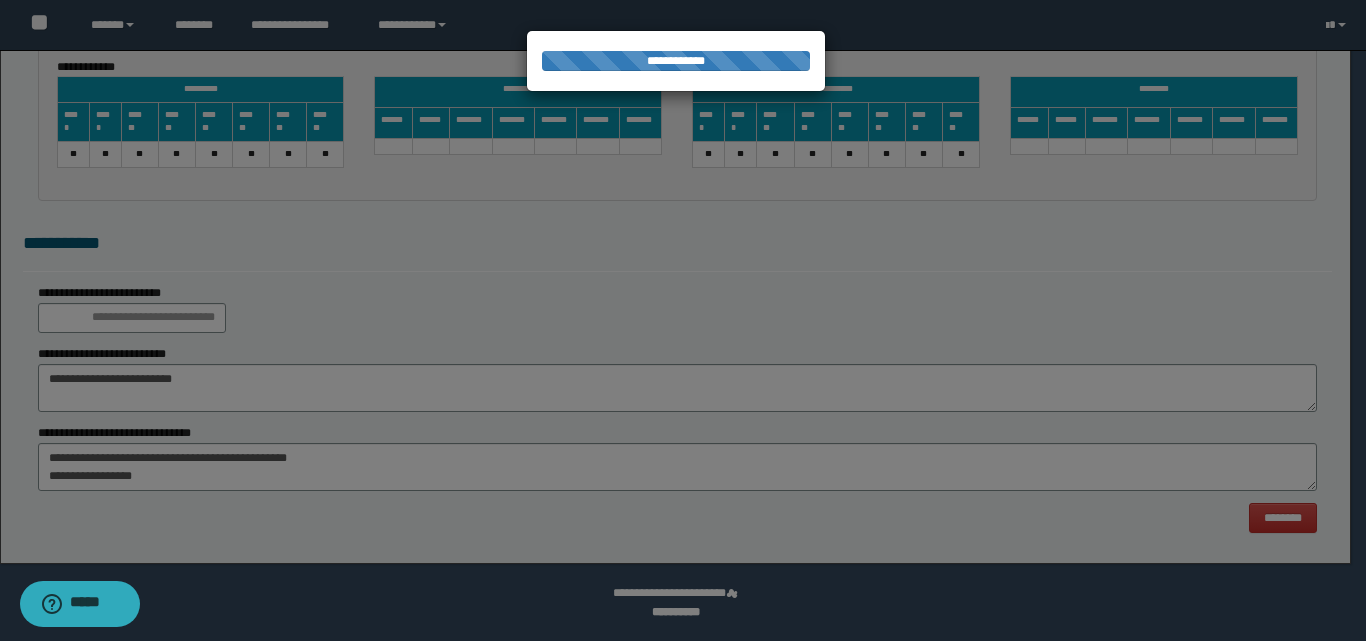 scroll, scrollTop: 0, scrollLeft: 0, axis: both 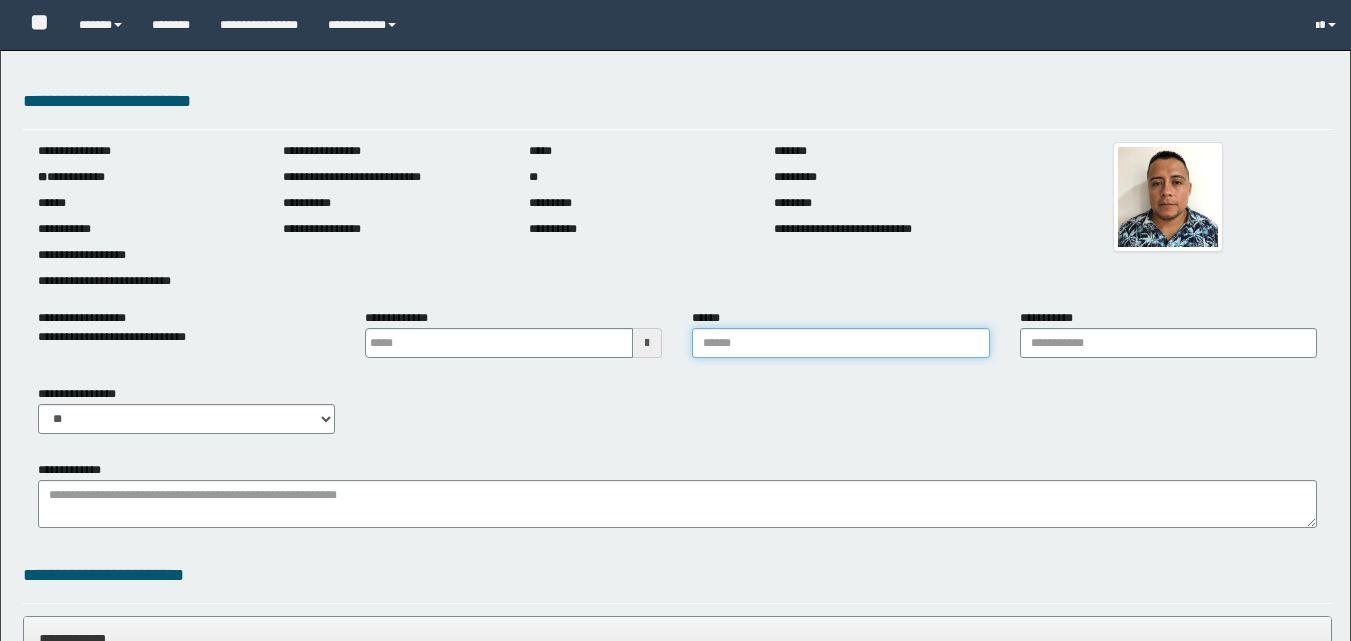 click on "******" at bounding box center (840, 343) 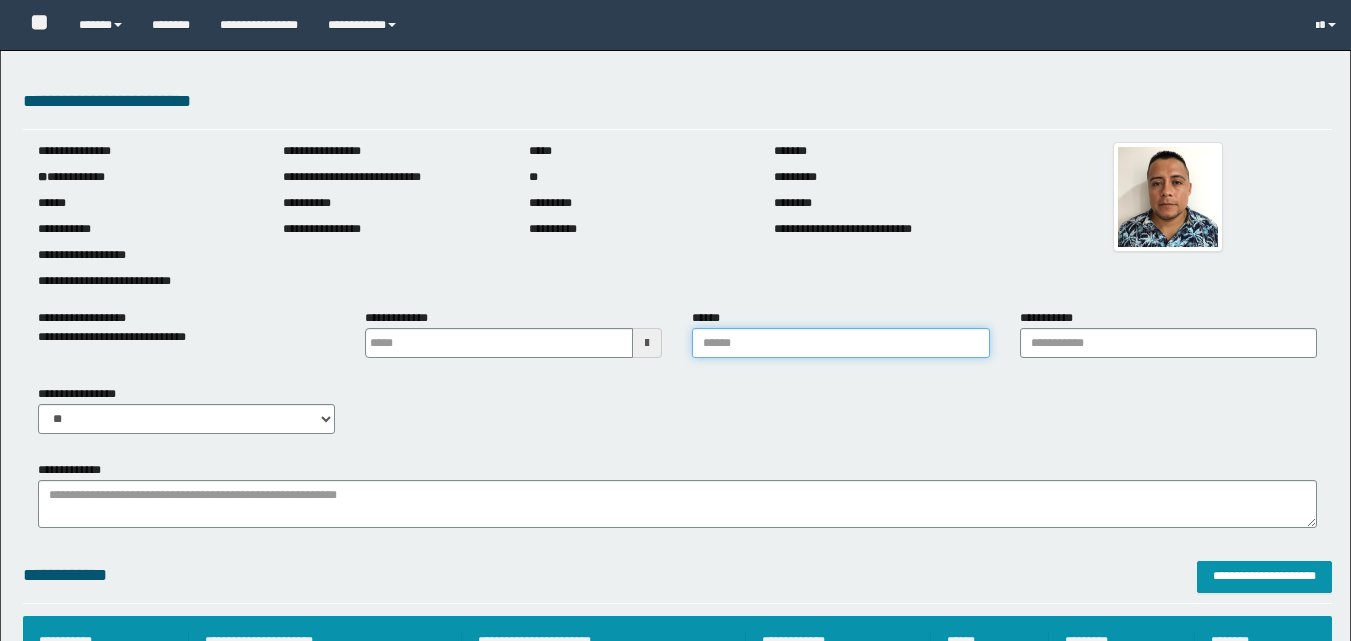 type 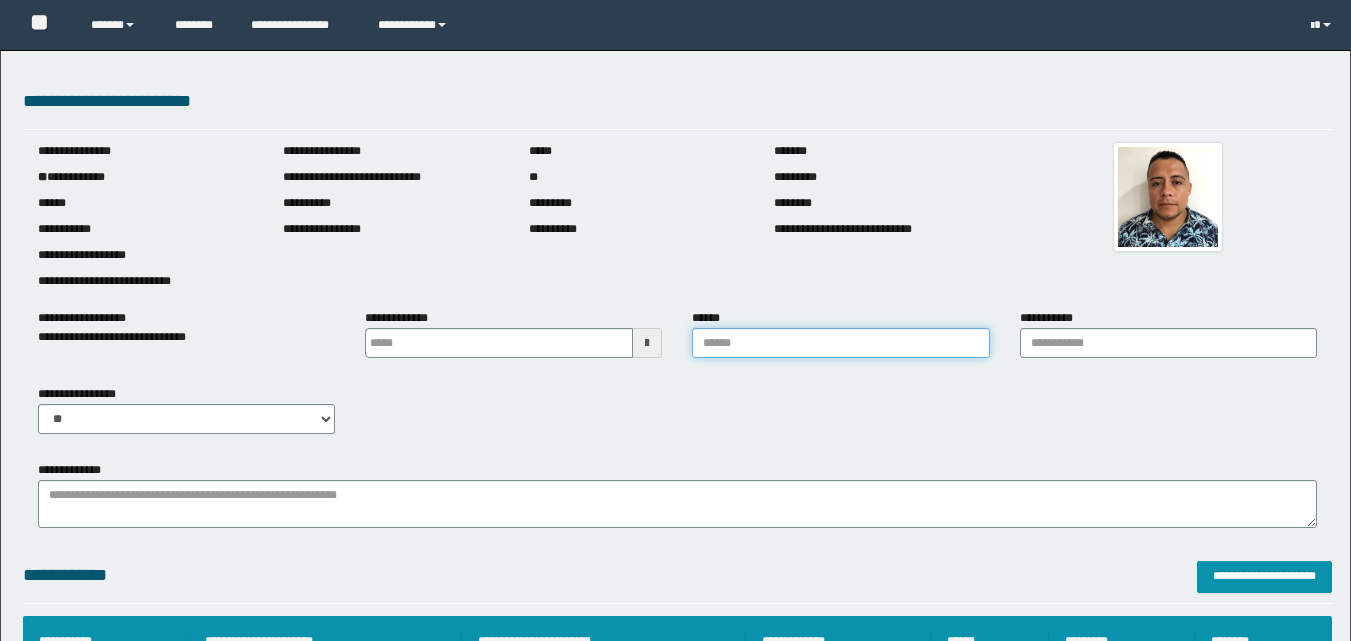 scroll, scrollTop: 0, scrollLeft: 0, axis: both 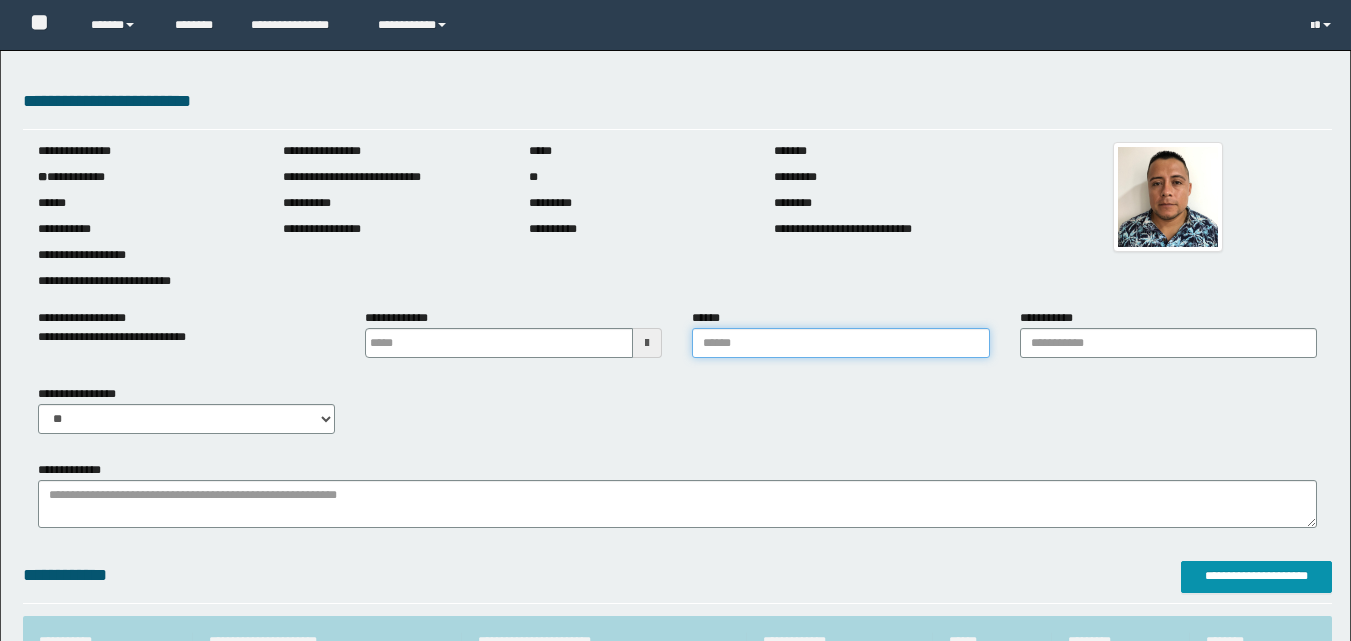 type on "**********" 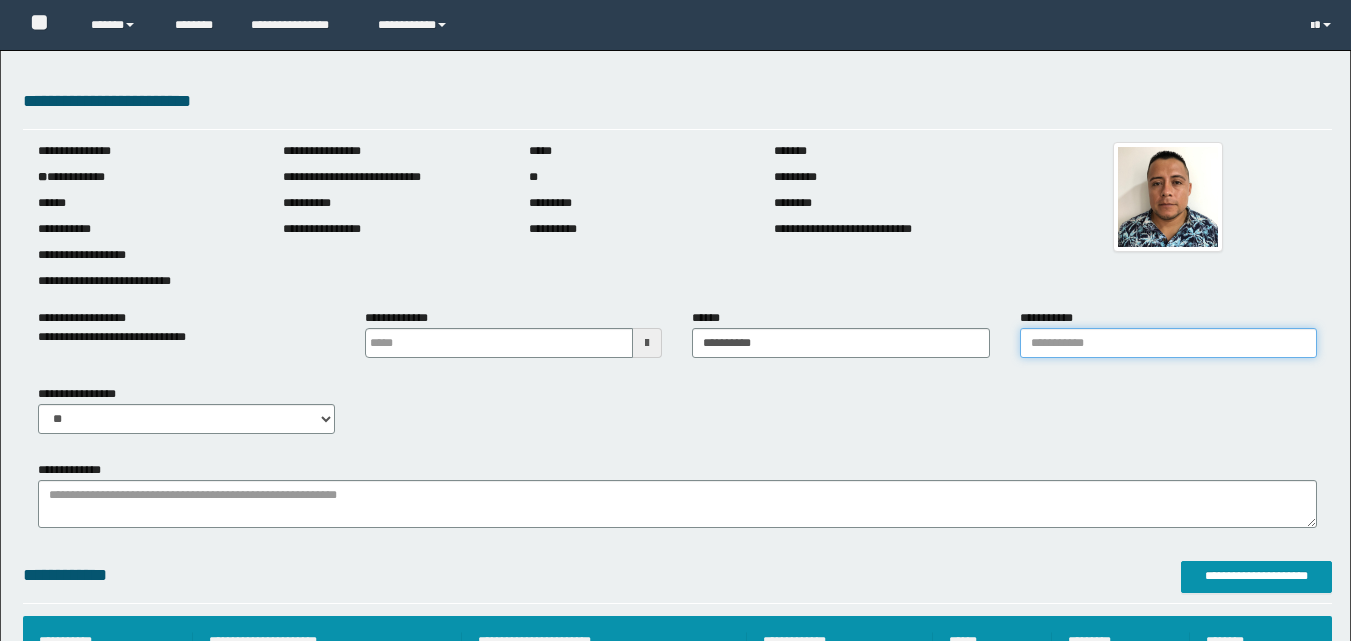 click on "**********" at bounding box center (1168, 343) 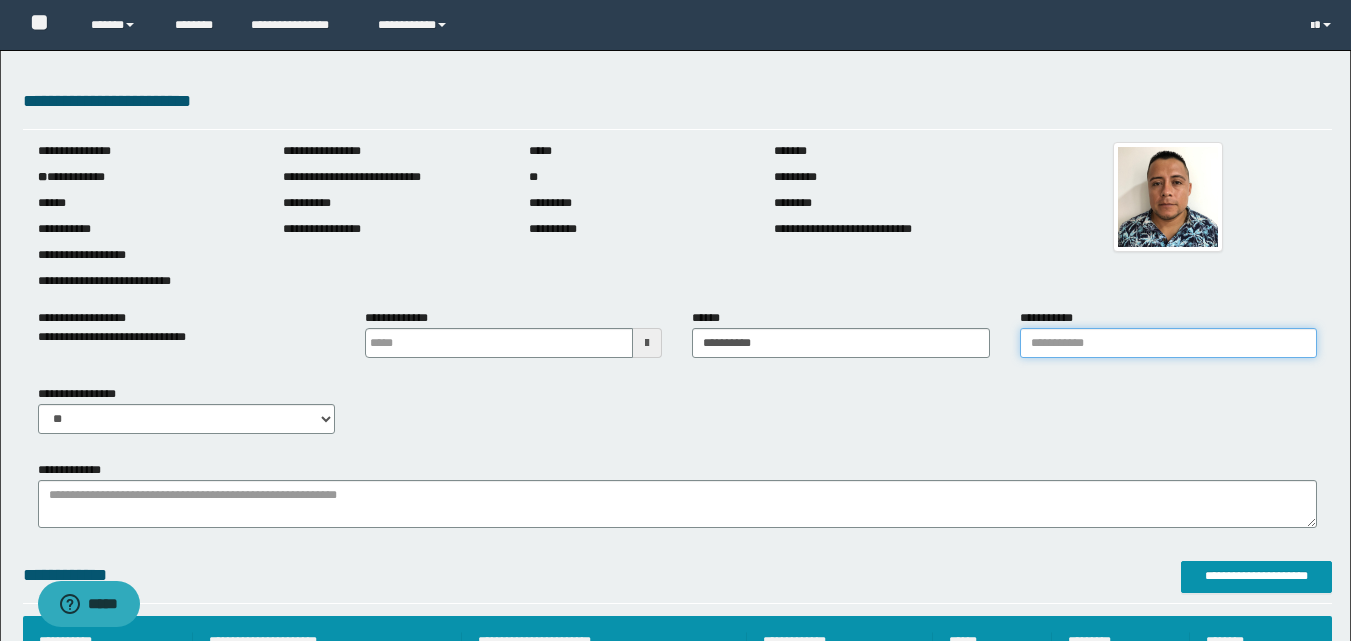 scroll, scrollTop: 0, scrollLeft: 0, axis: both 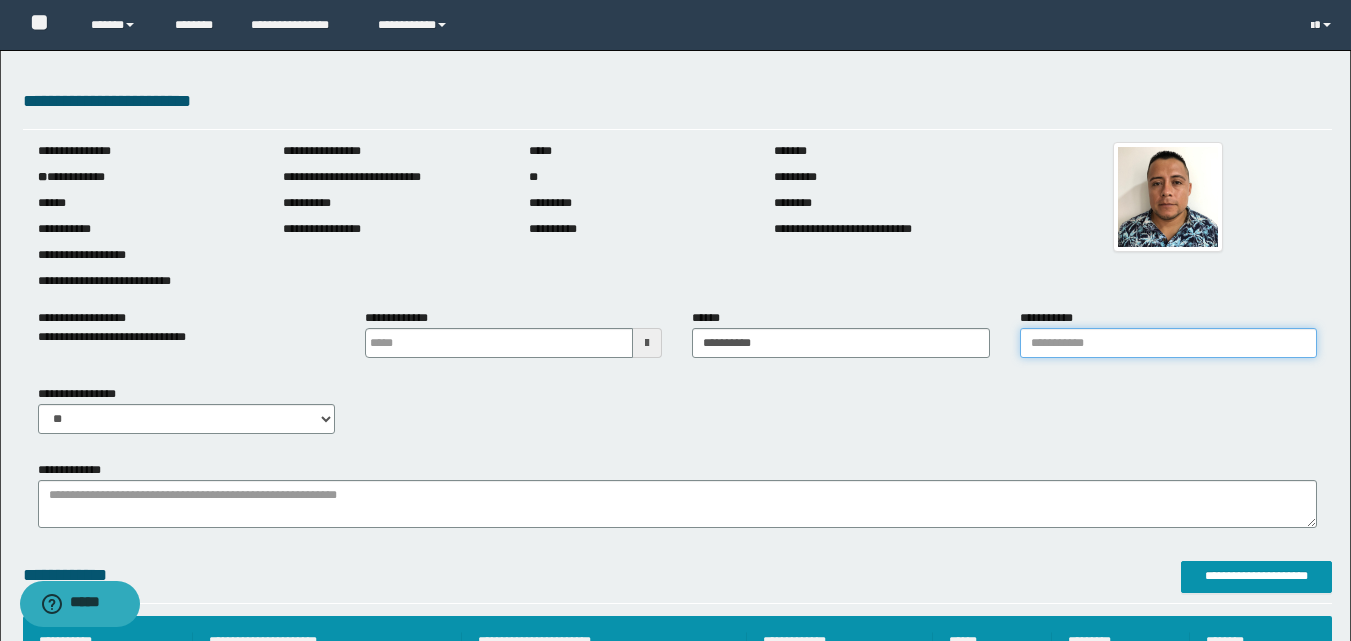 type on "**********" 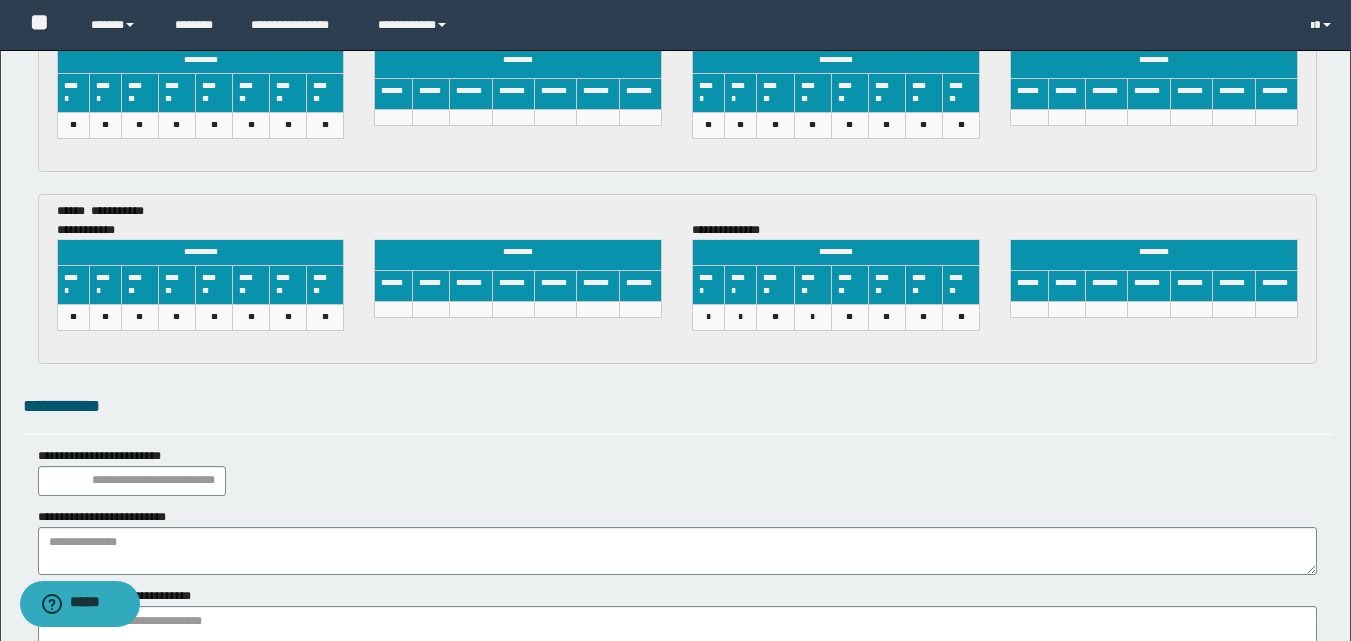 scroll, scrollTop: 2954, scrollLeft: 0, axis: vertical 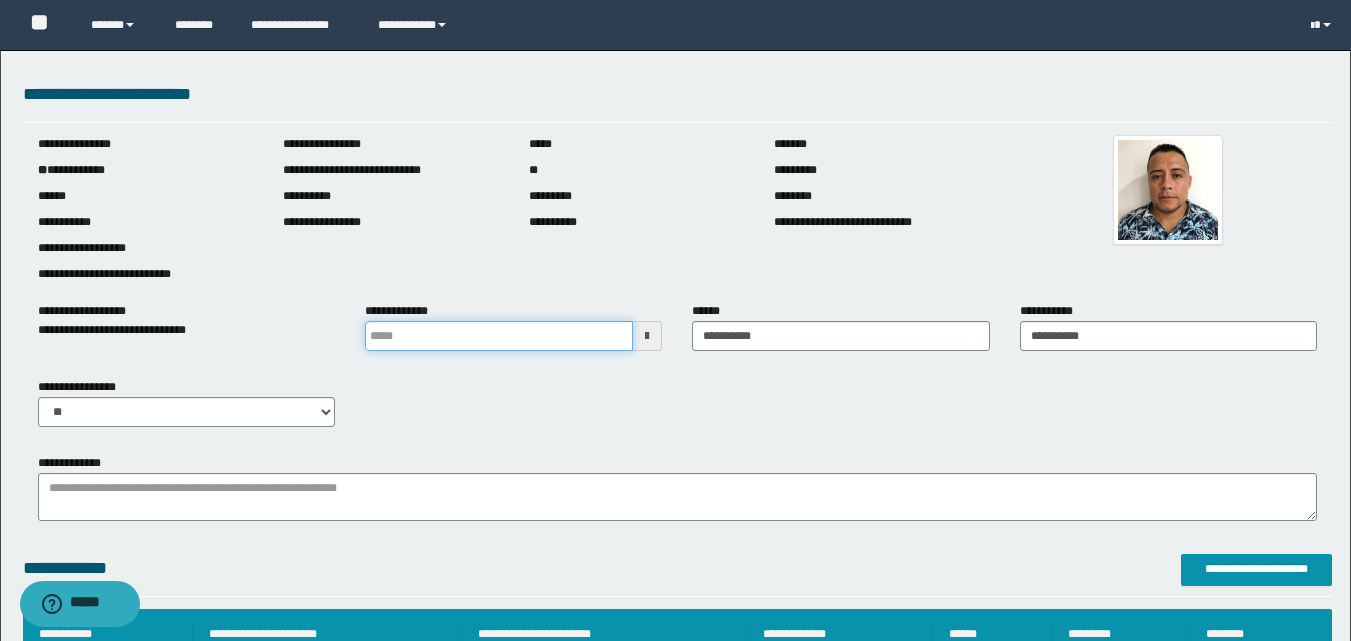 click at bounding box center [499, 336] 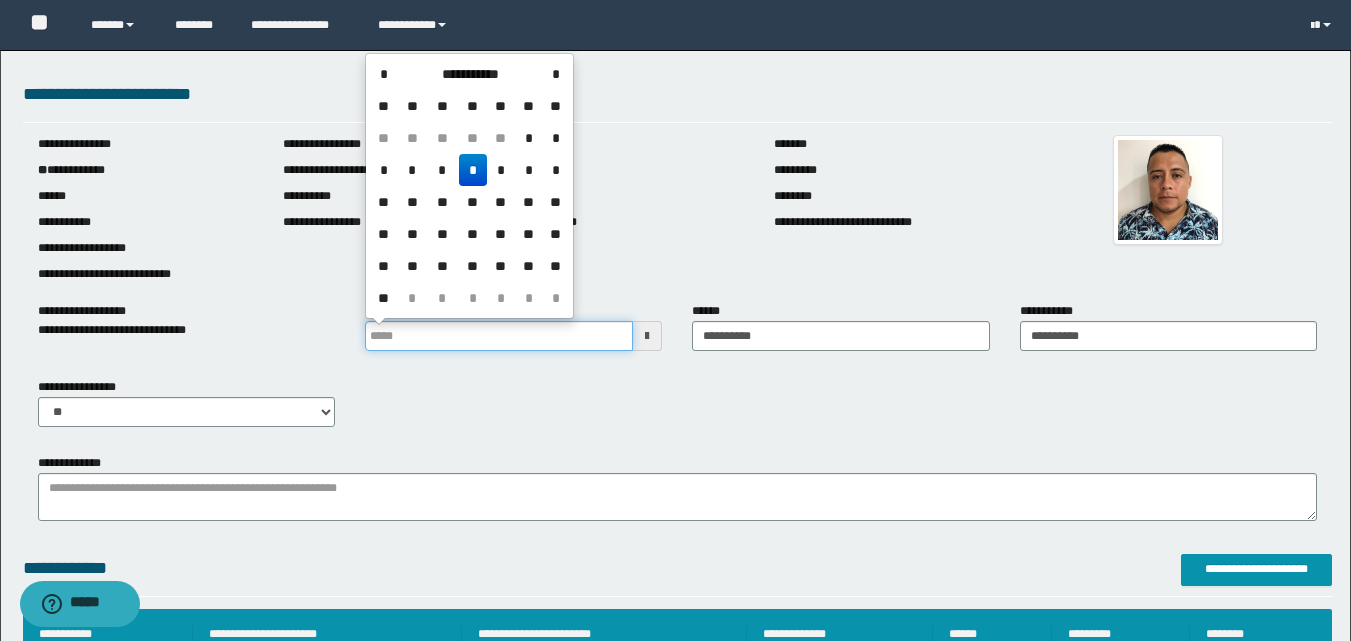 click at bounding box center (499, 336) 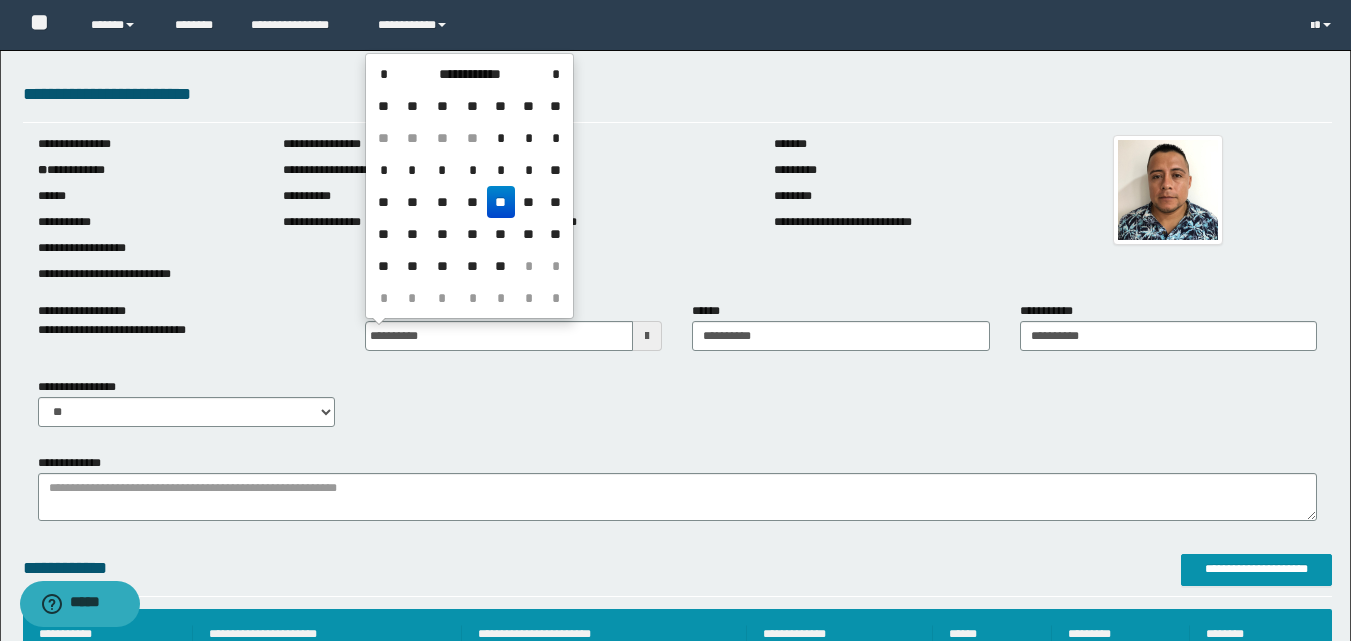 click on "**********" at bounding box center (677, 410) 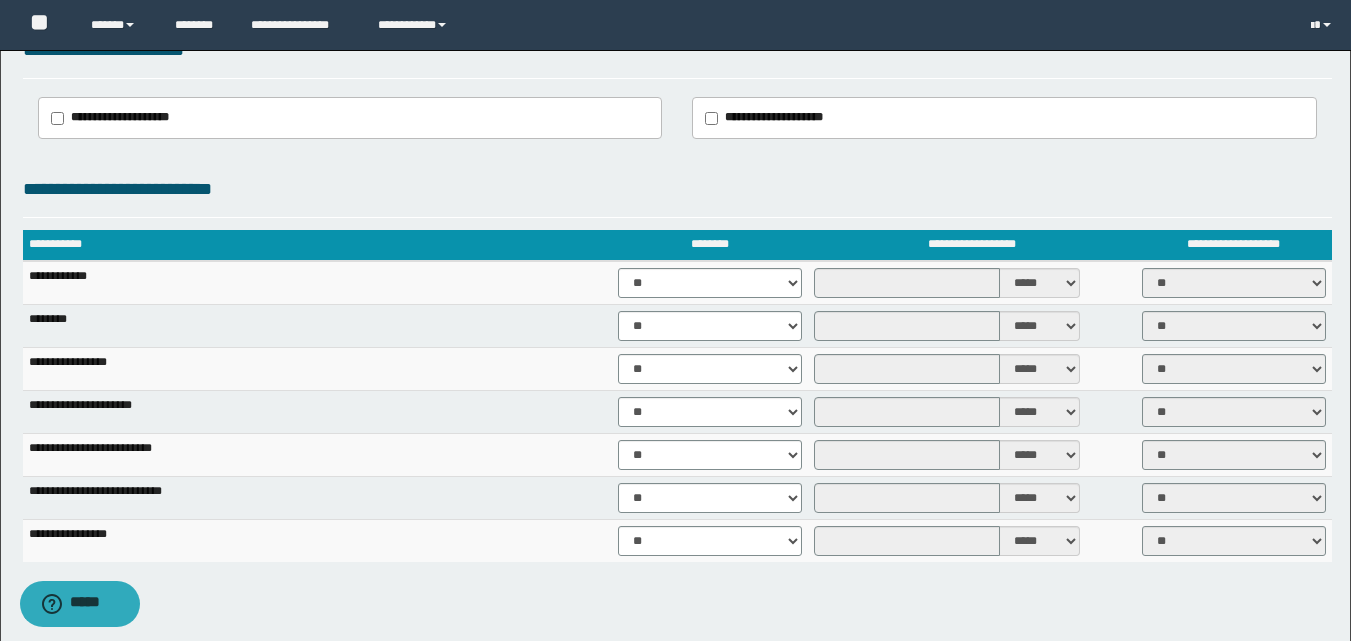 scroll, scrollTop: 1243, scrollLeft: 0, axis: vertical 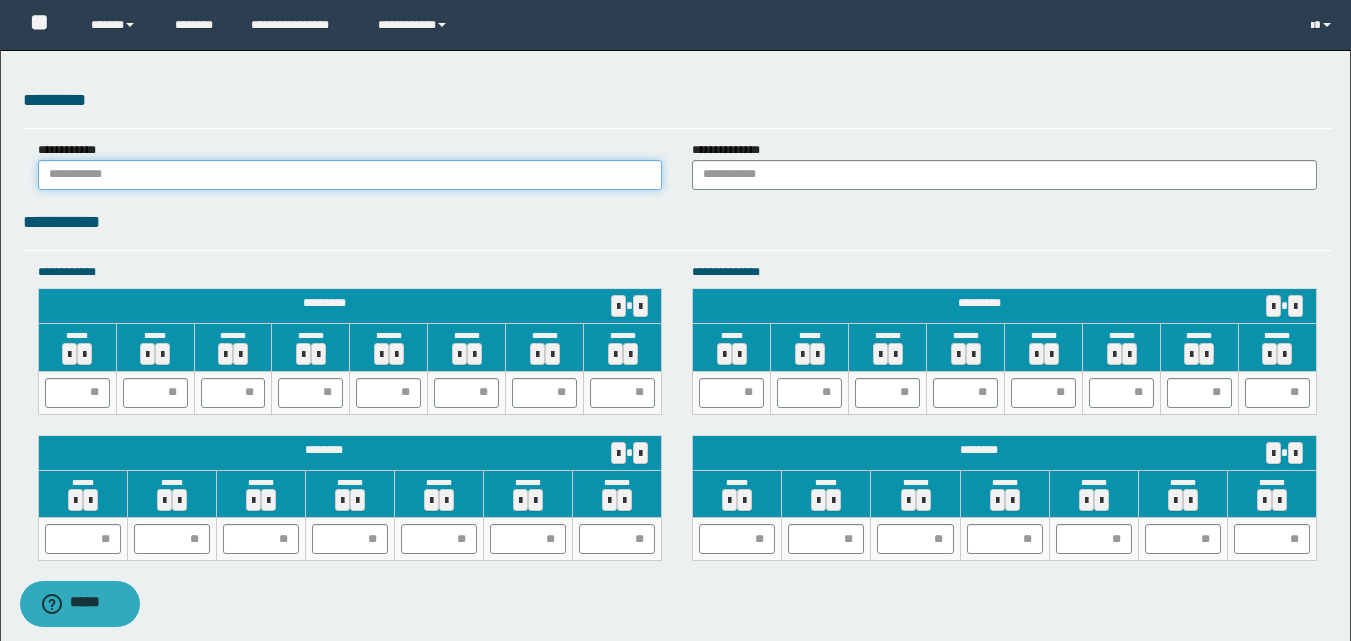 click at bounding box center [350, 175] 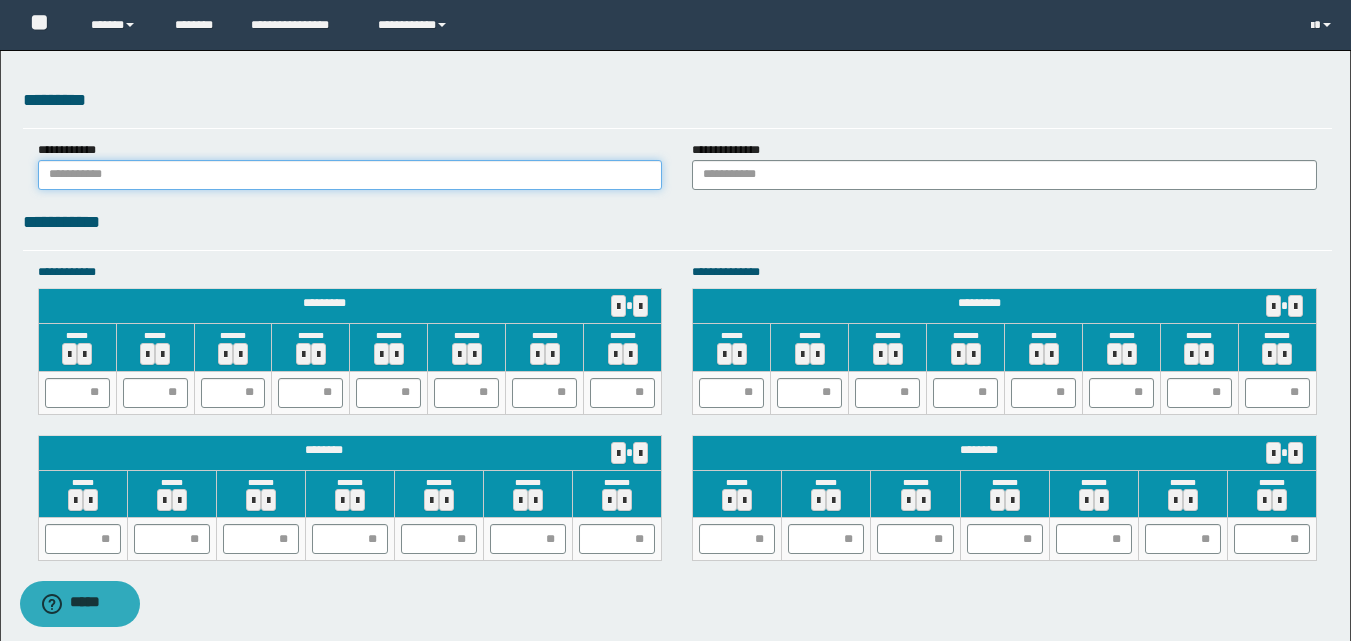 type on "**********" 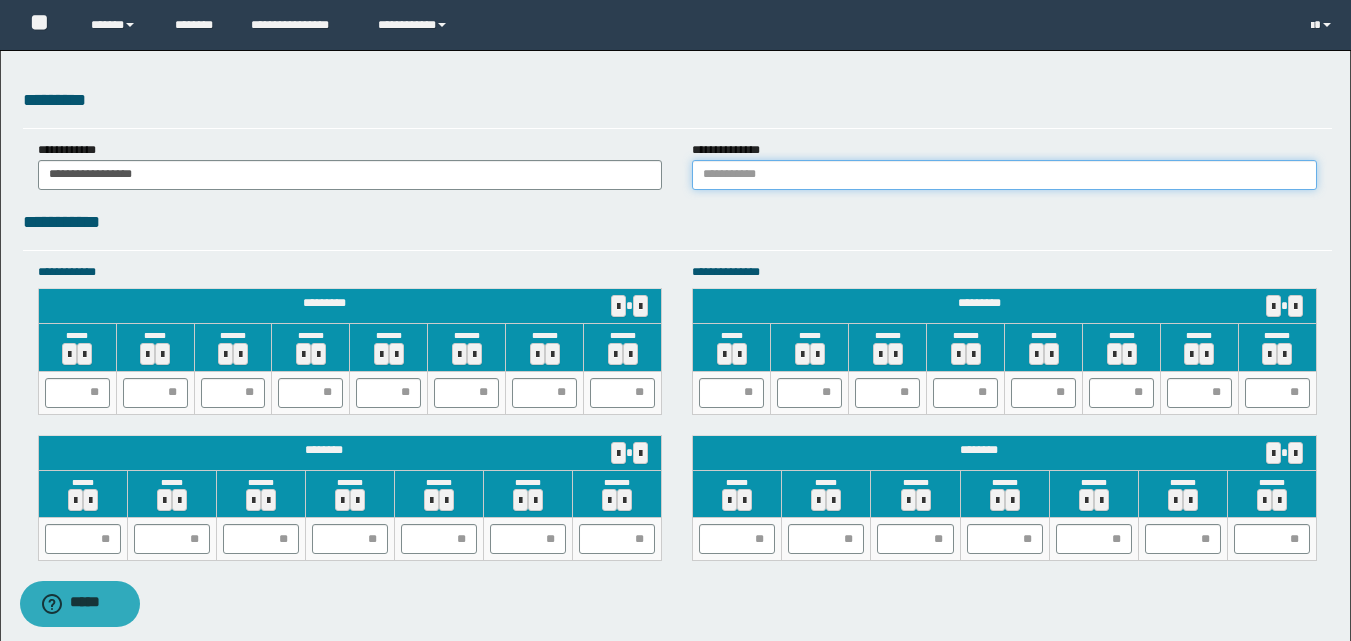 click at bounding box center (1004, 175) 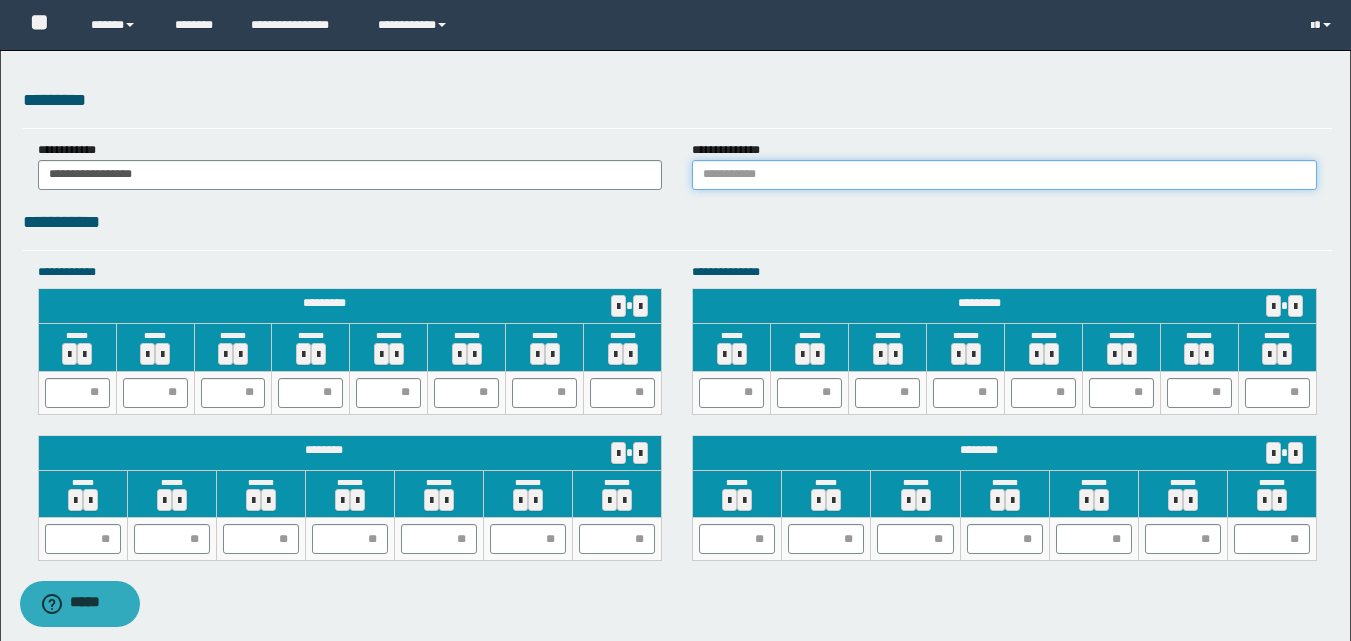type on "**********" 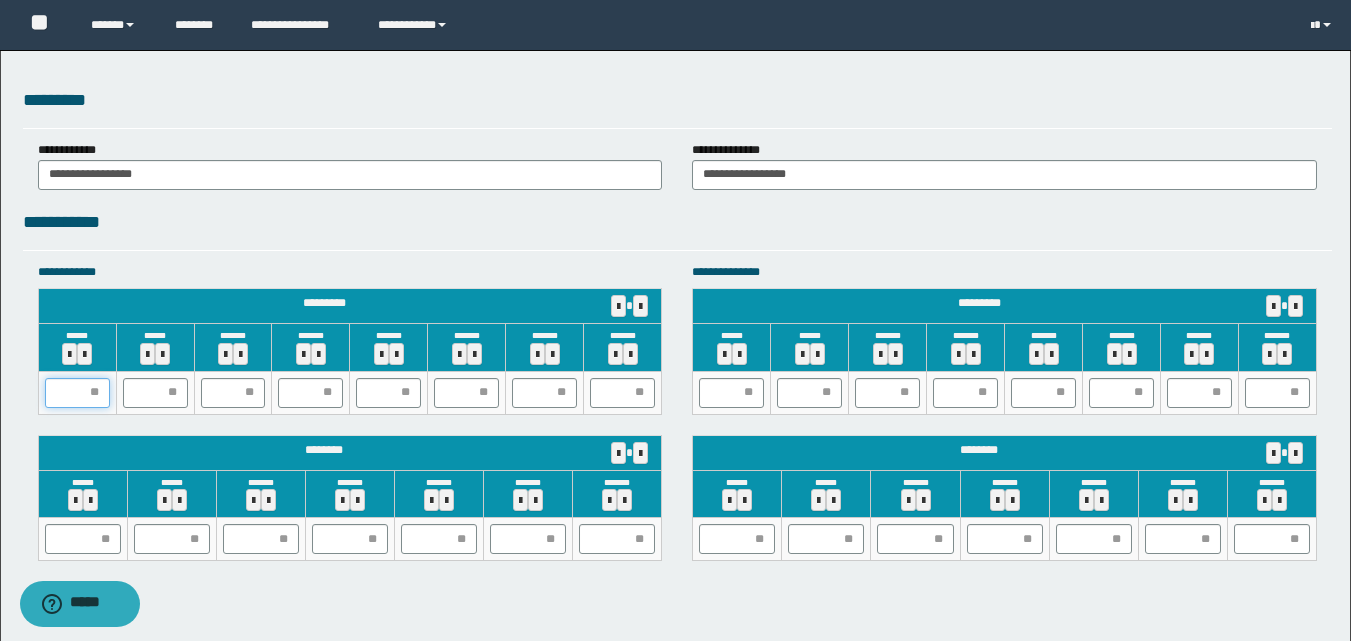click at bounding box center [77, 393] 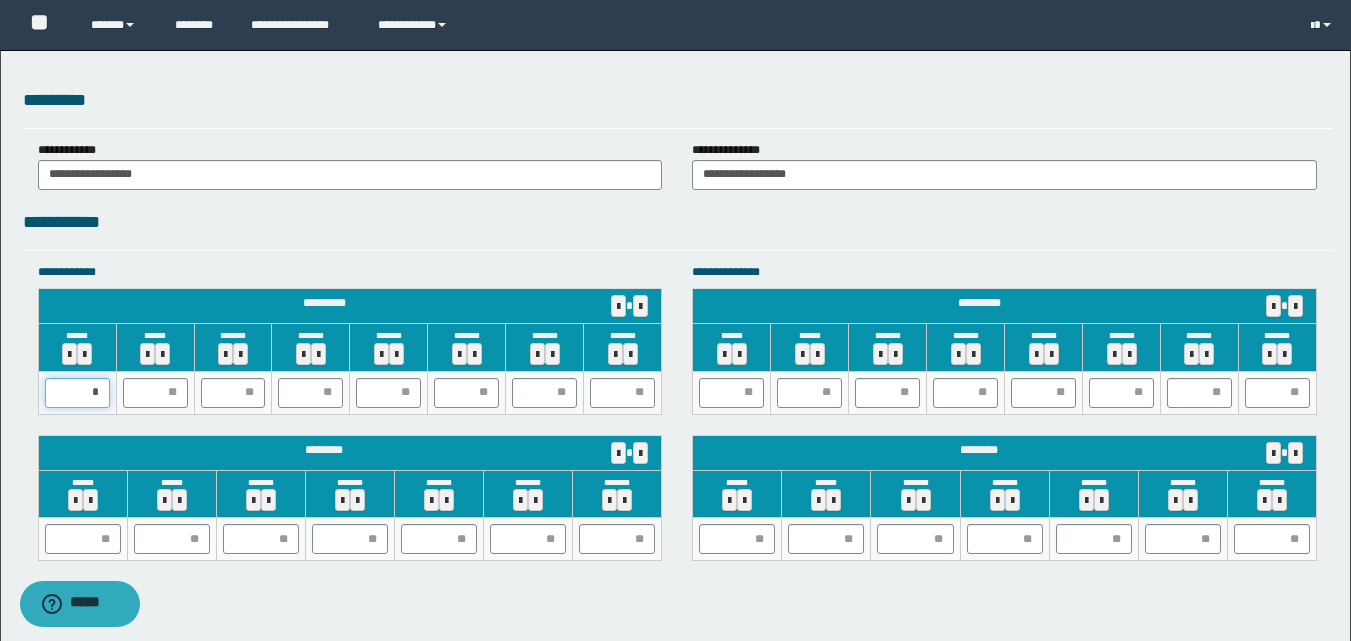 type on "**" 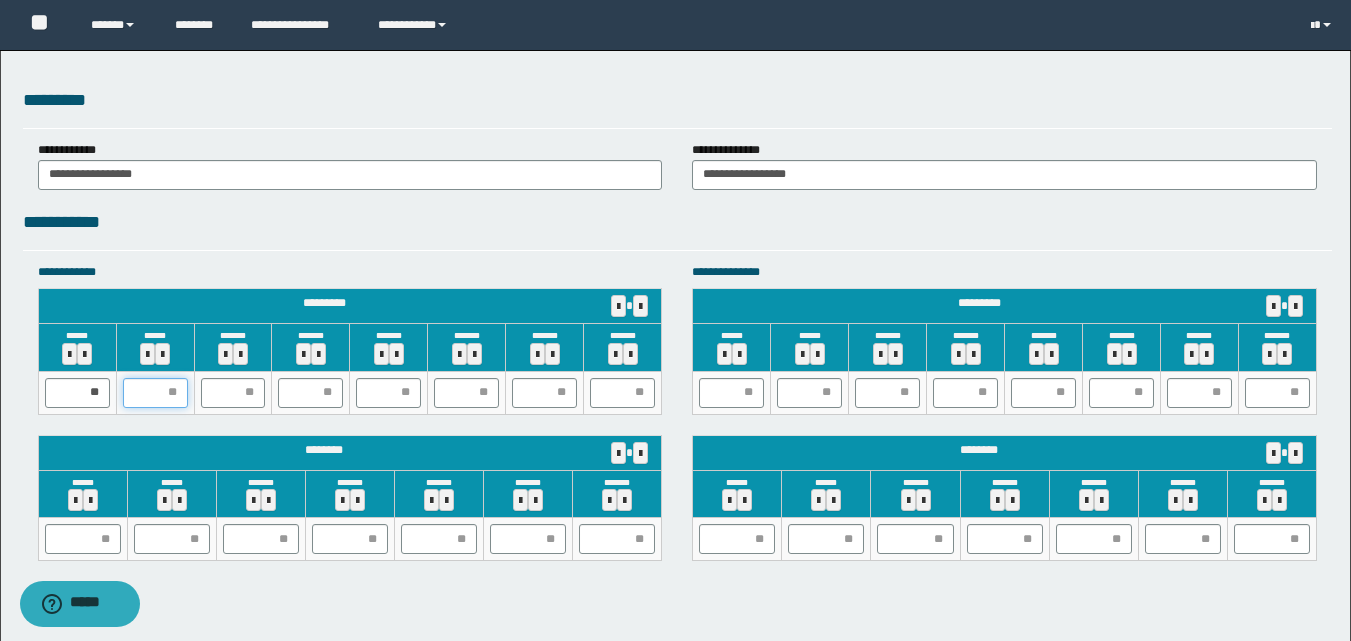 click at bounding box center [155, 393] 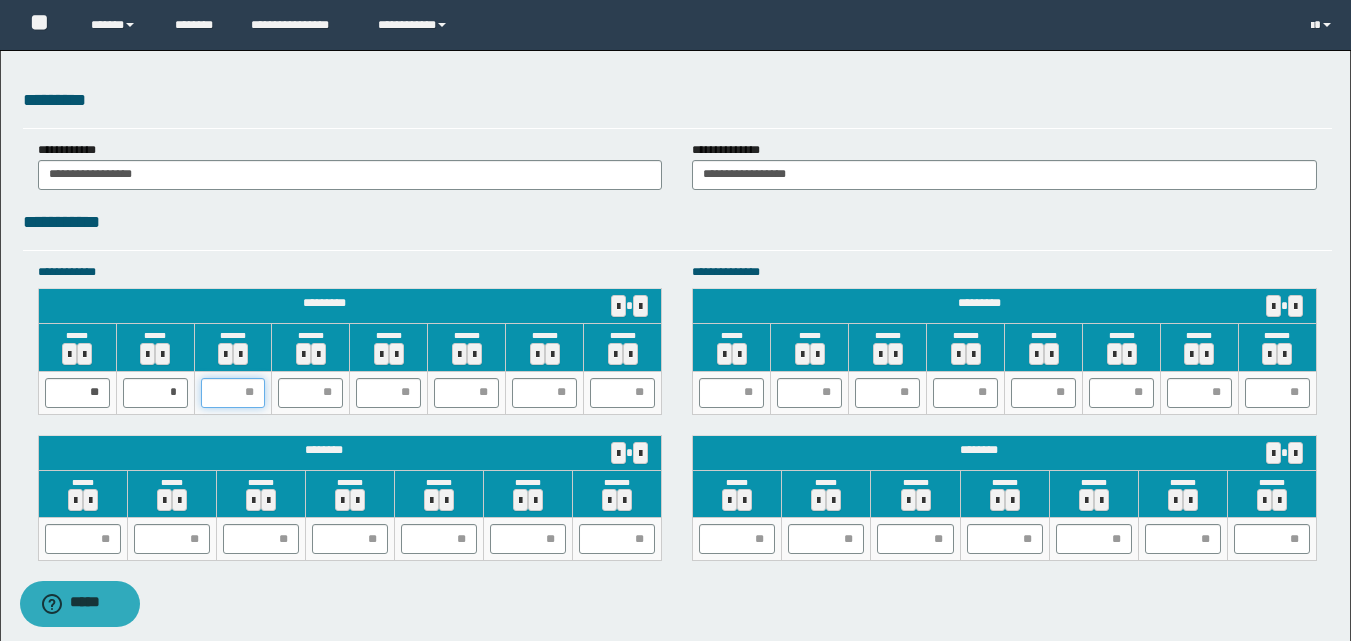 click at bounding box center (233, 393) 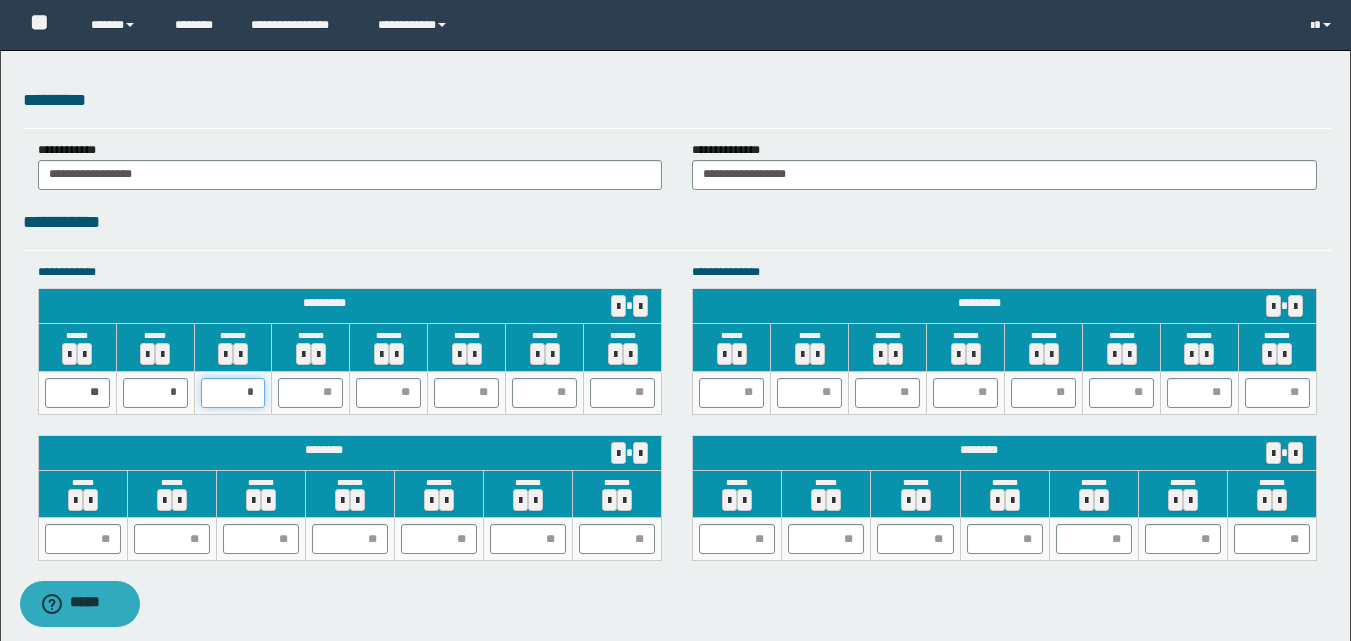 type on "**" 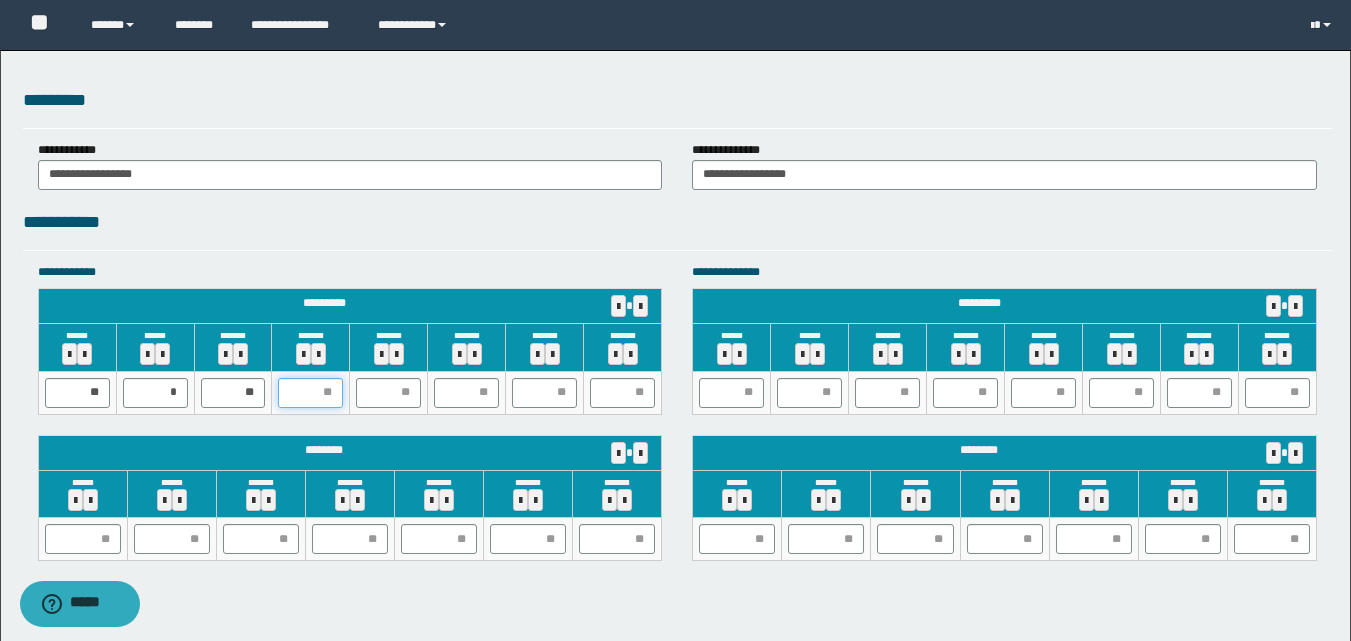 click at bounding box center [310, 393] 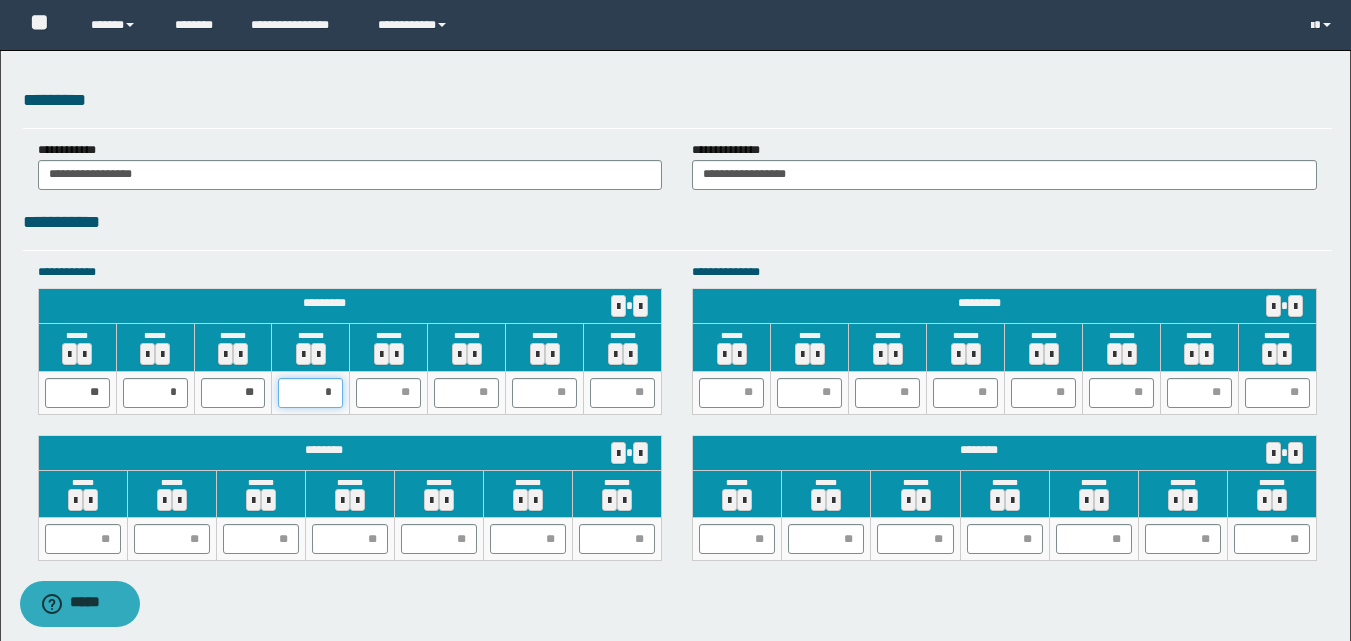 type on "**" 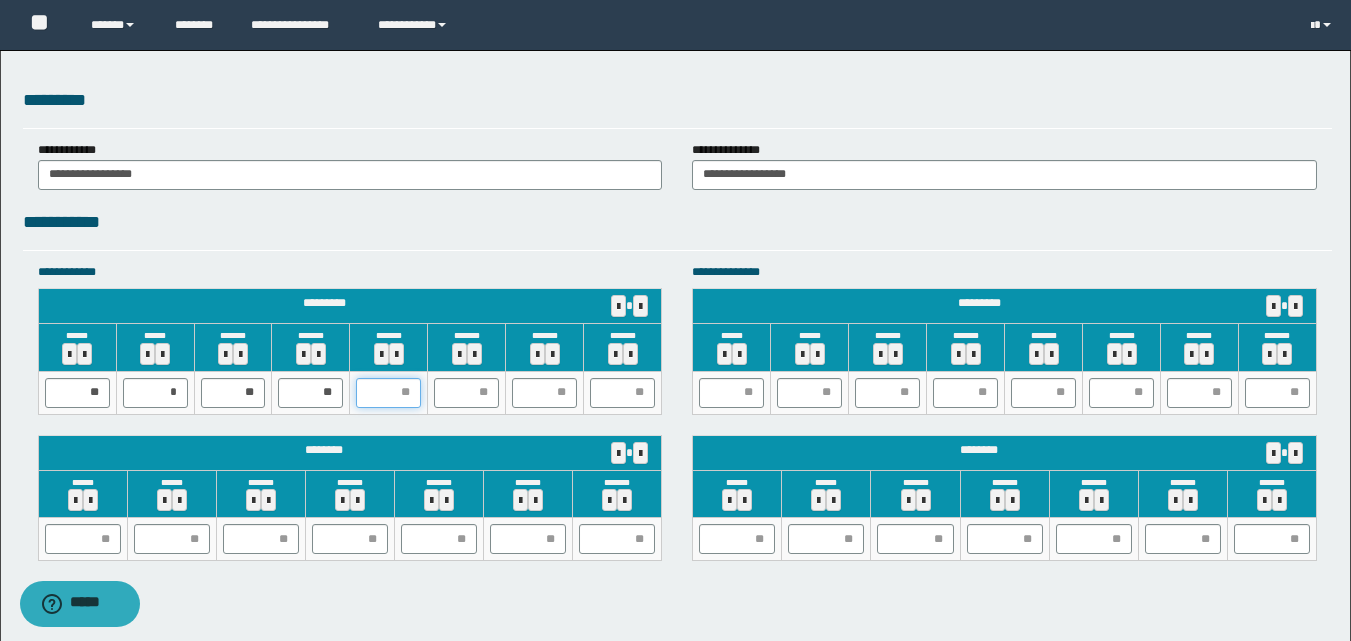click at bounding box center [388, 393] 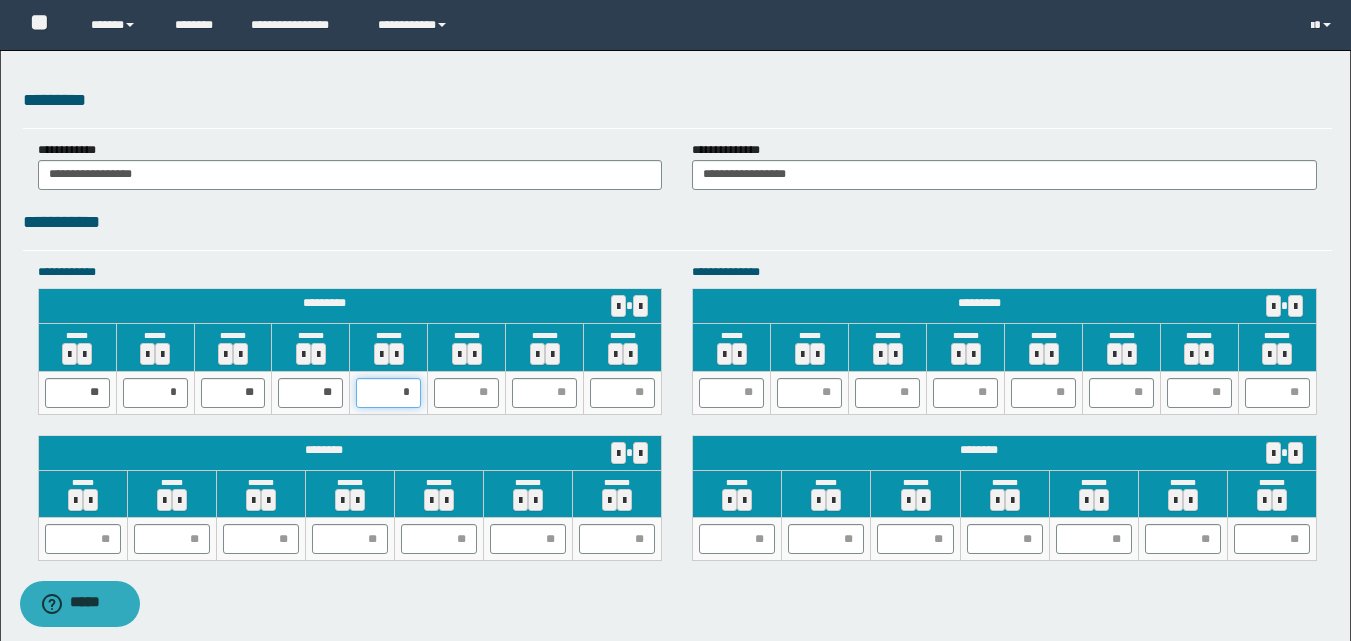 type on "**" 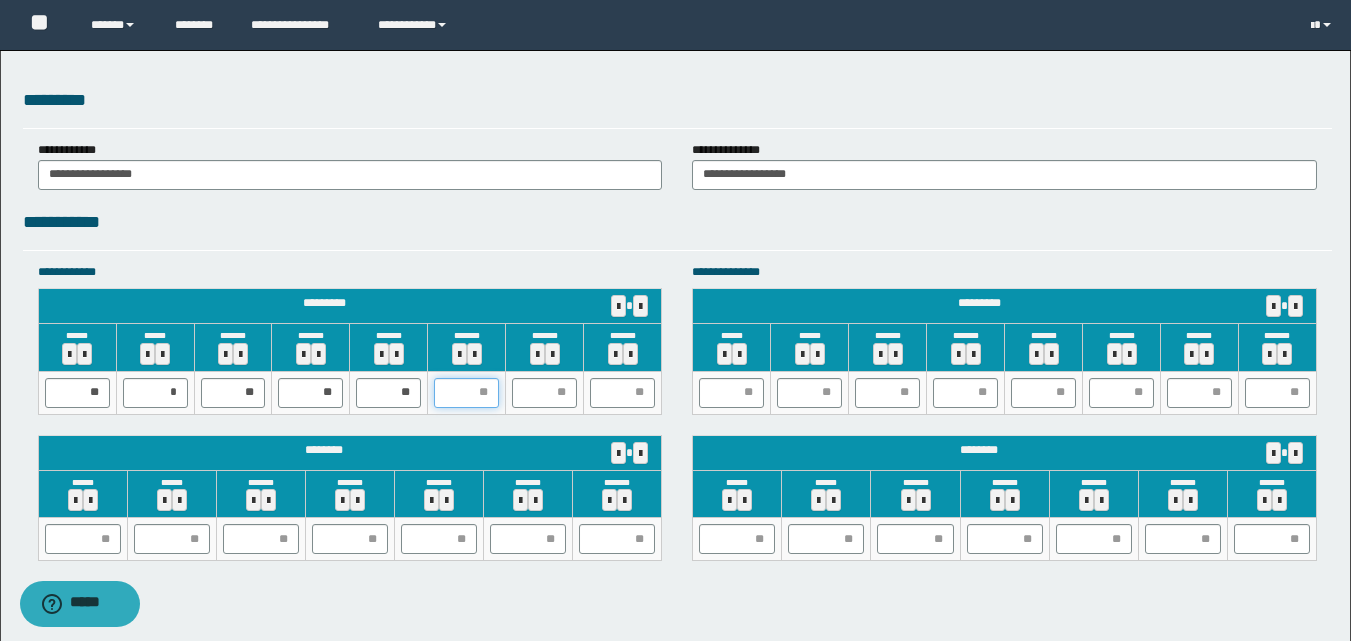 click at bounding box center [466, 393] 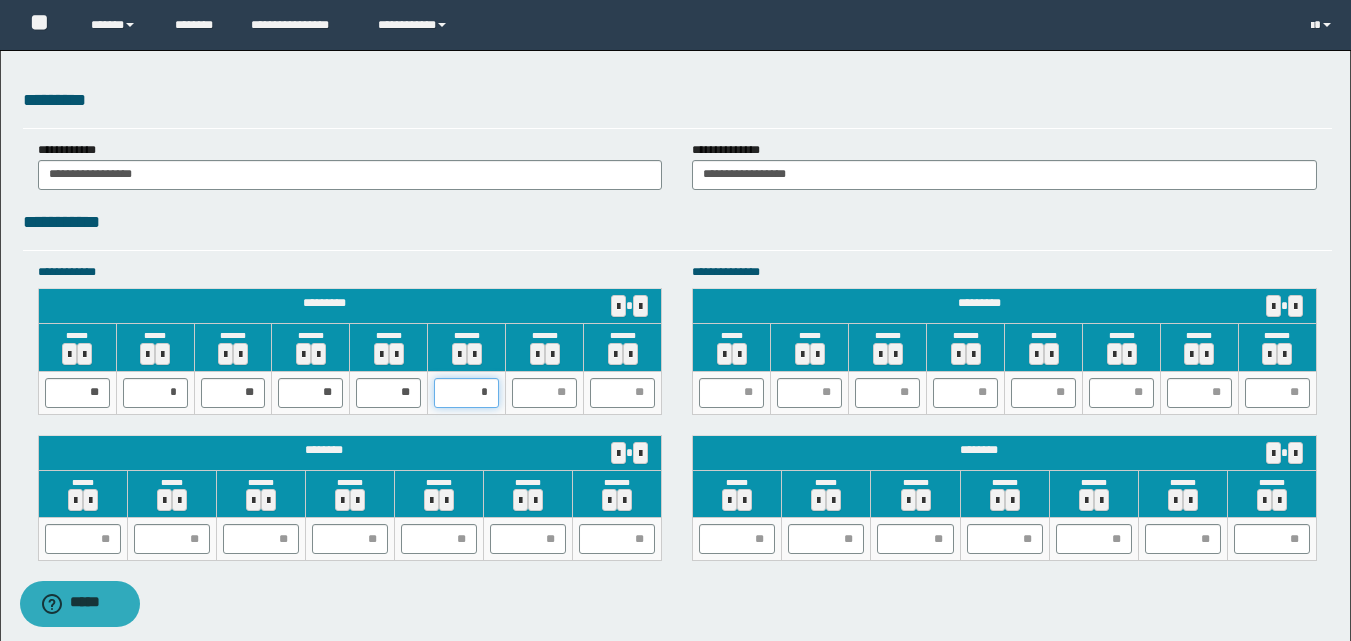 type on "**" 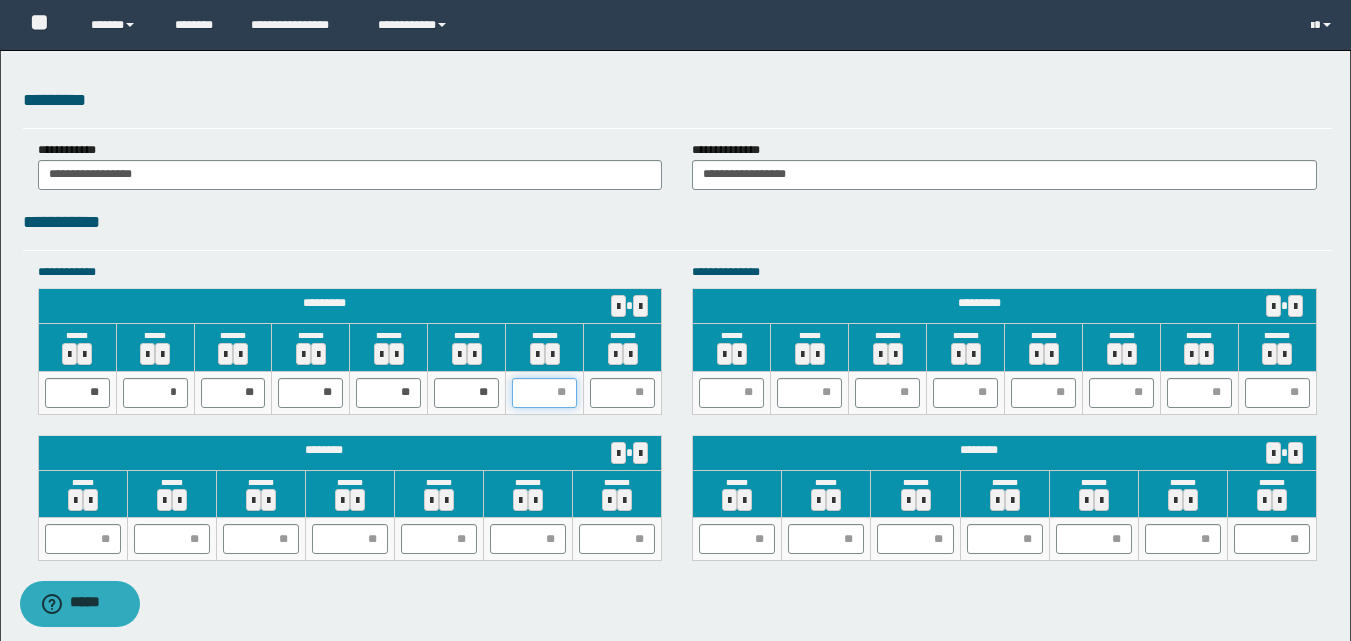 click at bounding box center (544, 393) 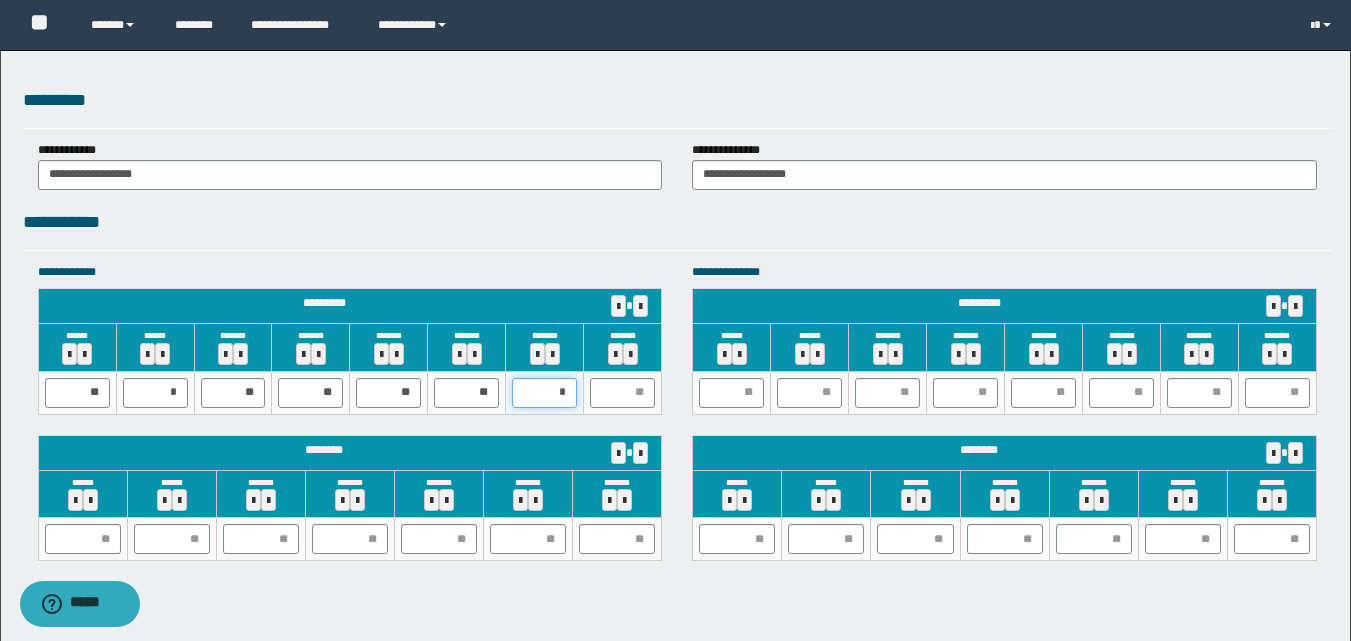type on "**" 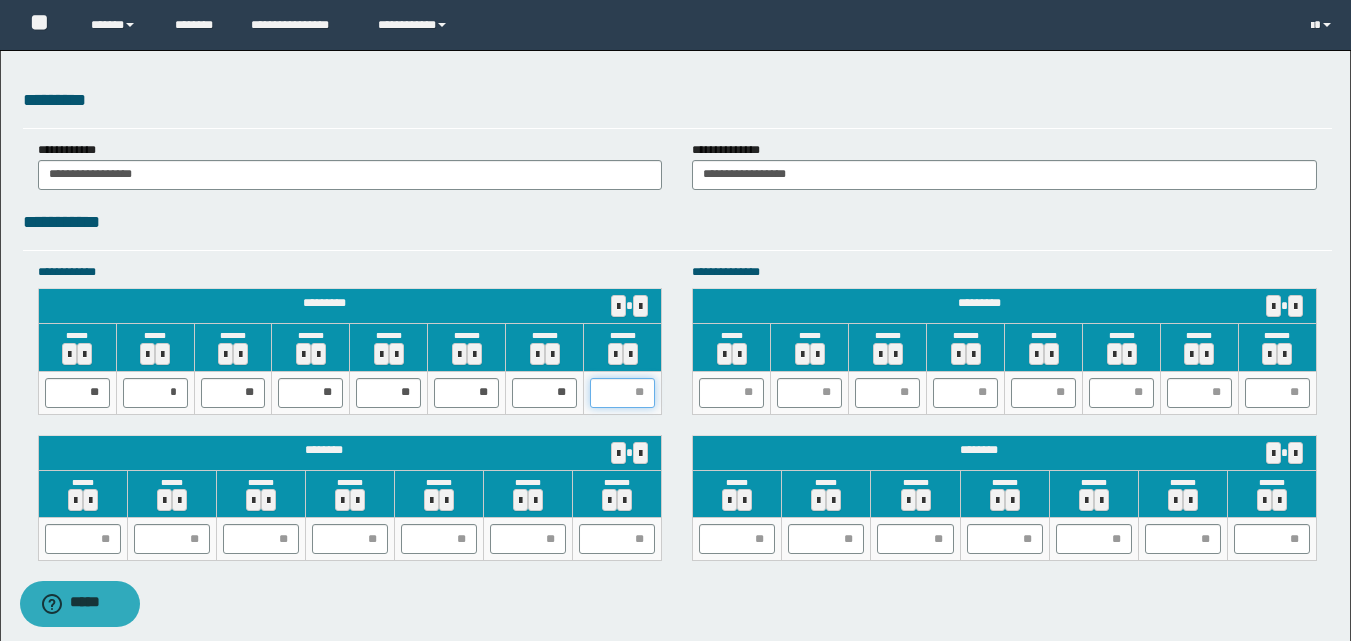 click at bounding box center [622, 393] 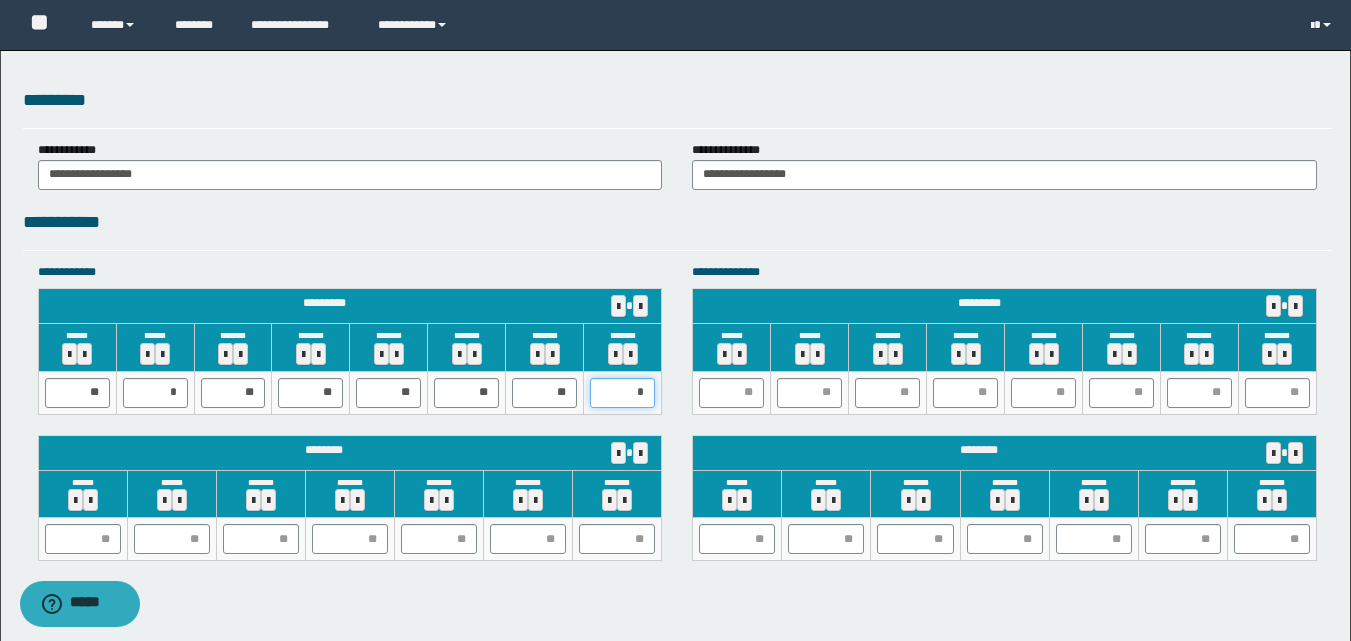 type on "**" 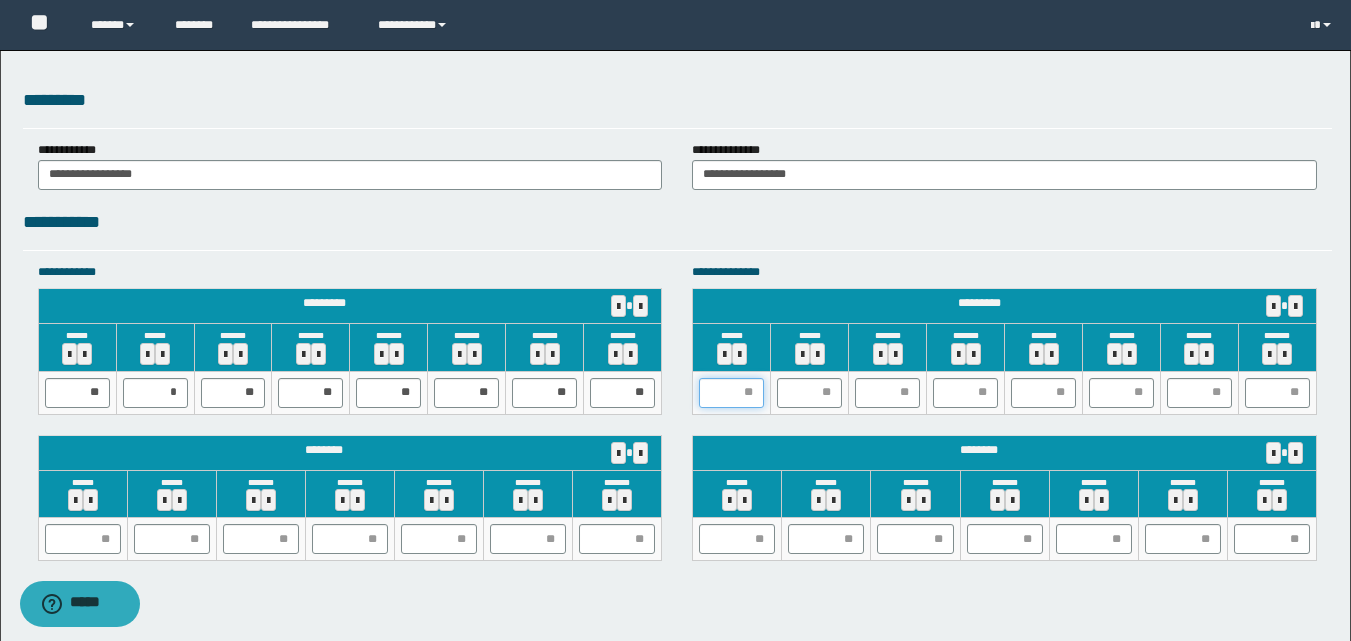 click at bounding box center [731, 393] 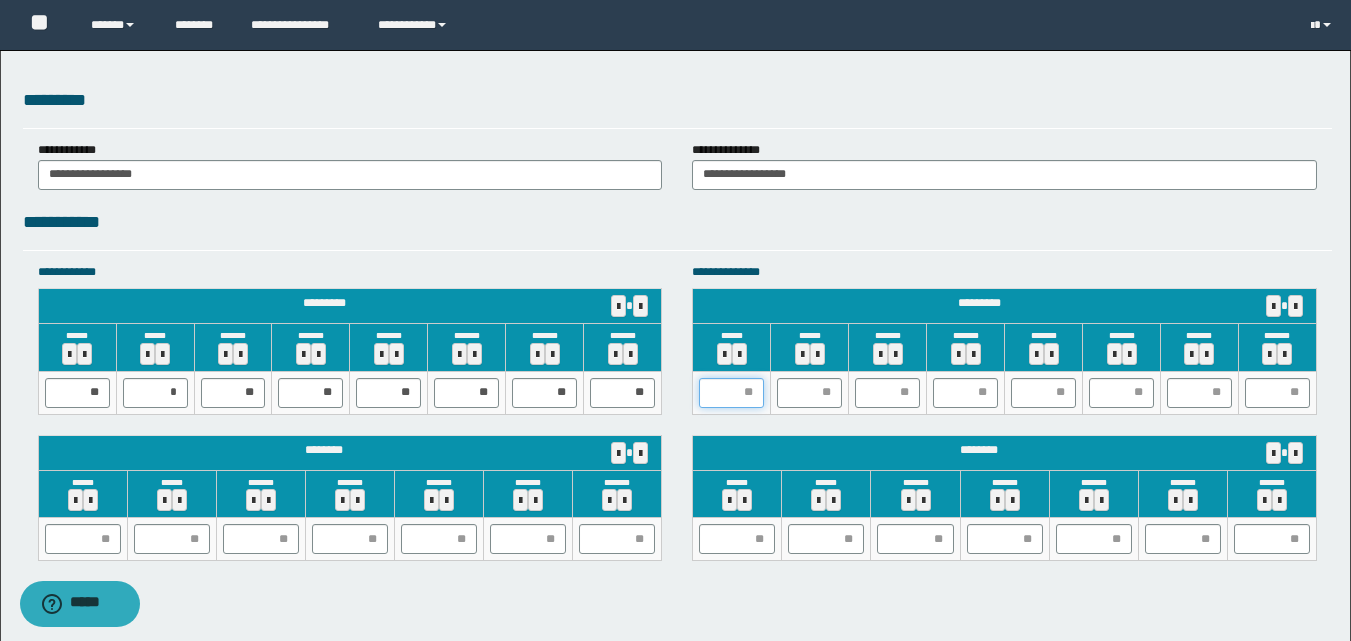 type on "*" 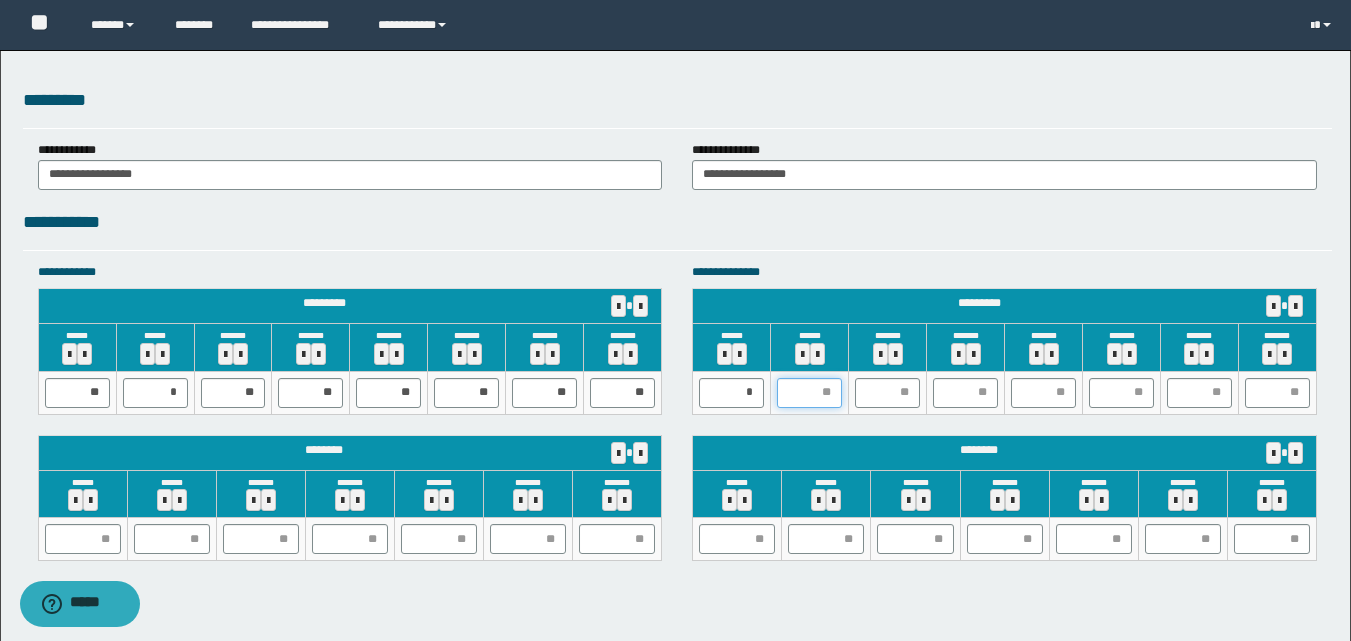 click at bounding box center (809, 393) 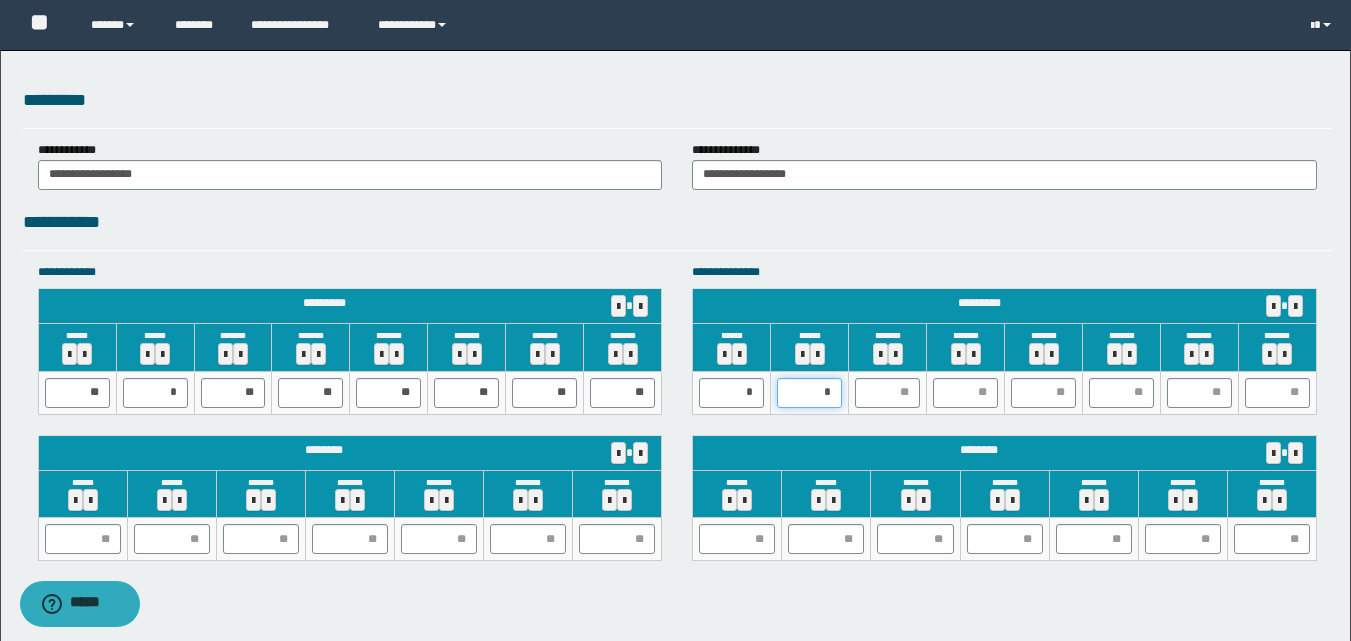 type on "**" 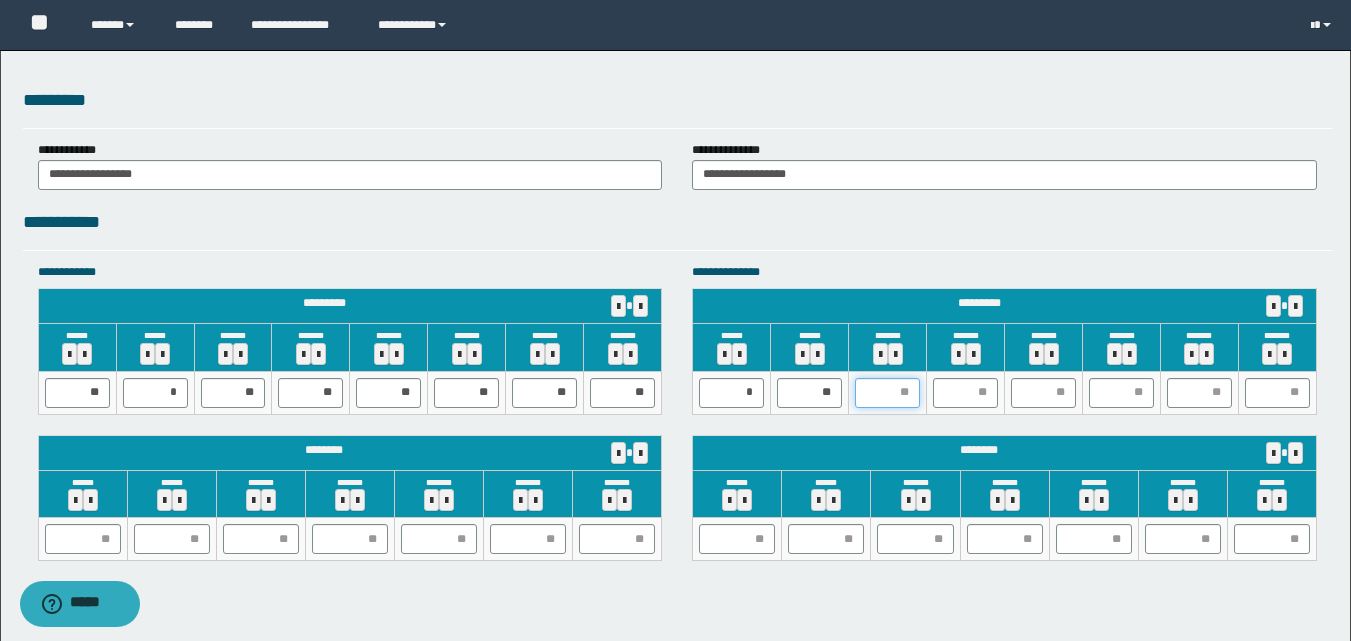 click at bounding box center (887, 393) 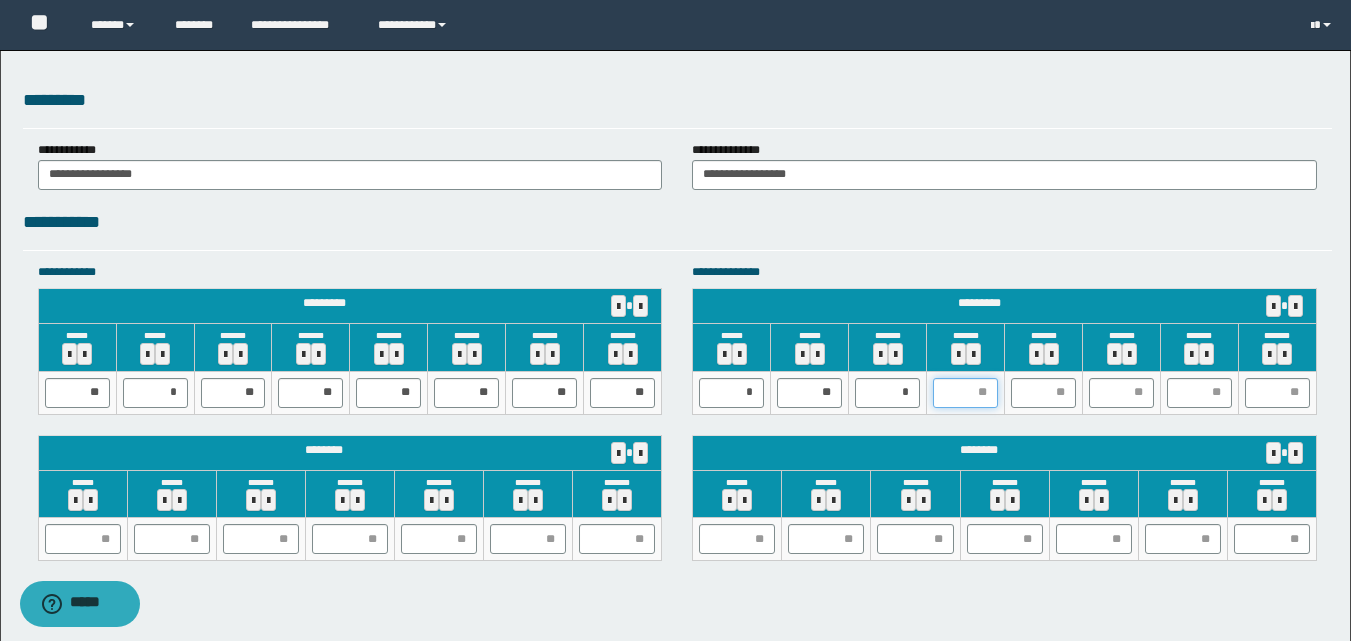 click at bounding box center (965, 393) 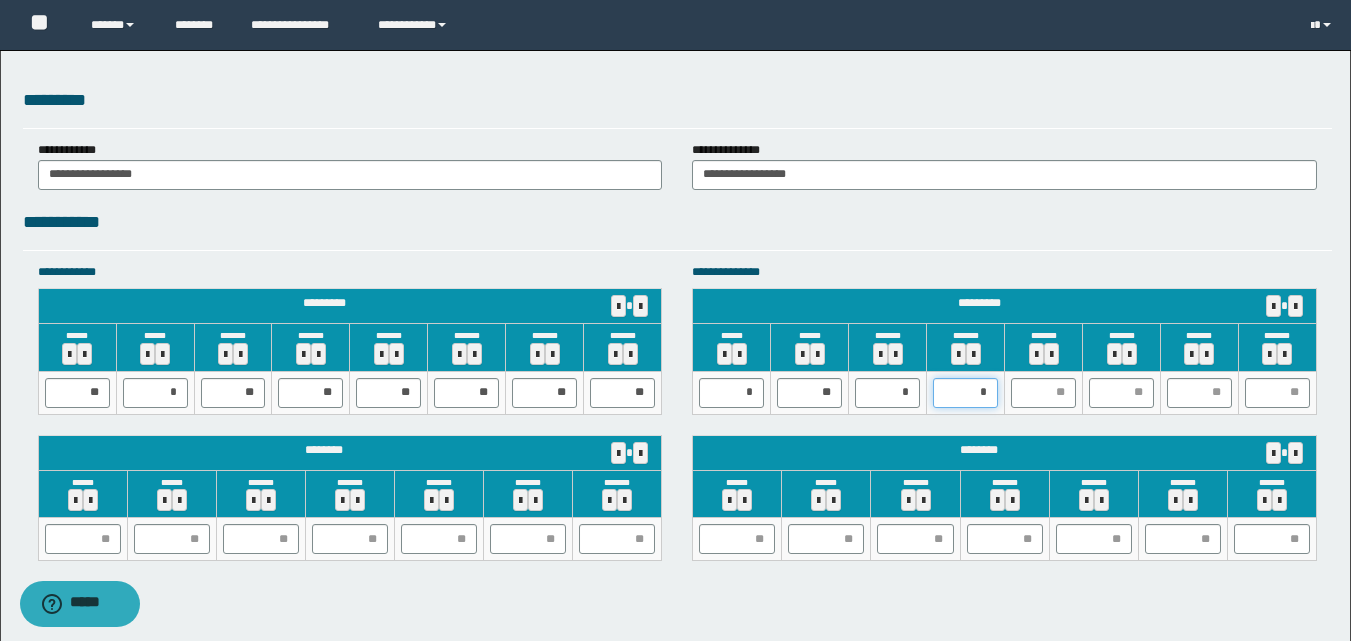 type on "**" 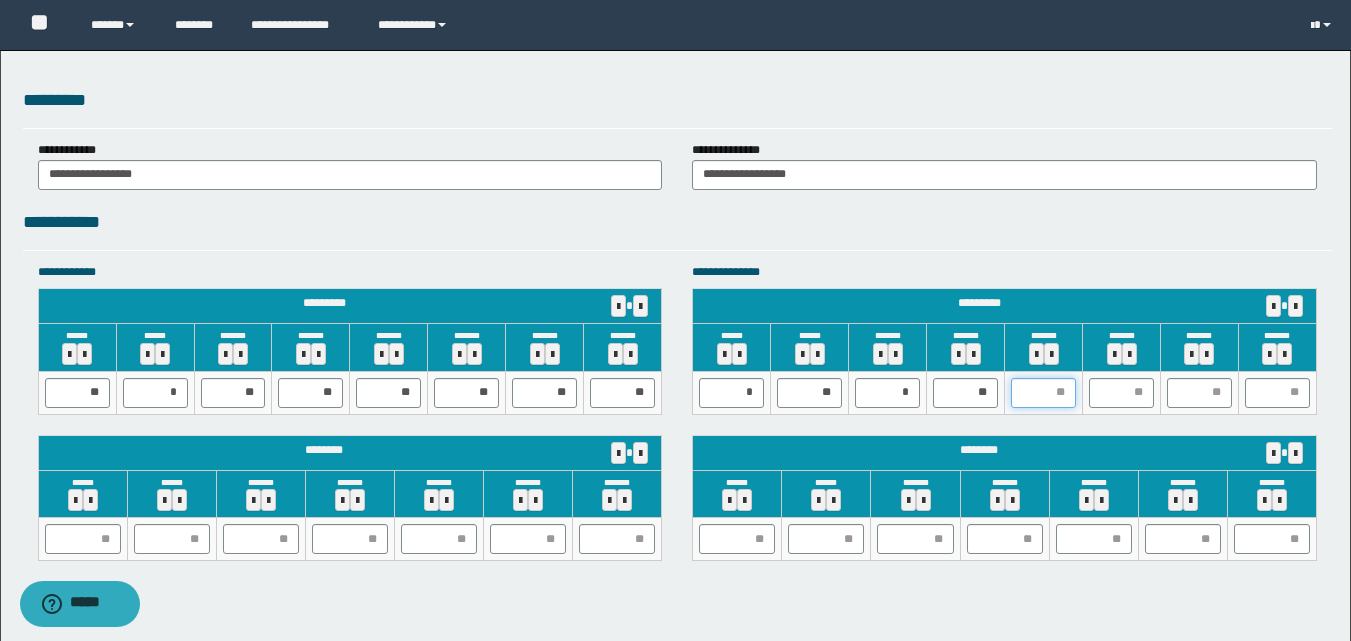 click at bounding box center [1043, 393] 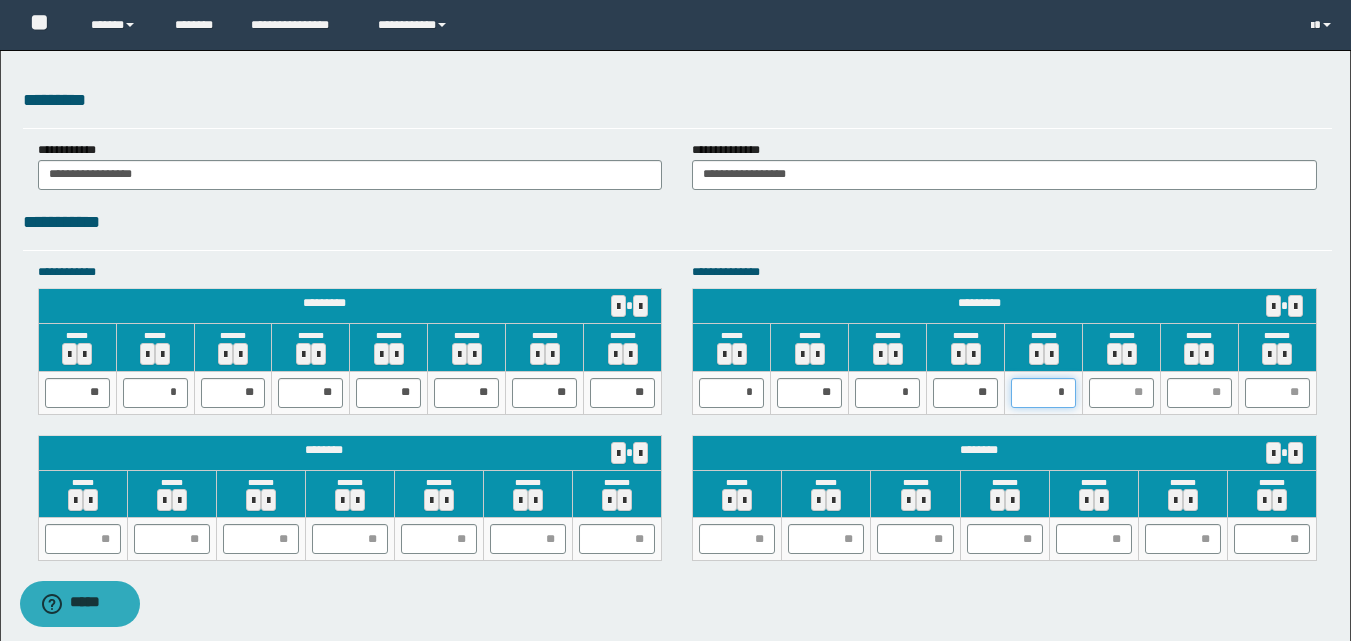 type on "**" 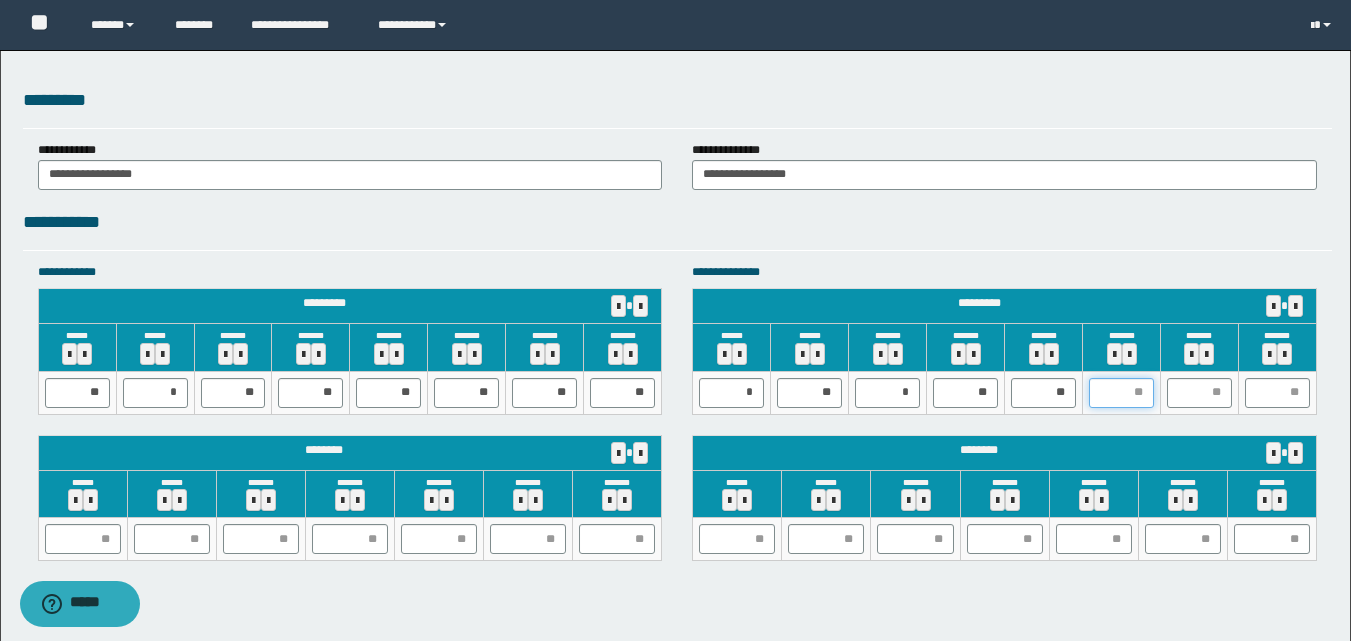 click at bounding box center (1121, 393) 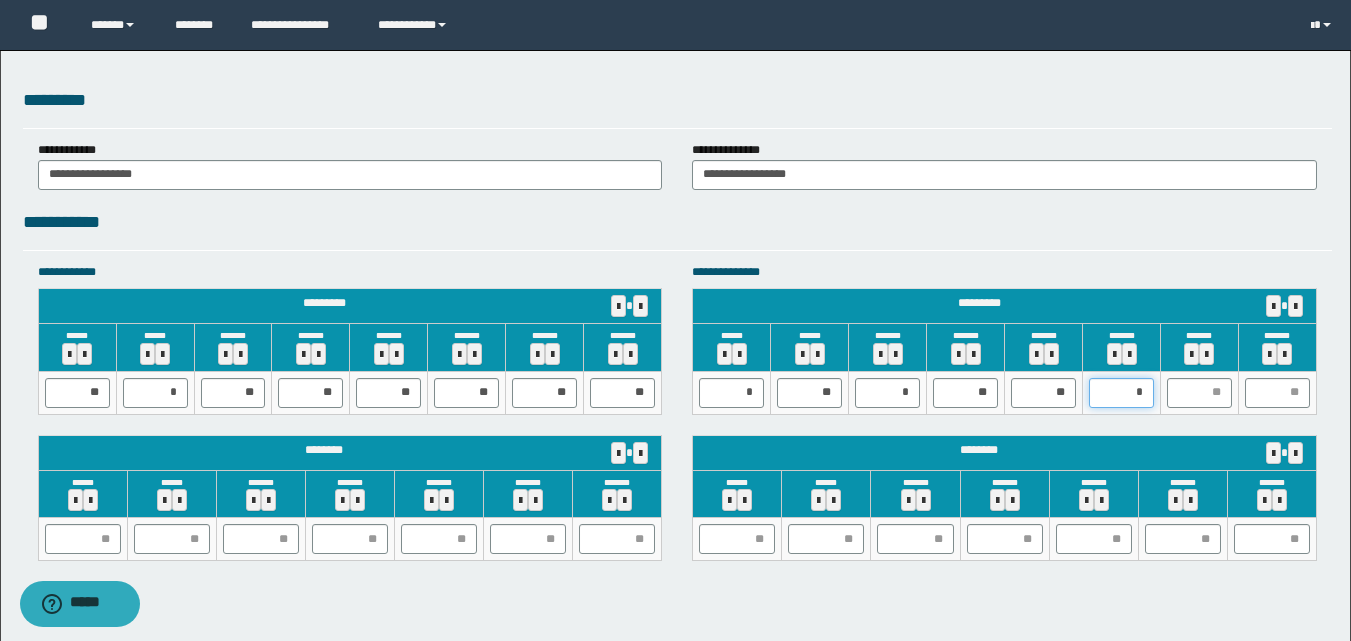 type on "**" 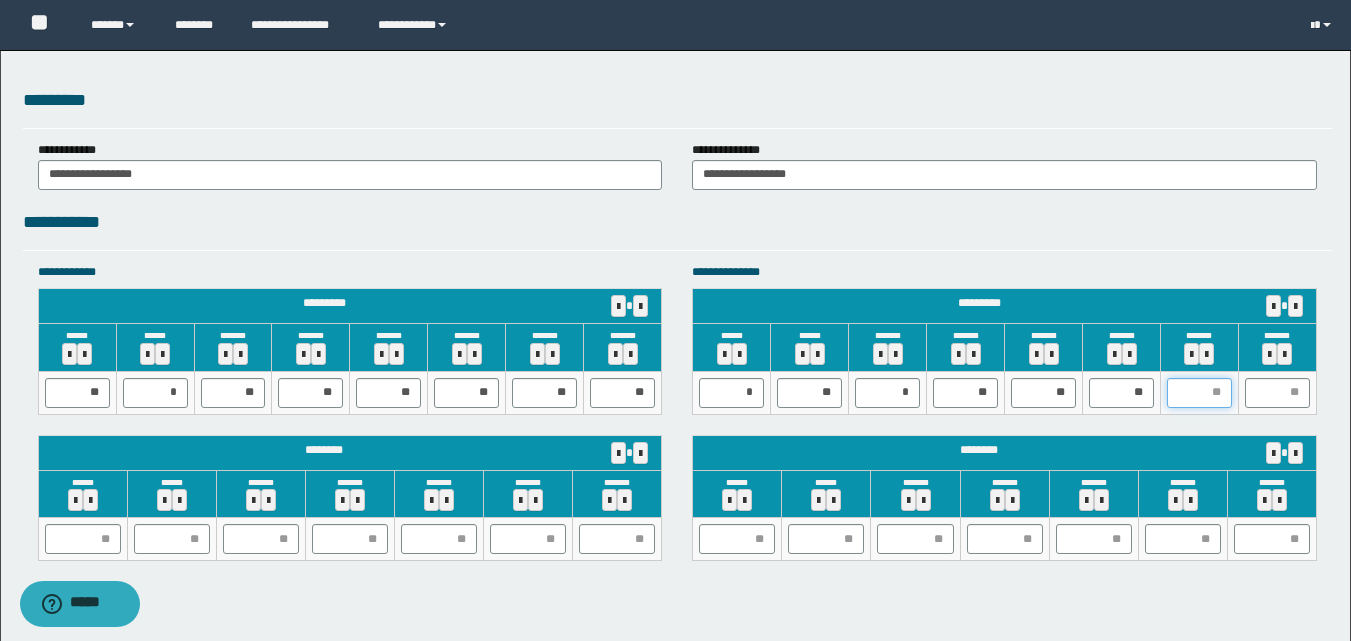 click at bounding box center (1199, 393) 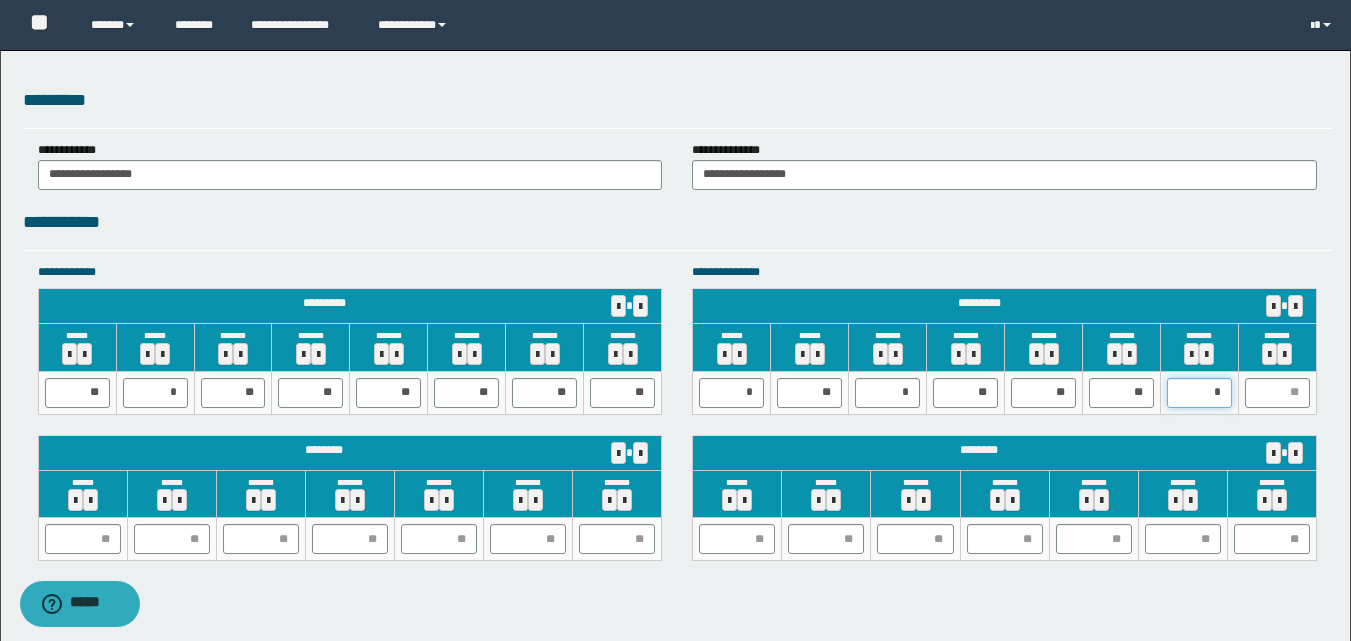 type on "**" 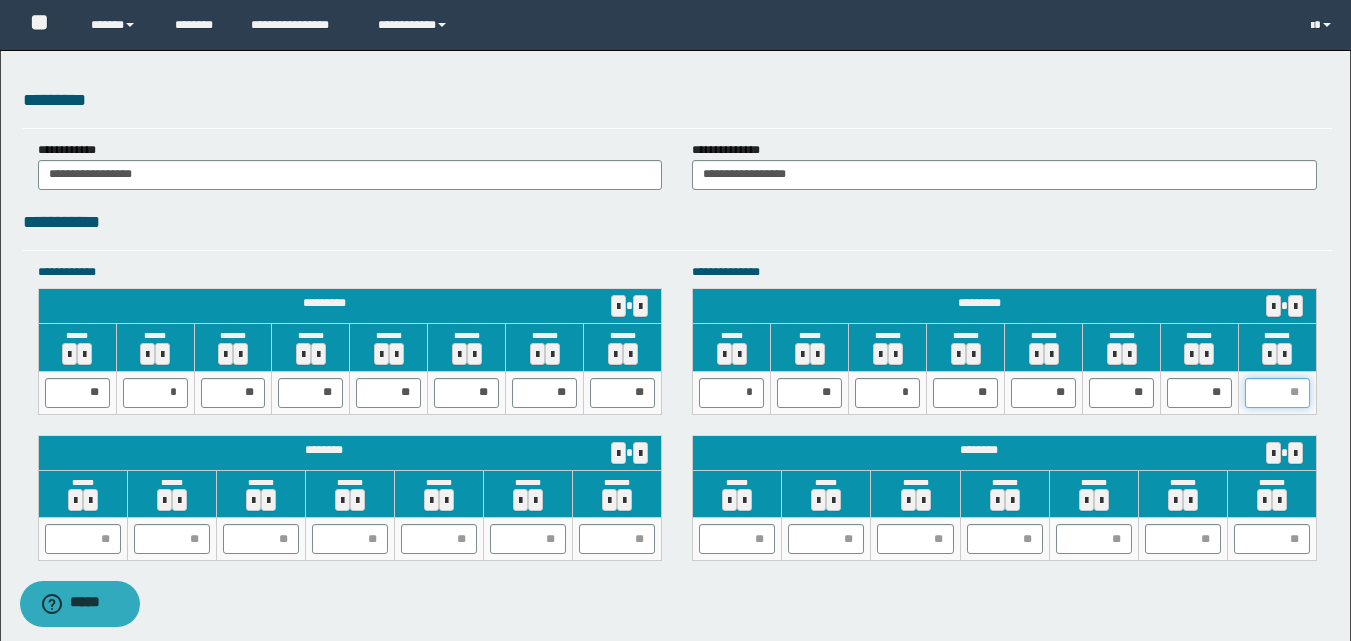 click at bounding box center [1277, 393] 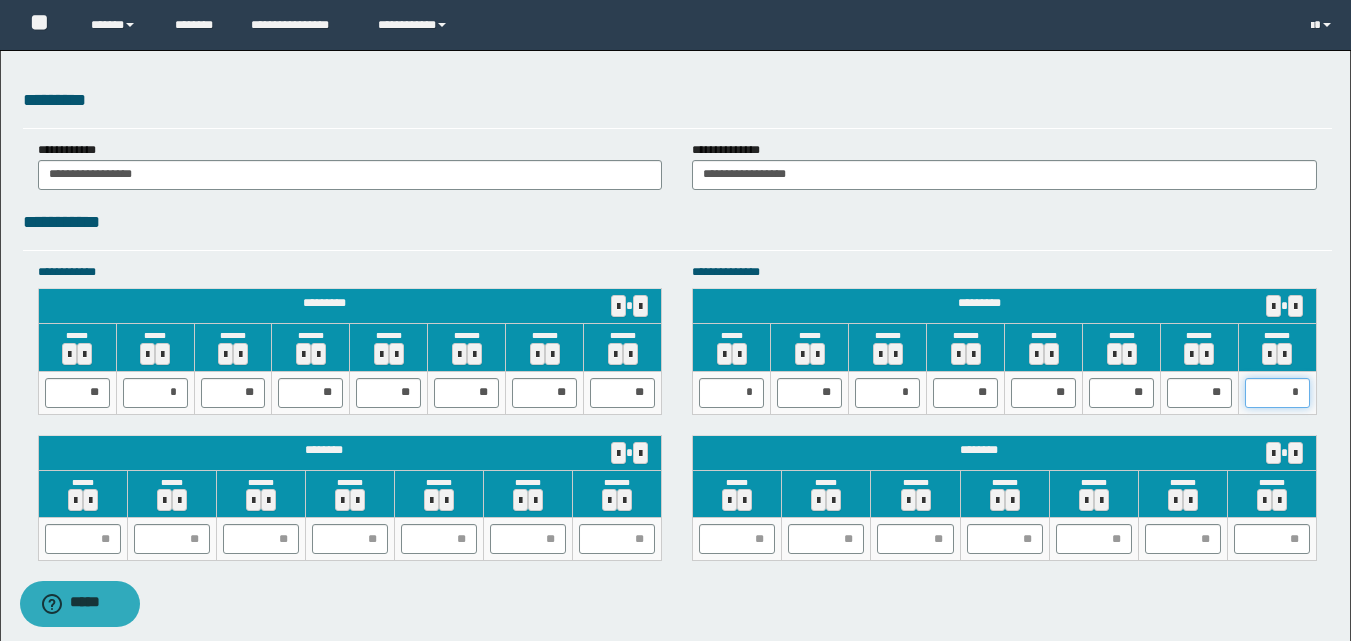 type on "**" 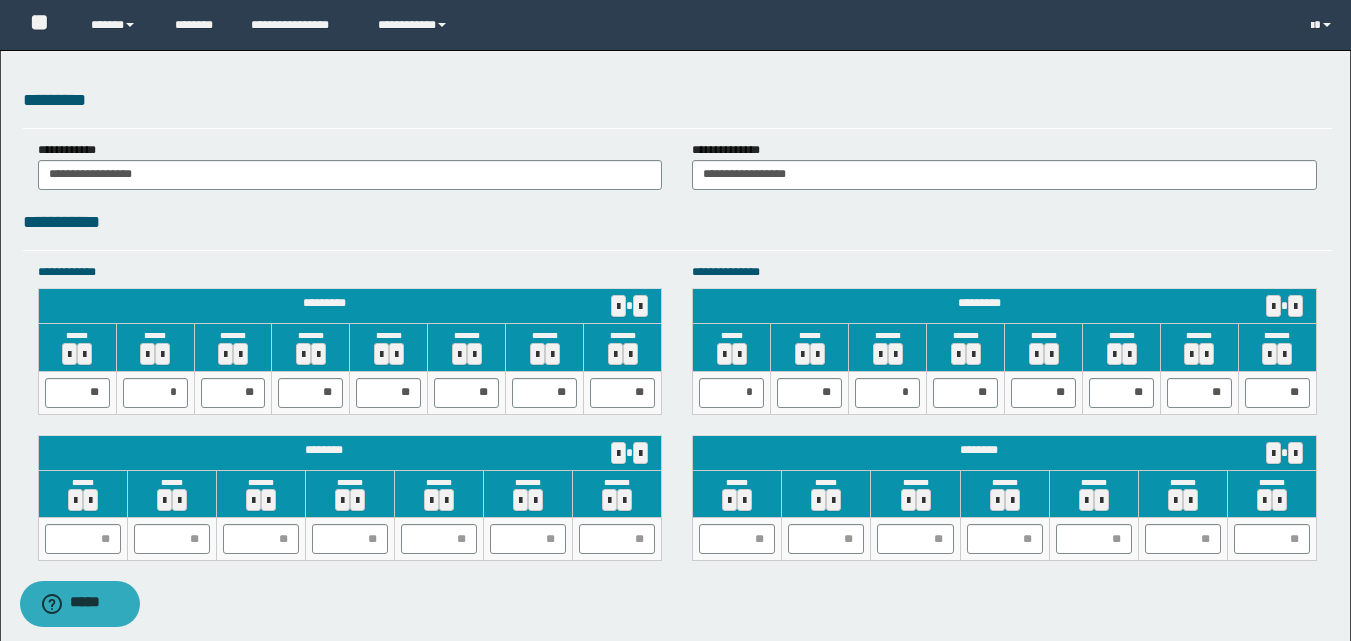 click on "**" at bounding box center [1044, 392] 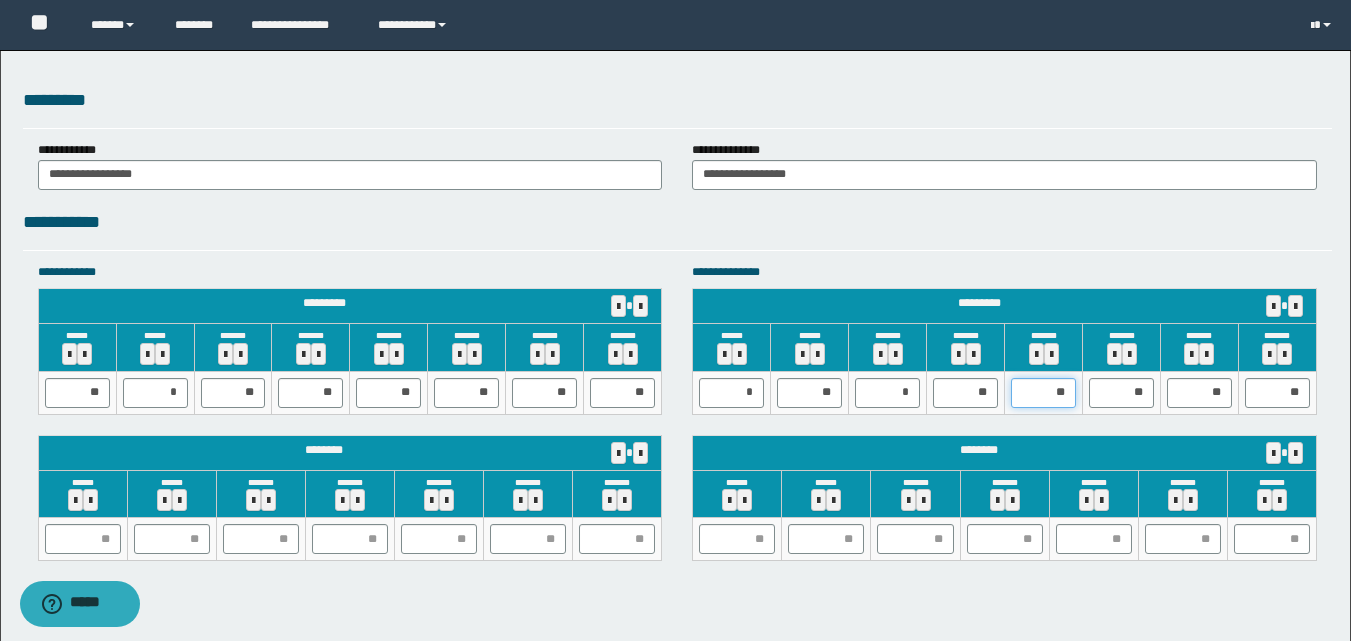 click on "**" at bounding box center (1043, 393) 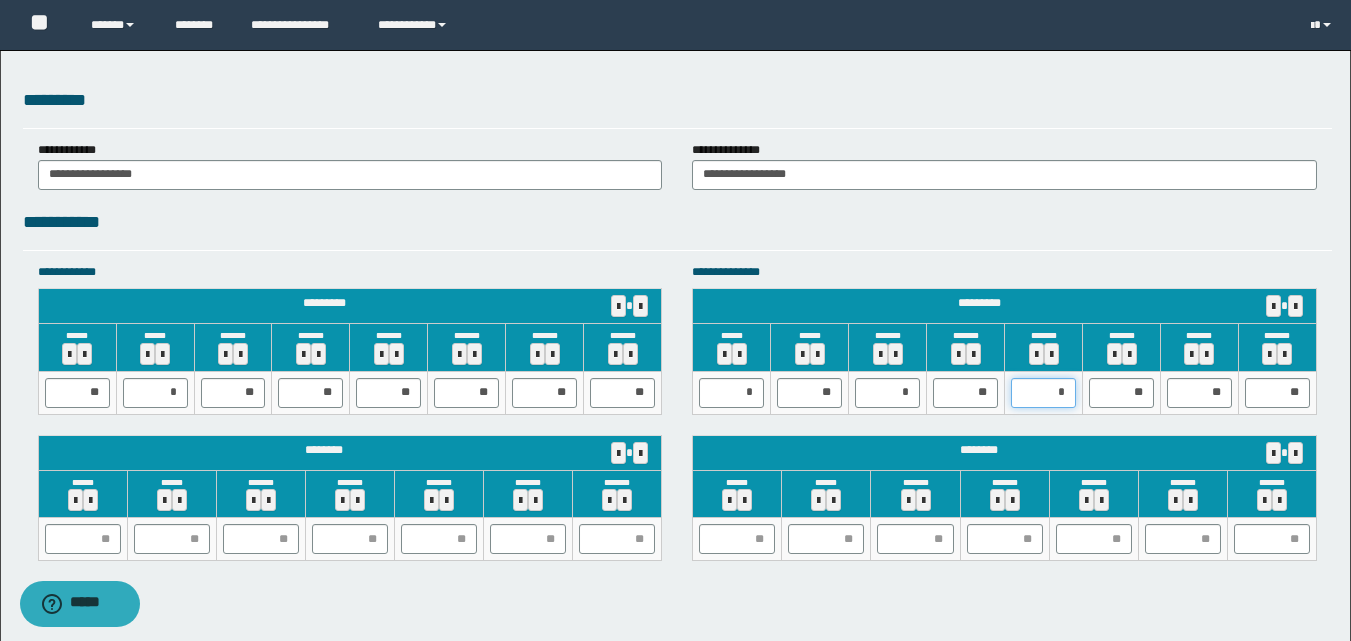 type on "**" 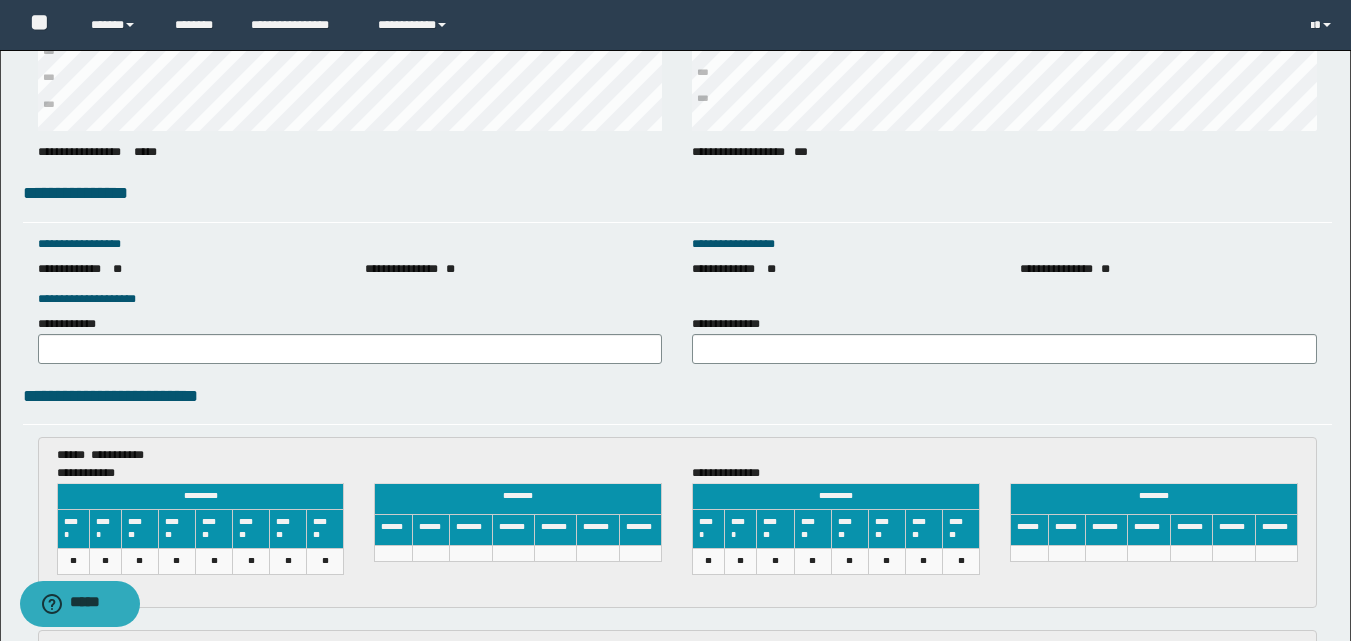 scroll, scrollTop: 2700, scrollLeft: 0, axis: vertical 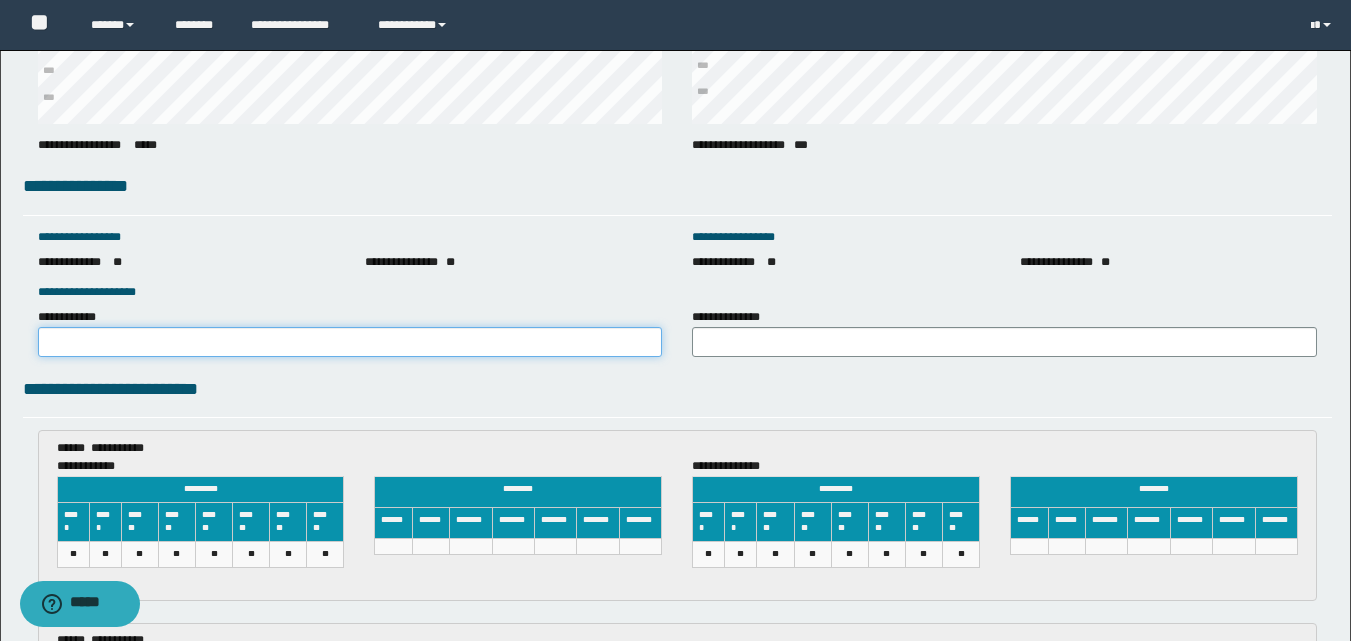 click on "**********" at bounding box center (350, 342) 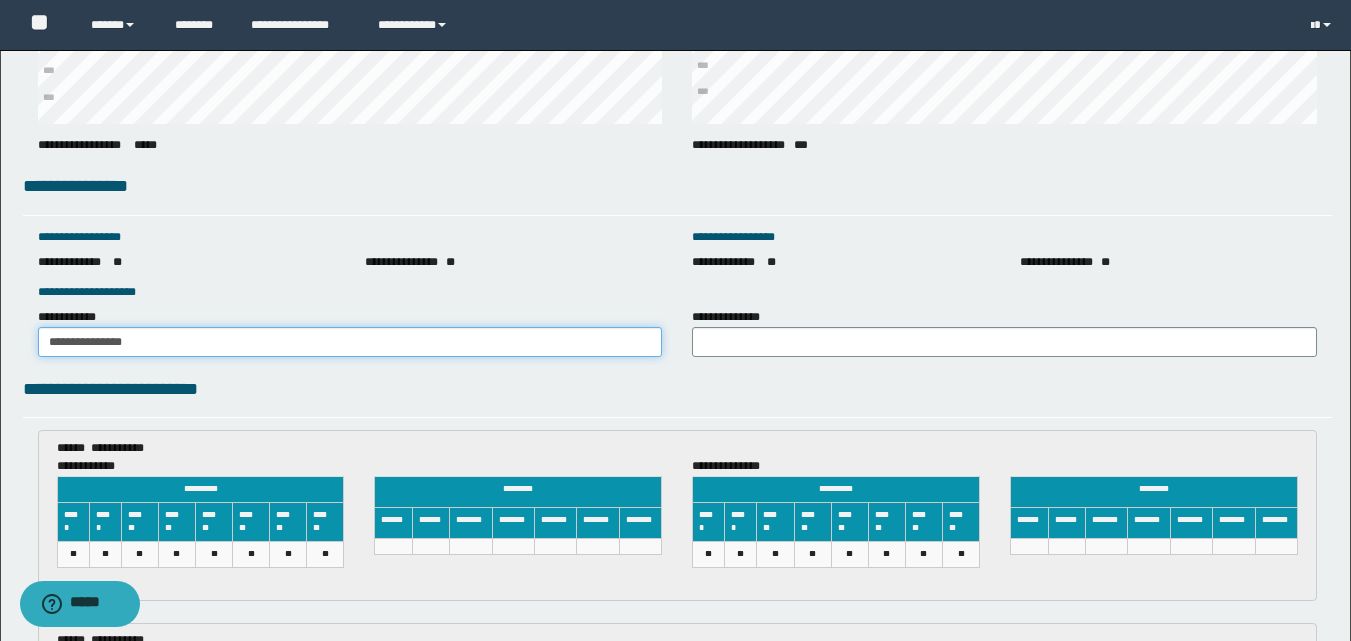 drag, startPoint x: 232, startPoint y: 335, endPoint x: 0, endPoint y: 334, distance: 232.00215 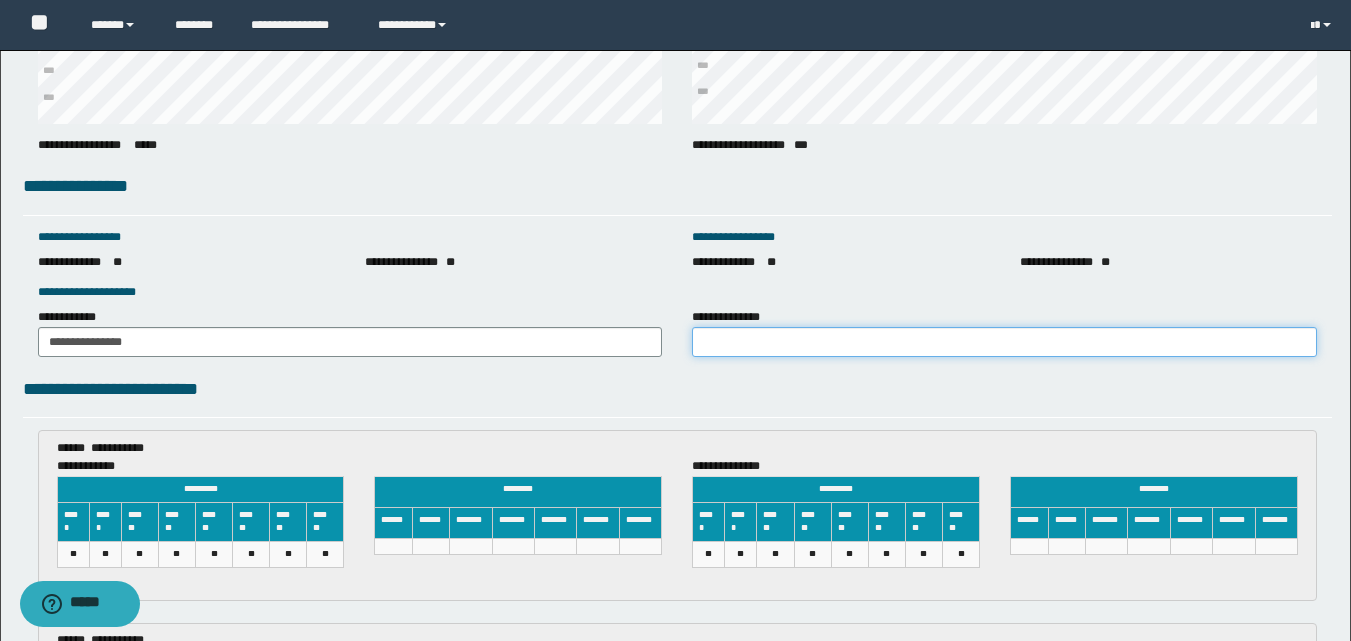 click on "**********" at bounding box center (1004, 342) 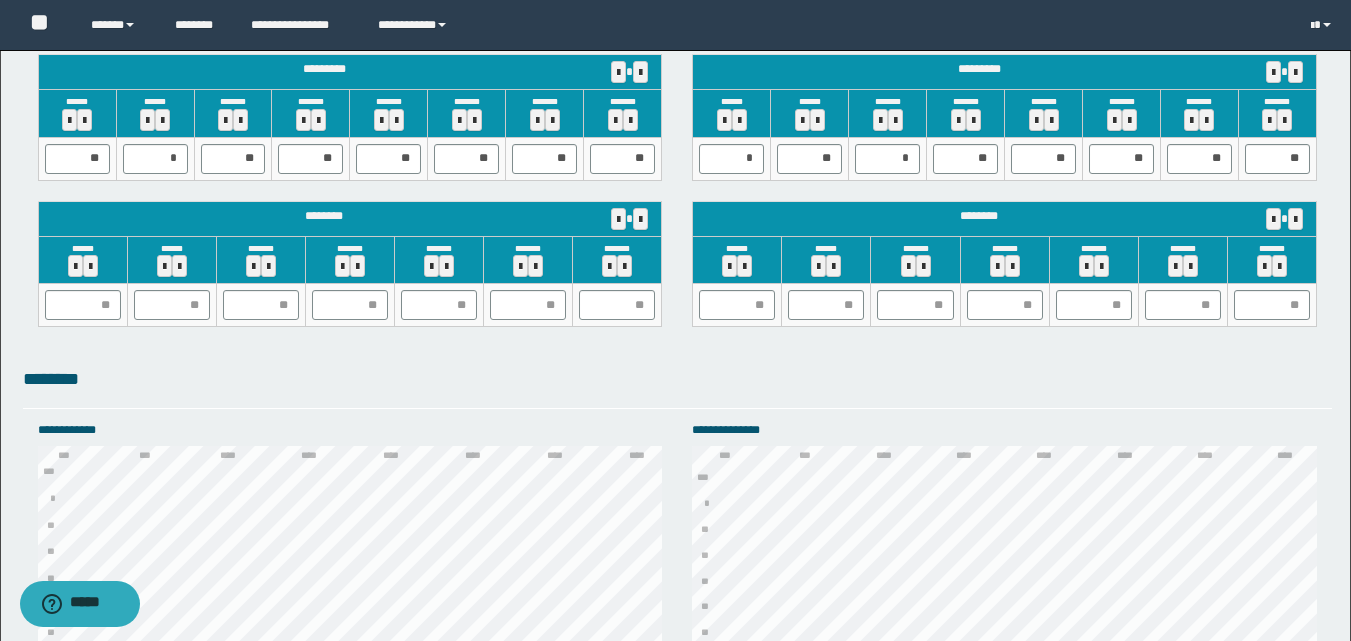 scroll, scrollTop: 1971, scrollLeft: 0, axis: vertical 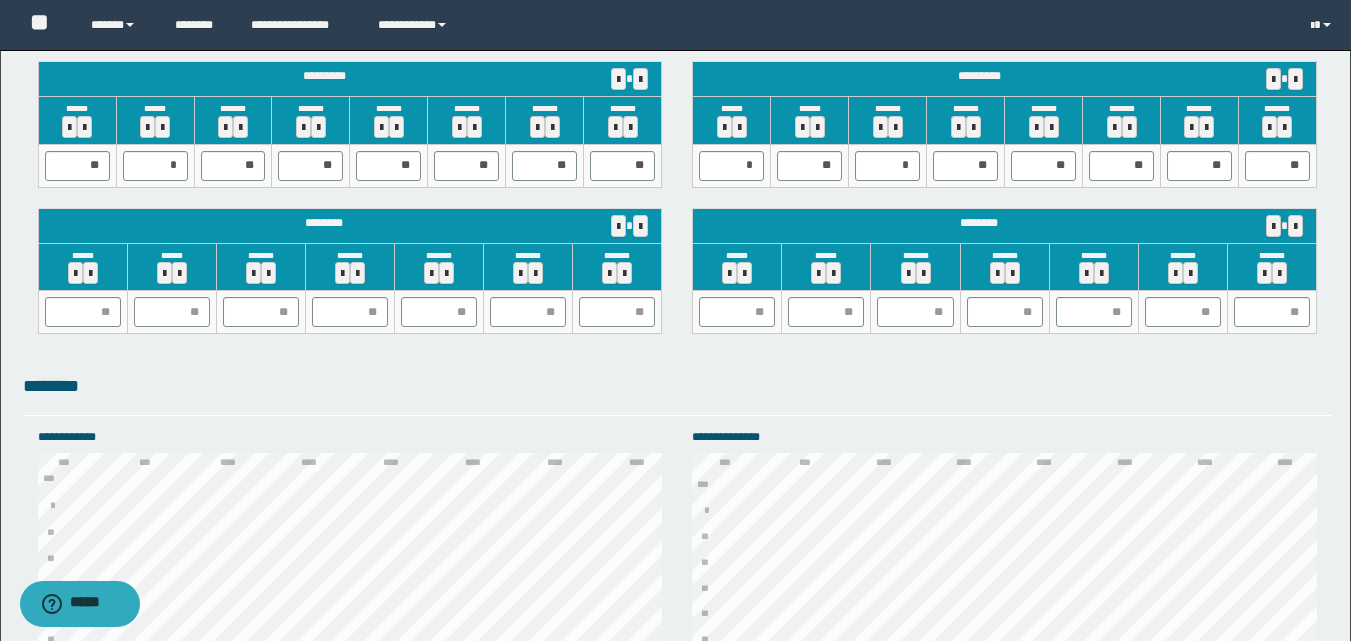 type on "**********" 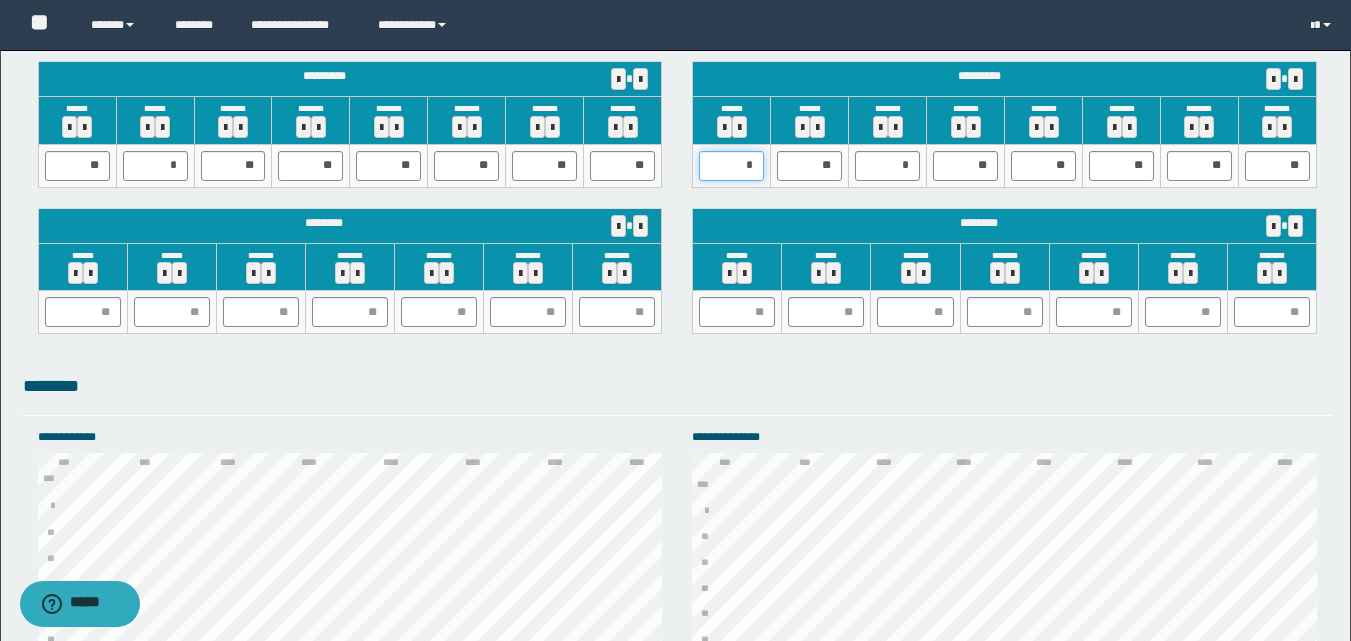 click on "*" at bounding box center (731, 166) 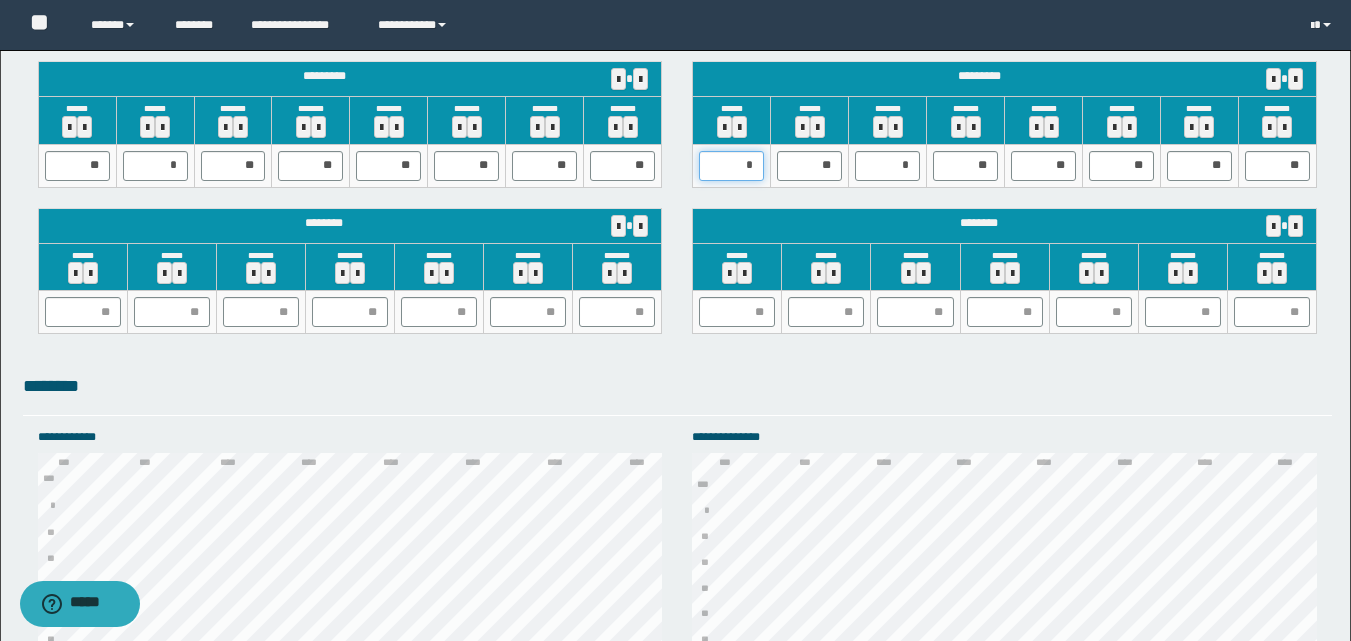 type on "**" 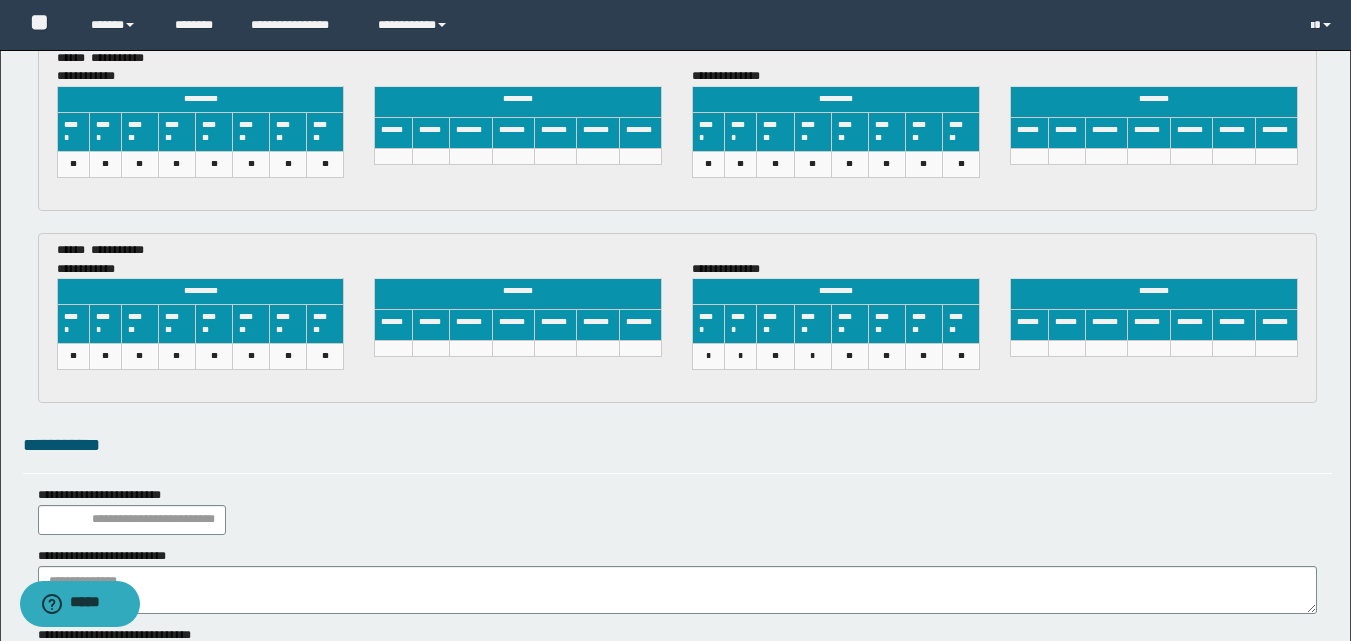 scroll, scrollTop: 3292, scrollLeft: 0, axis: vertical 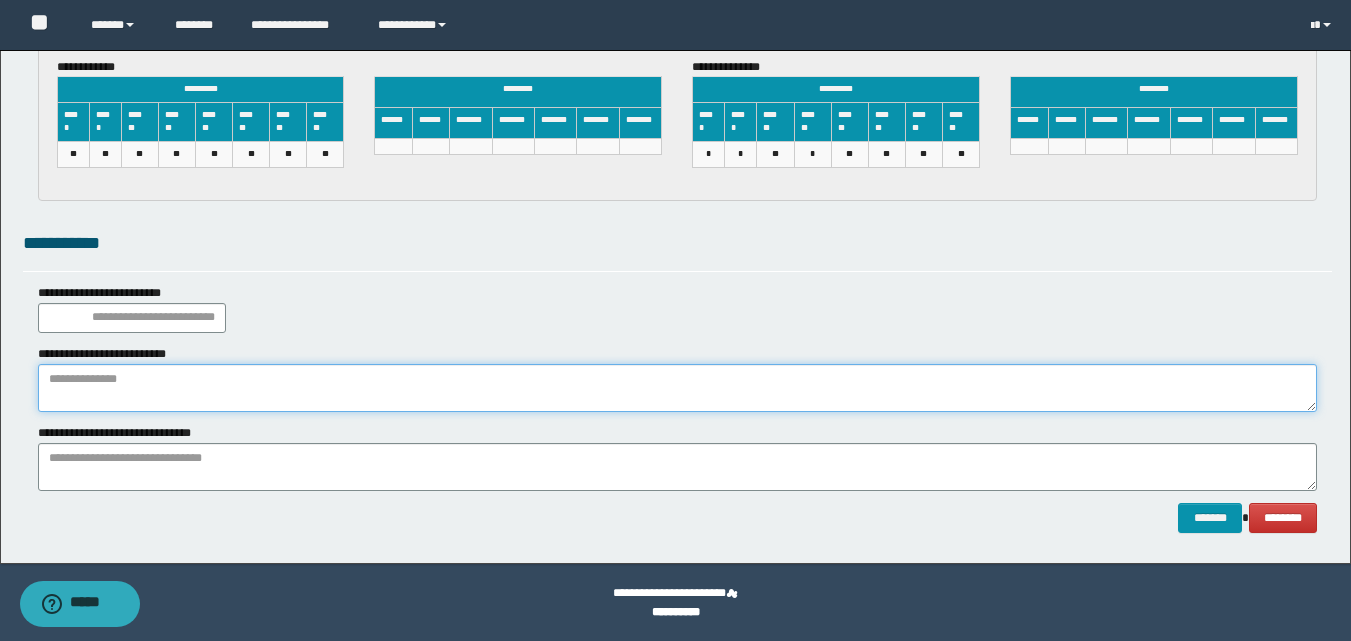click at bounding box center (677, 388) 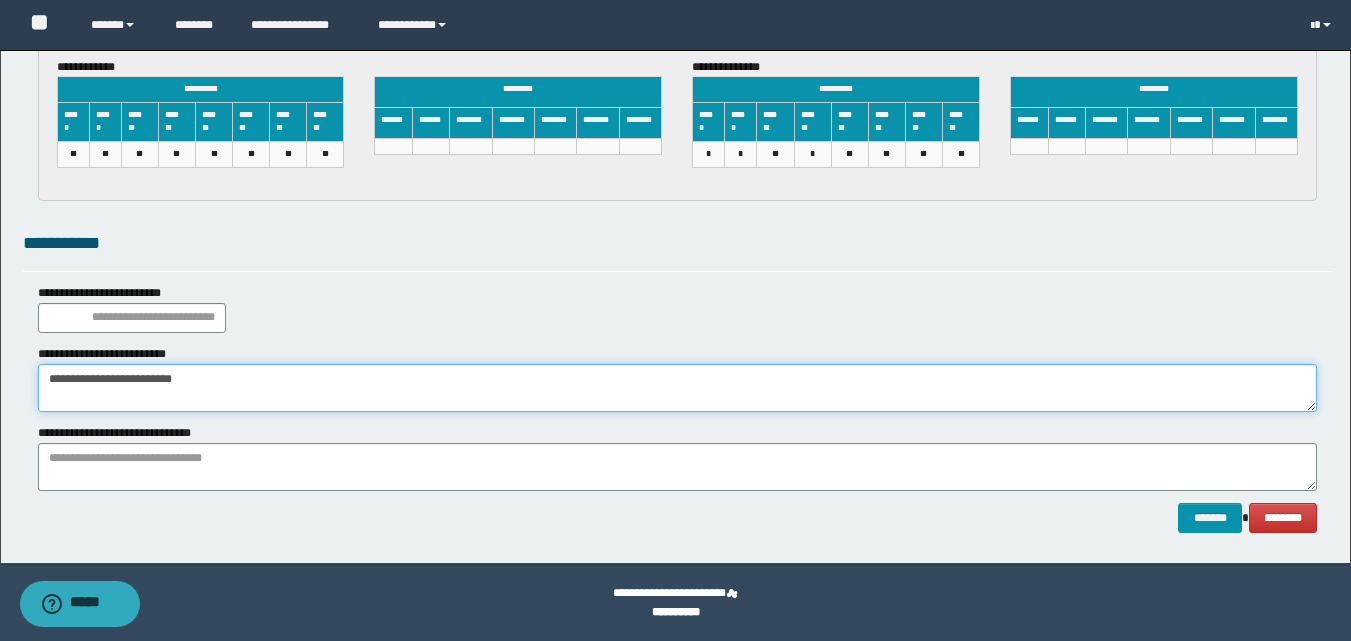 type on "**********" 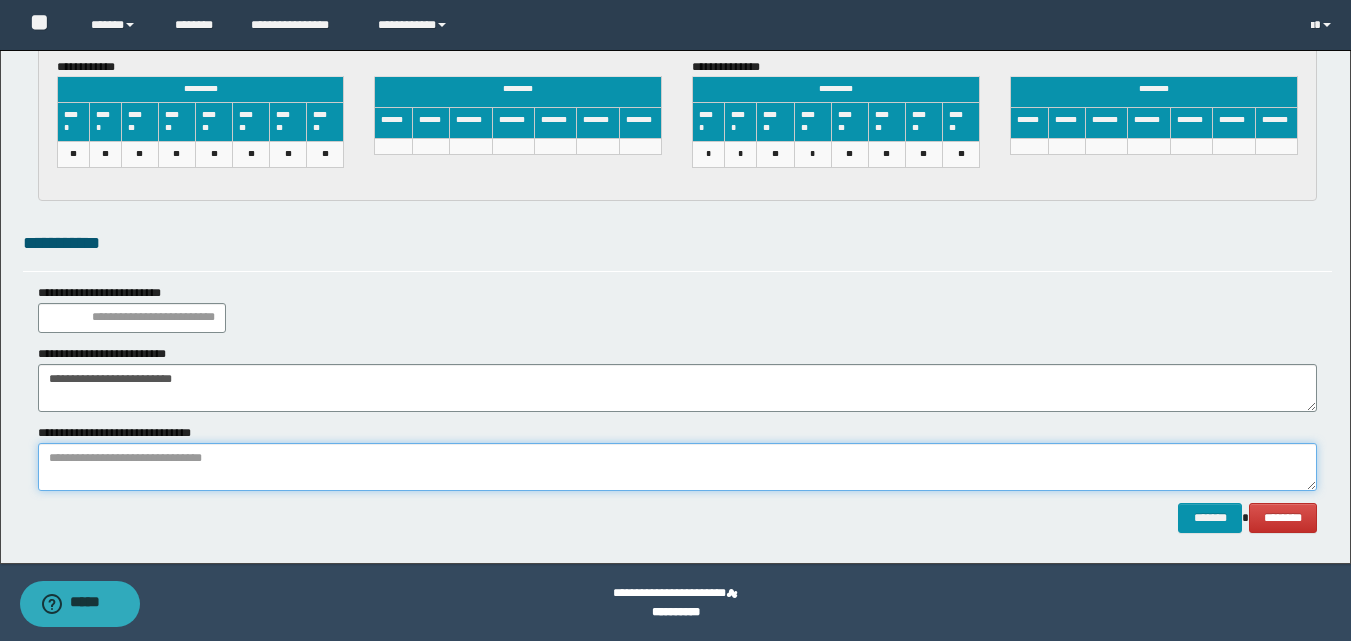 click at bounding box center (677, 467) 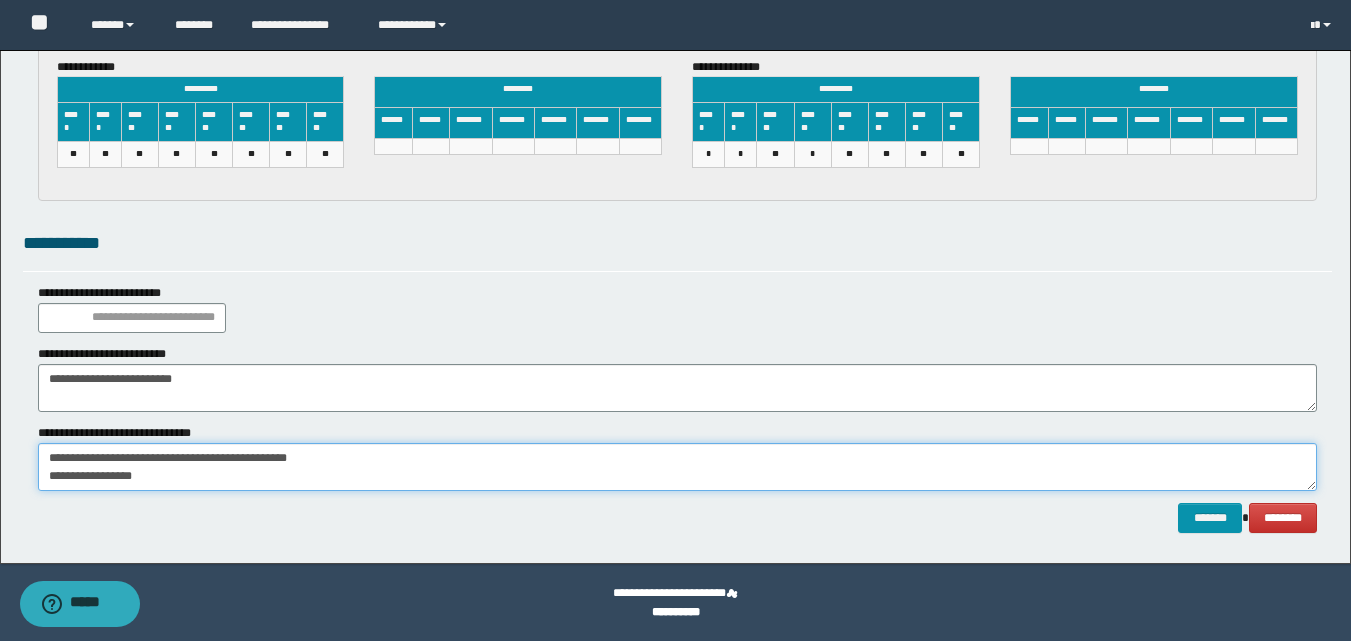 scroll, scrollTop: 0, scrollLeft: 0, axis: both 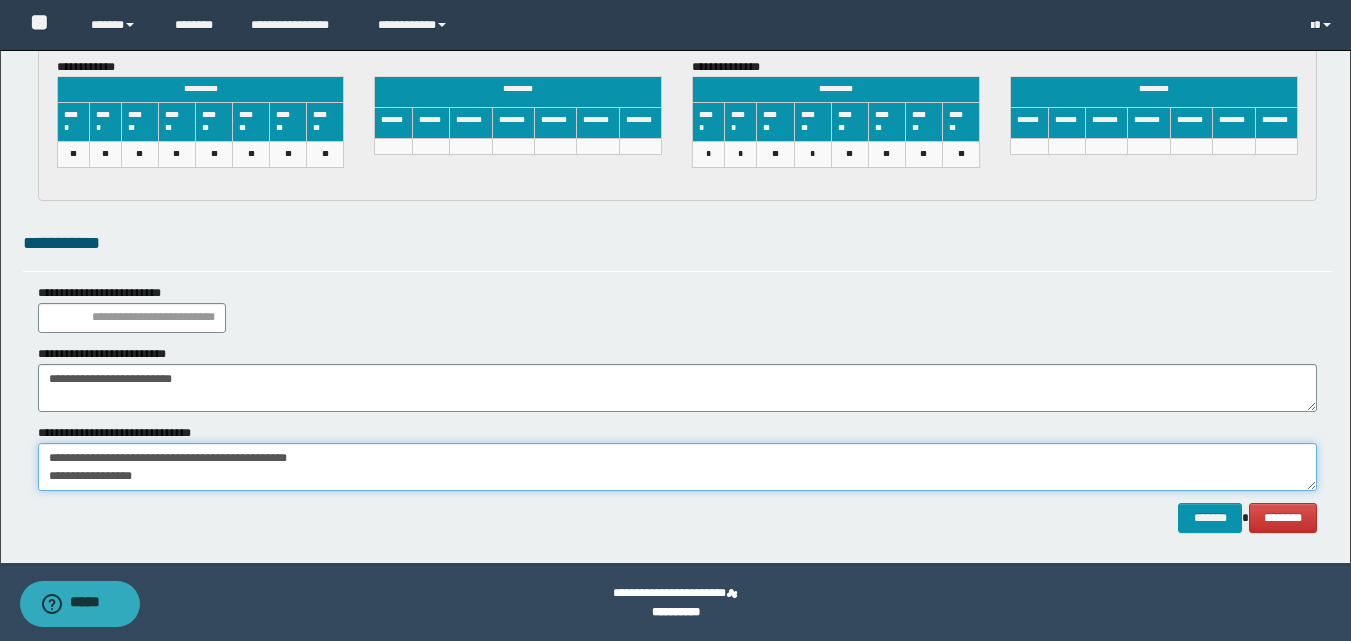 type on "**********" 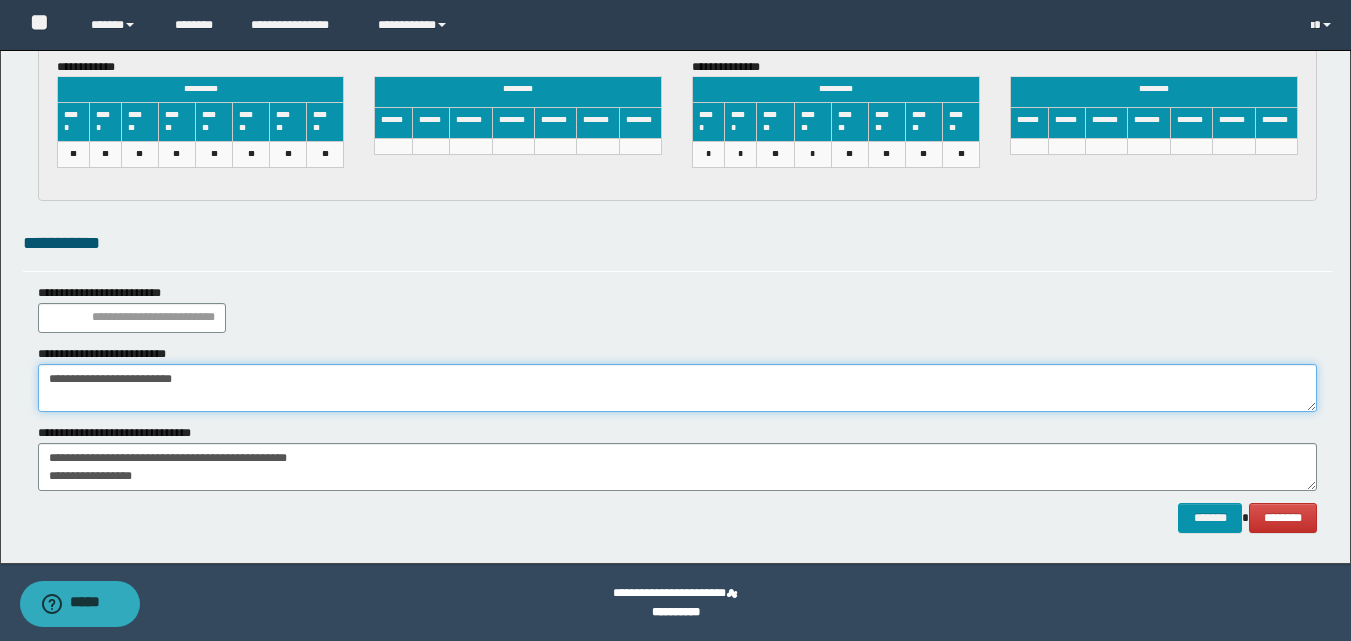 drag, startPoint x: 146, startPoint y: 382, endPoint x: 30, endPoint y: 382, distance: 116 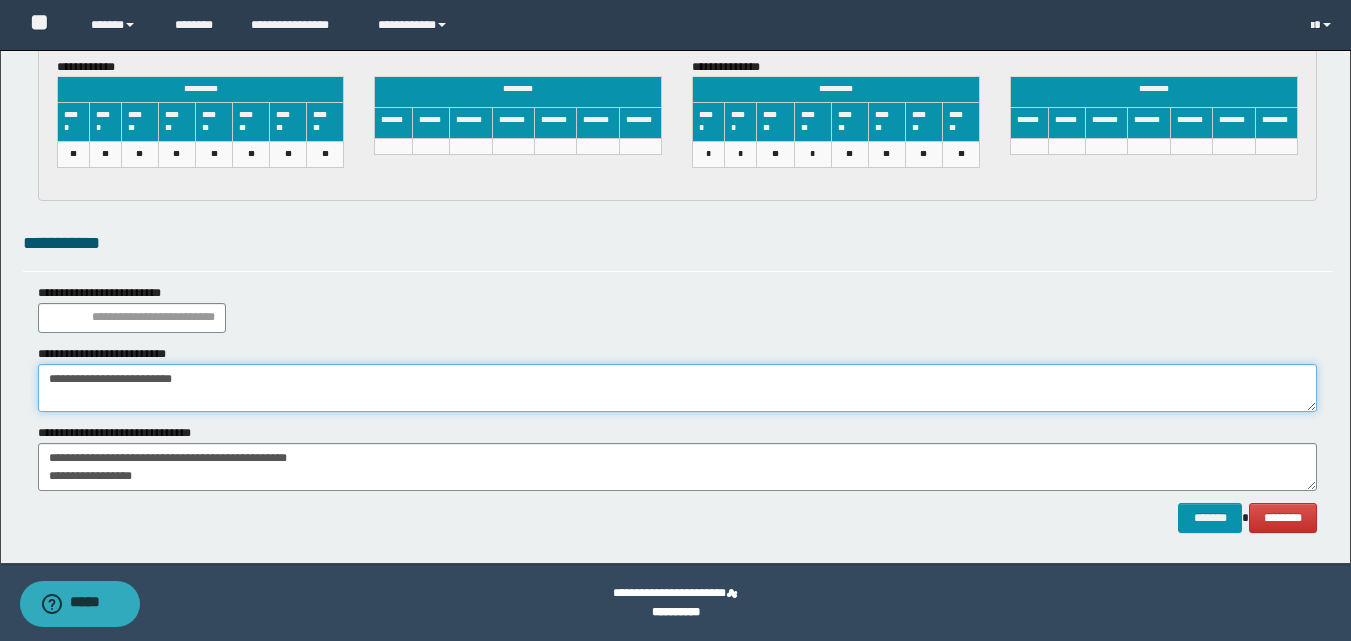click on "**********" at bounding box center [677, 378] 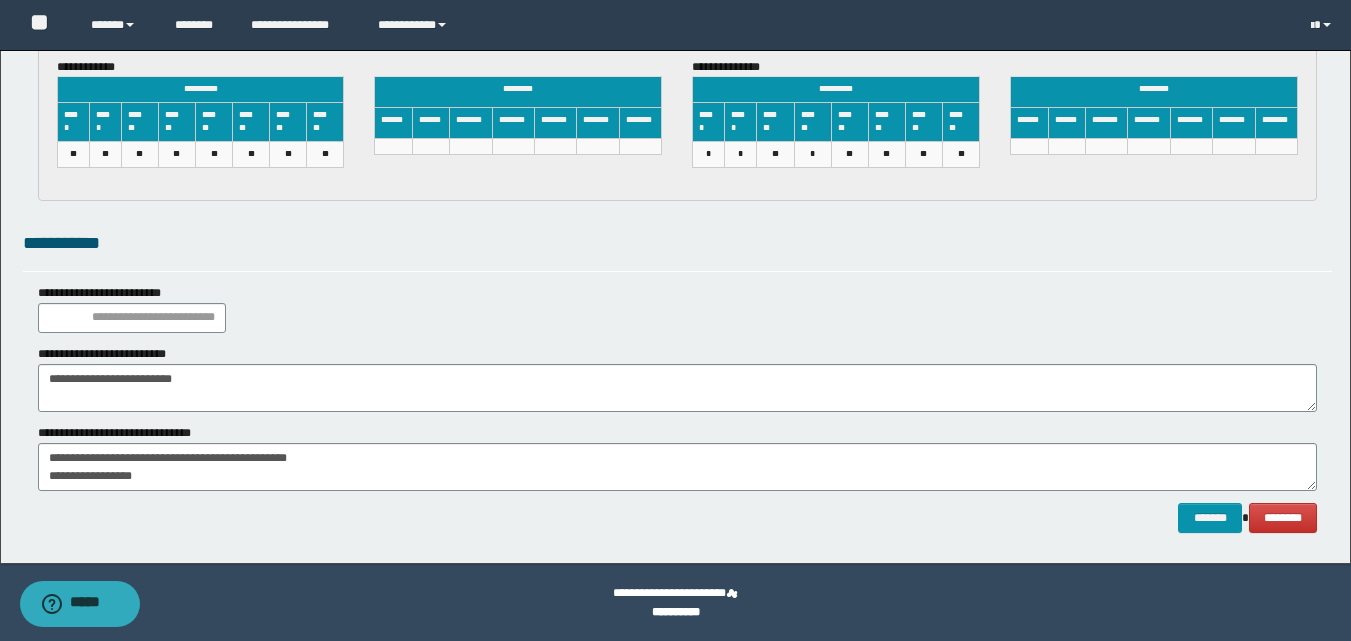 click on "**********" at bounding box center [675, -1339] 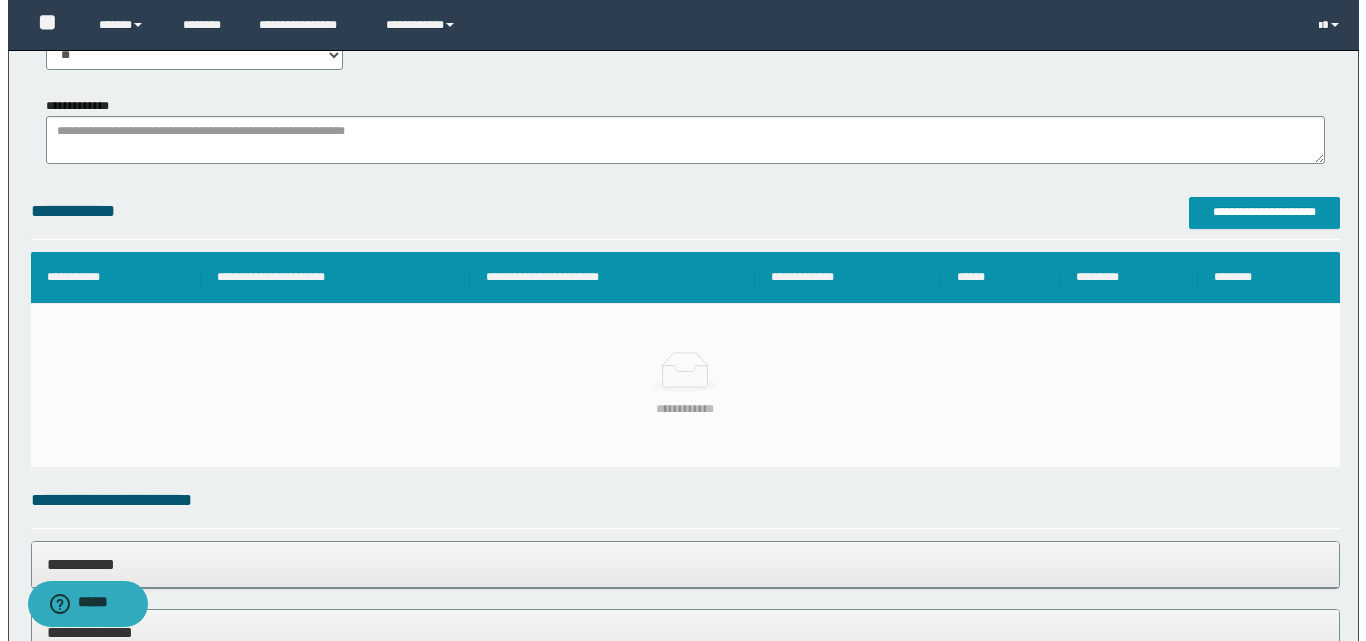 scroll, scrollTop: 241, scrollLeft: 0, axis: vertical 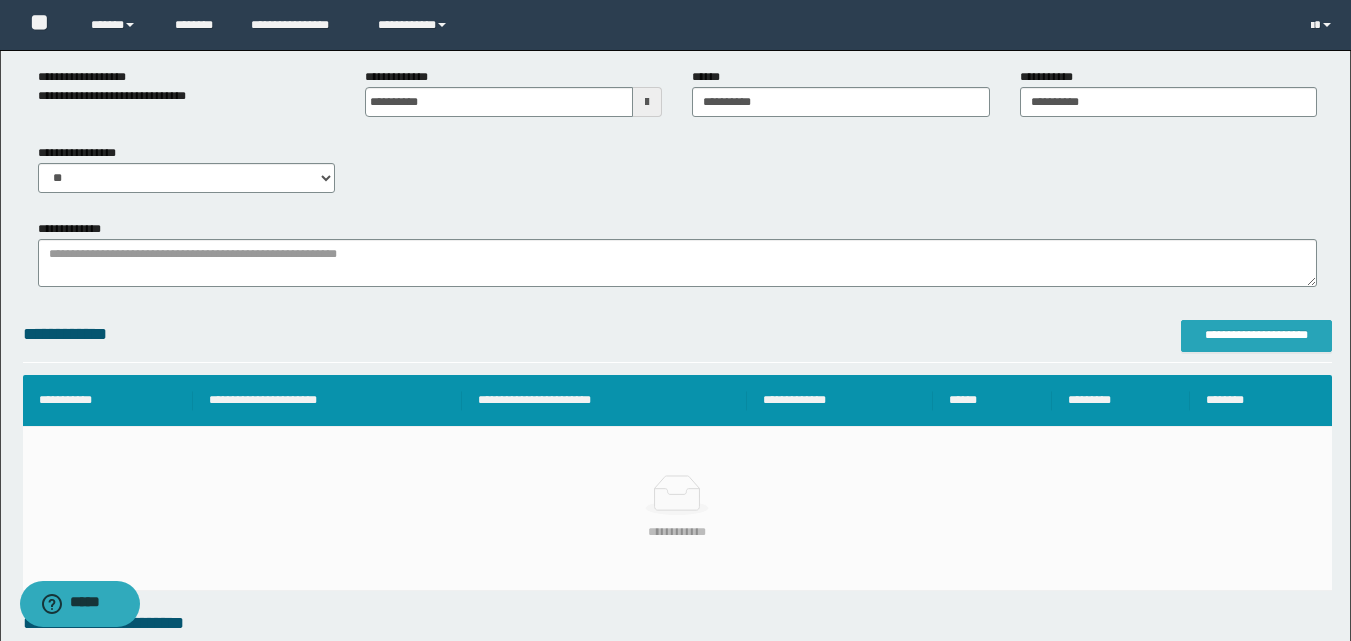 click on "**********" at bounding box center [1256, 335] 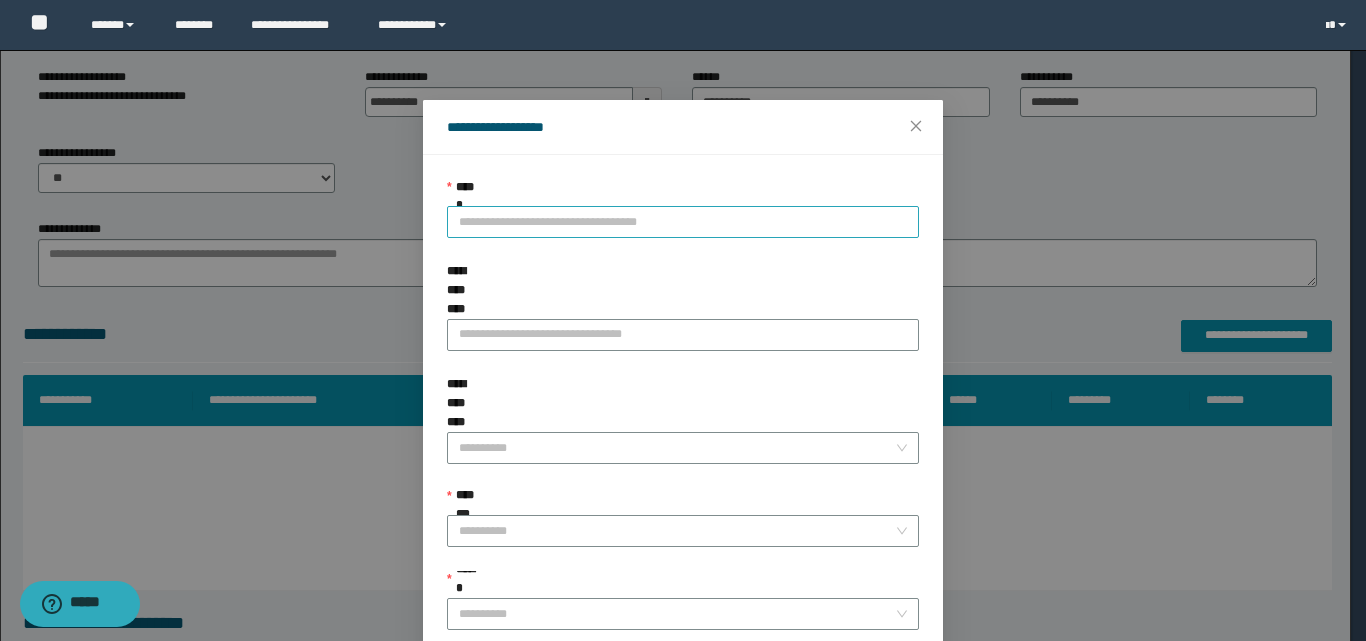 click on "**********" at bounding box center (683, 222) 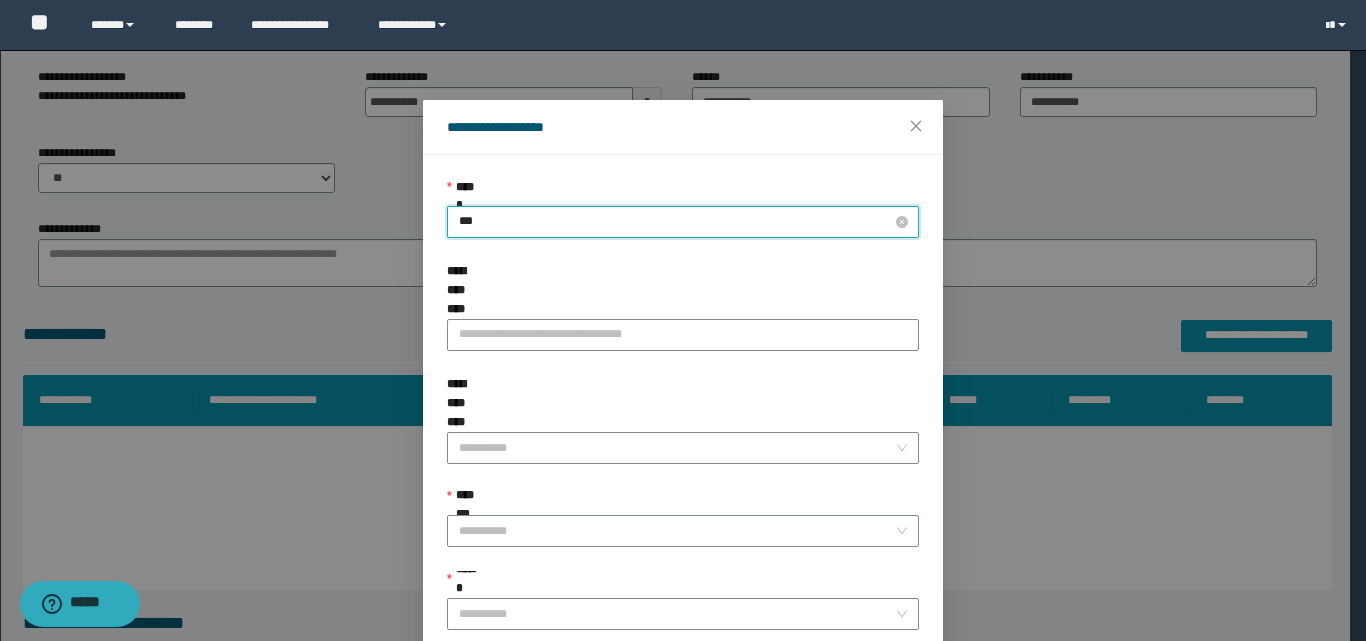 type on "****" 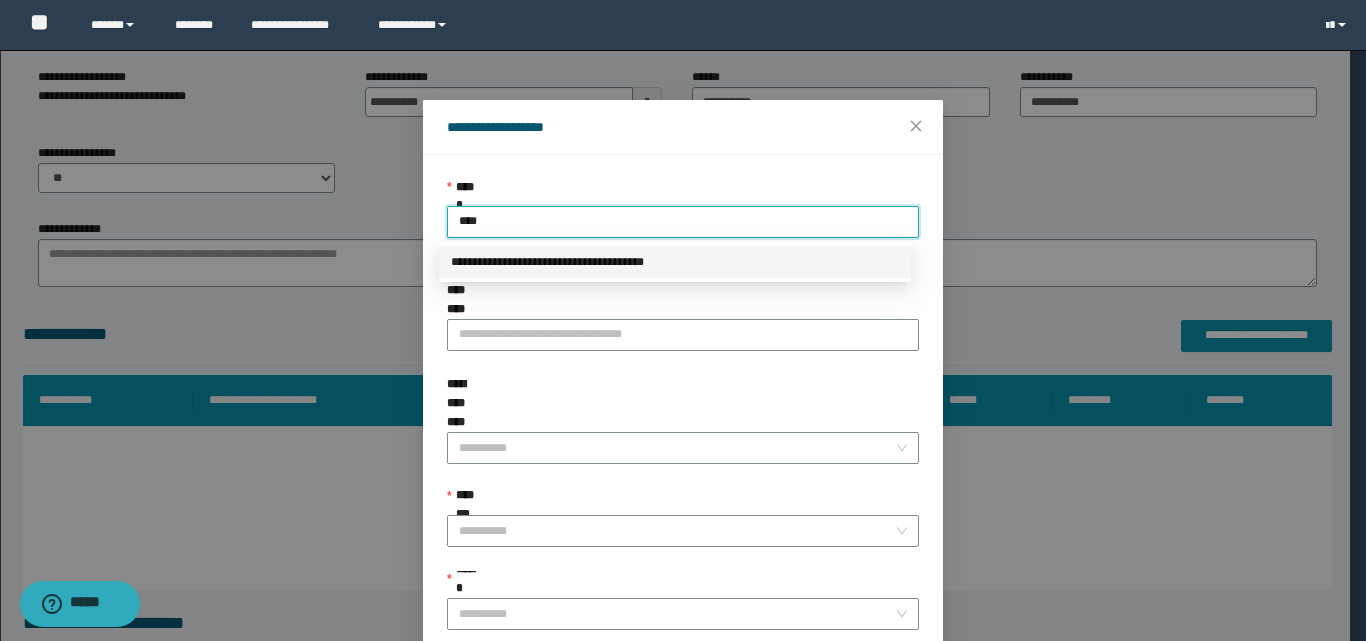 click on "**********" at bounding box center (675, 262) 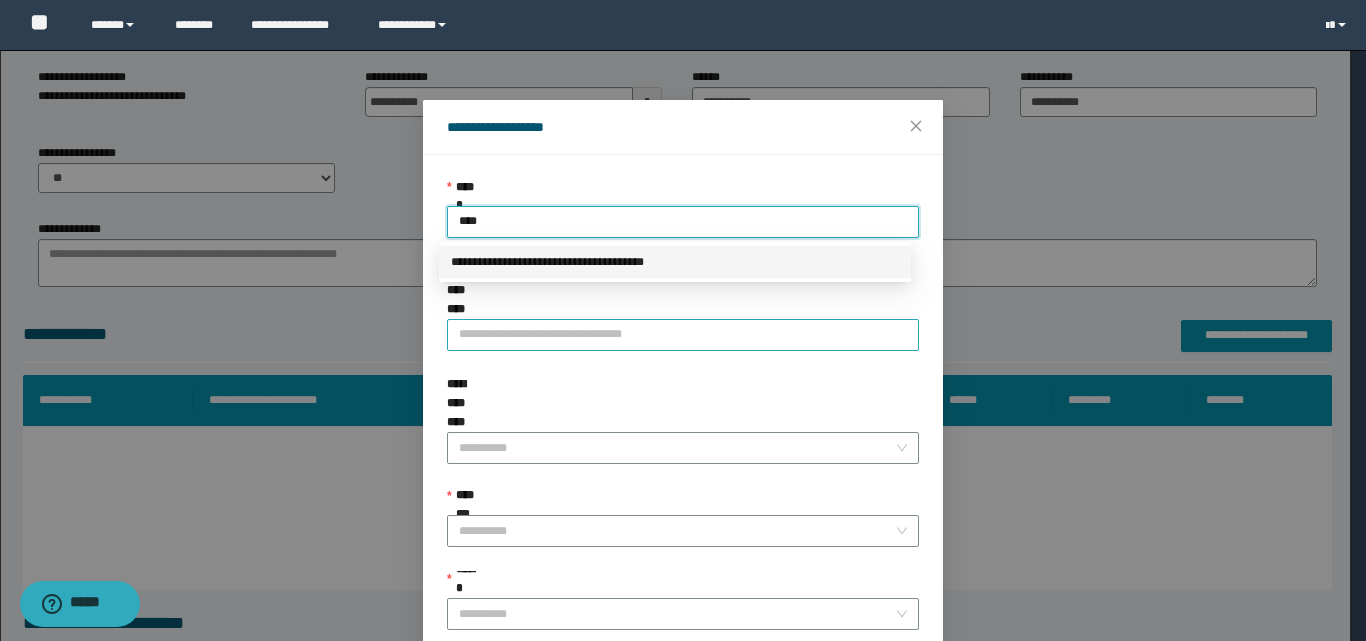 type 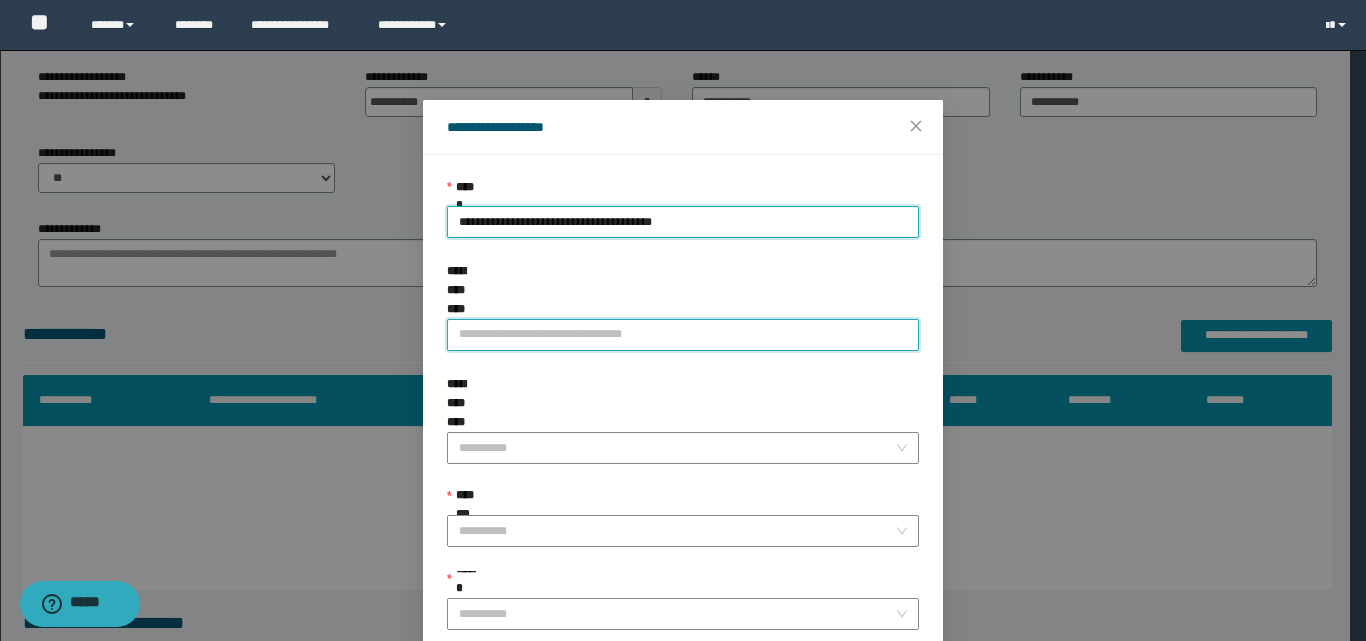 click on "**********" at bounding box center [683, 335] 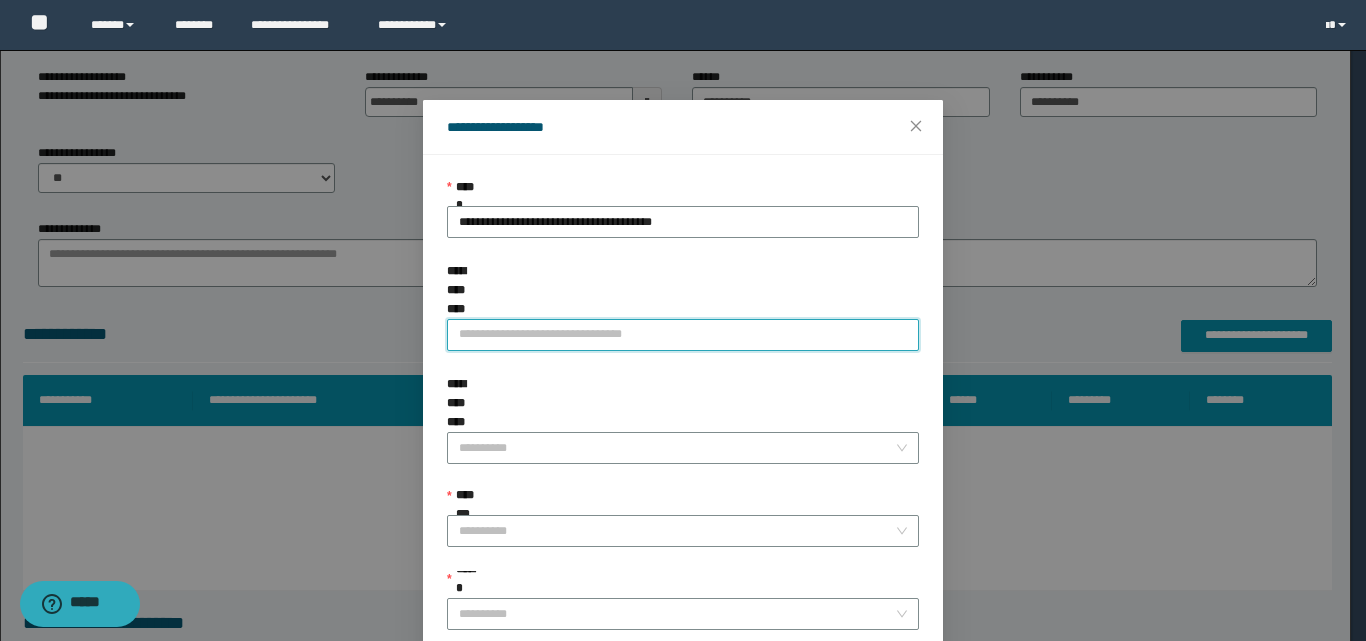 paste on "**********" 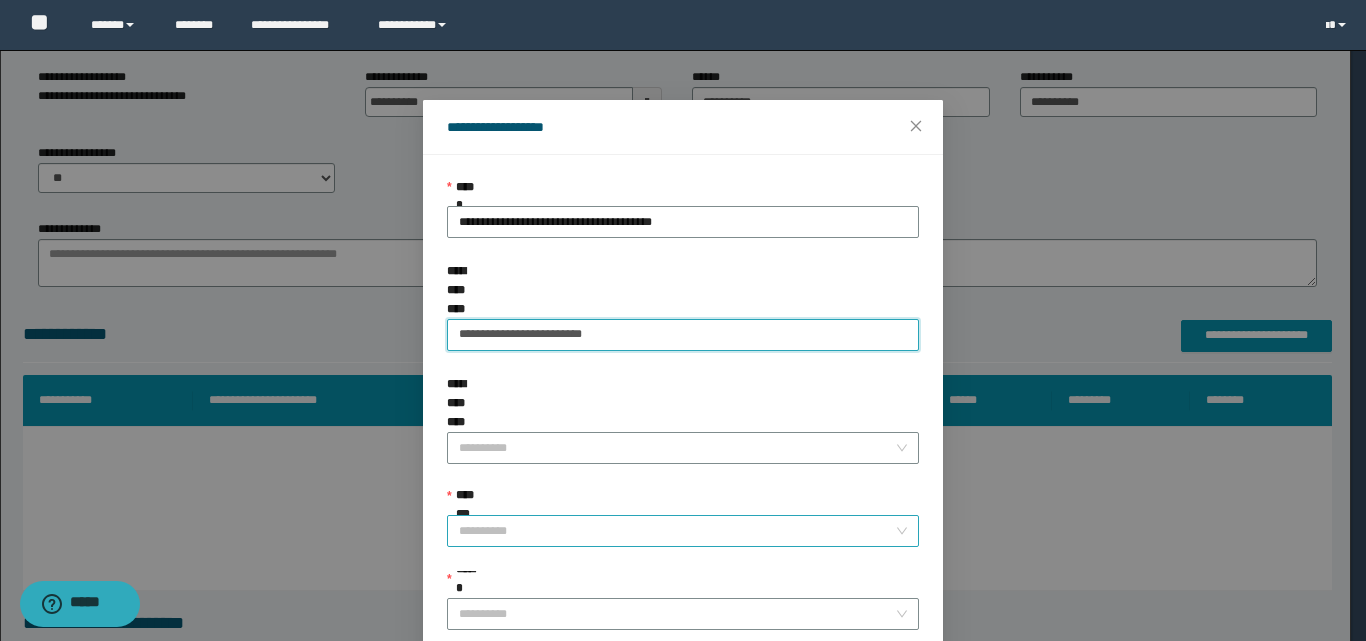 type on "**********" 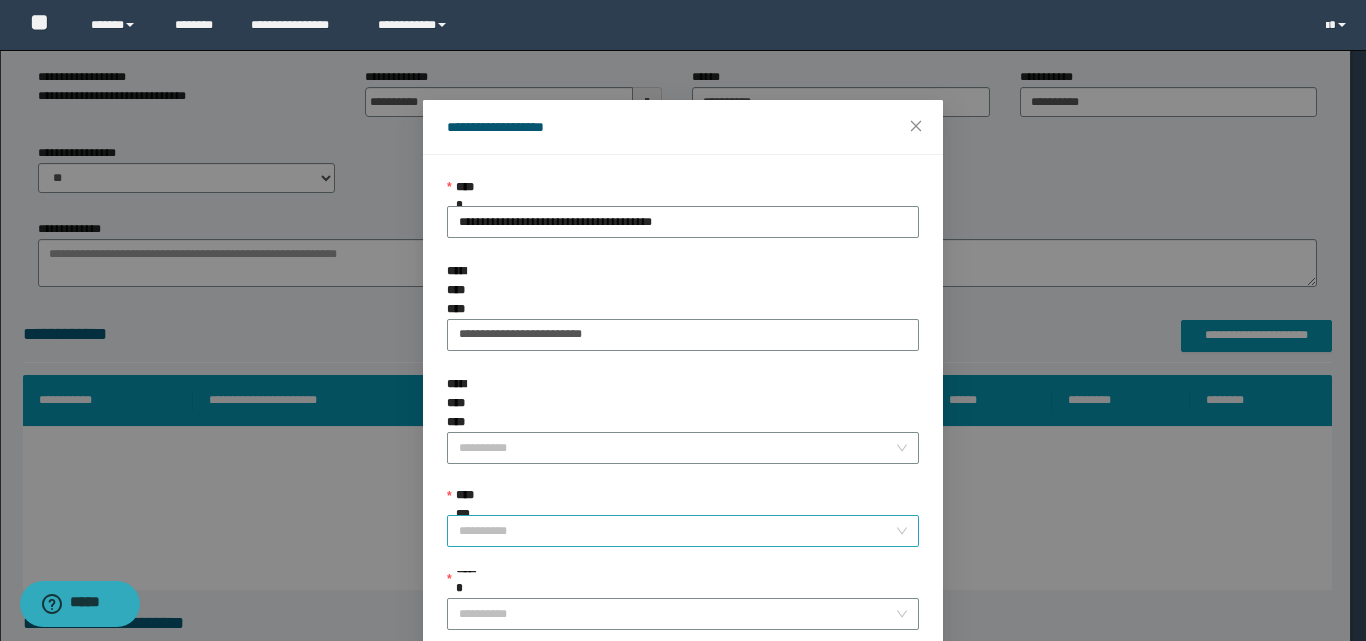 click on "**********" at bounding box center [677, 531] 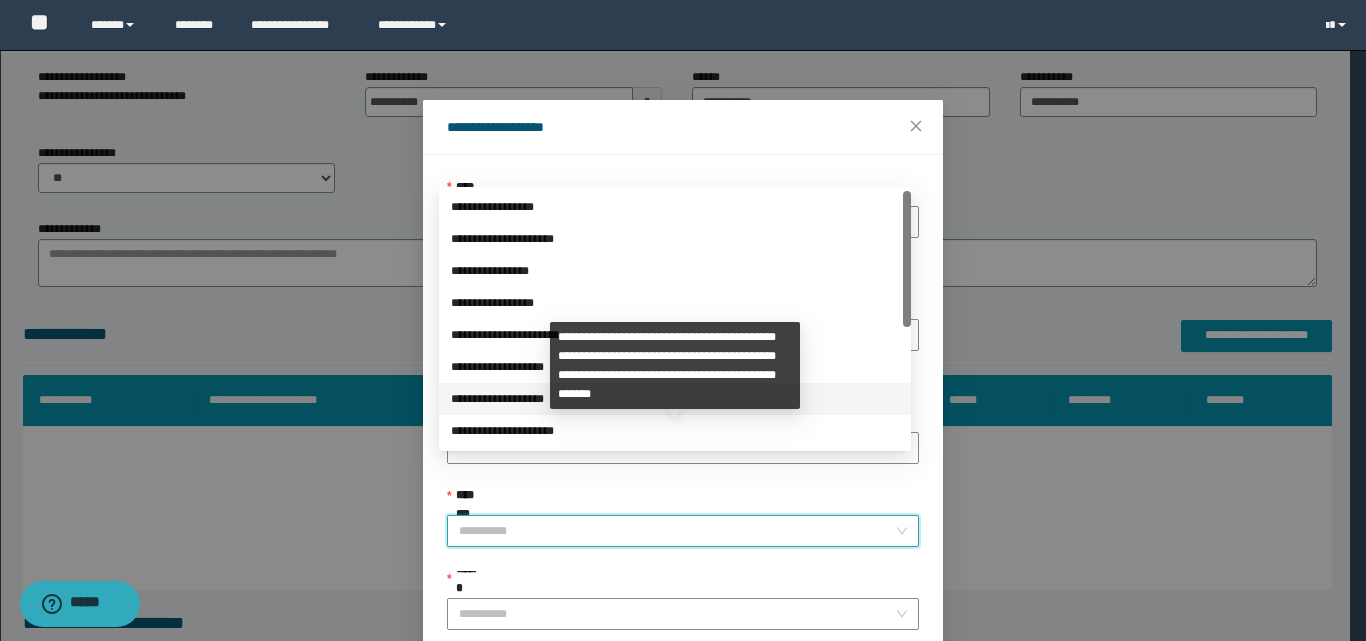 scroll, scrollTop: 224, scrollLeft: 0, axis: vertical 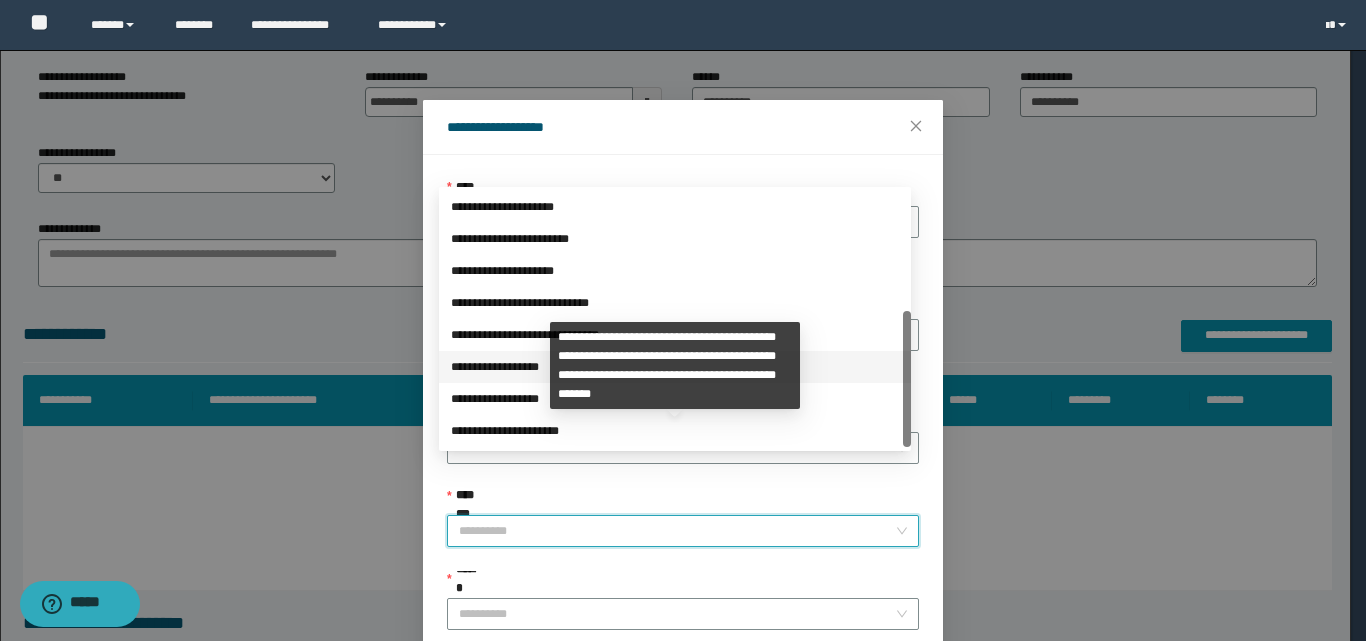 click on "**********" at bounding box center [675, 367] 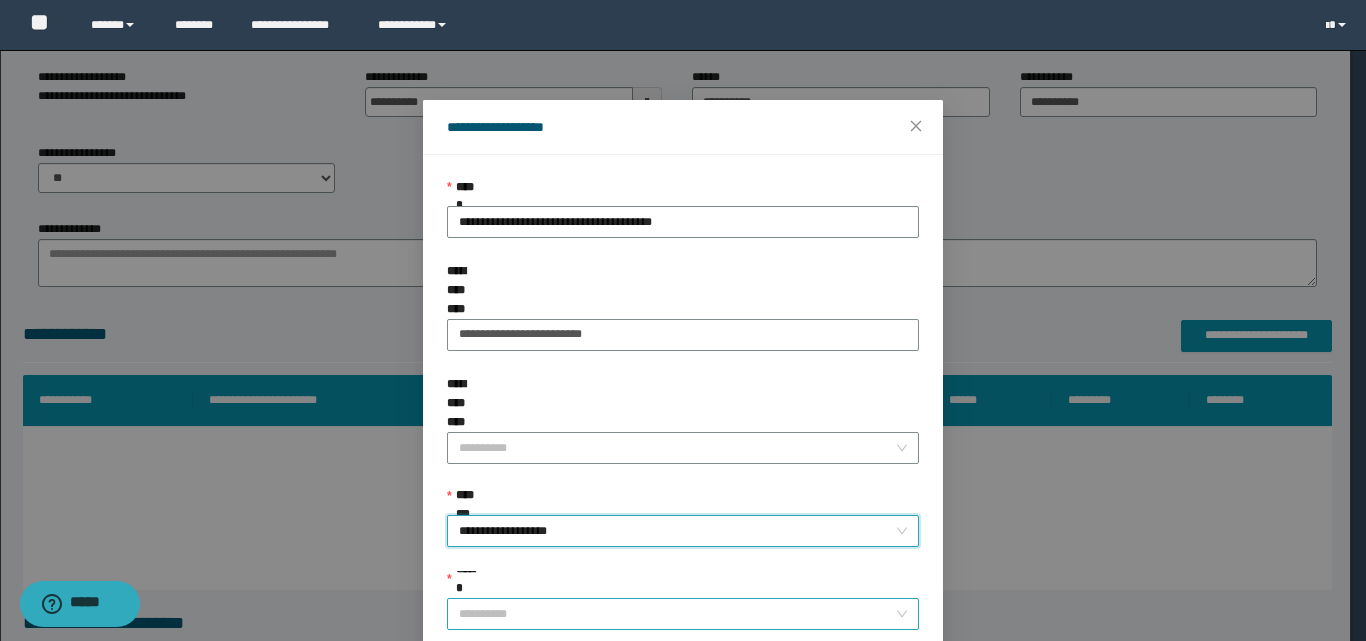 click on "******" at bounding box center [677, 614] 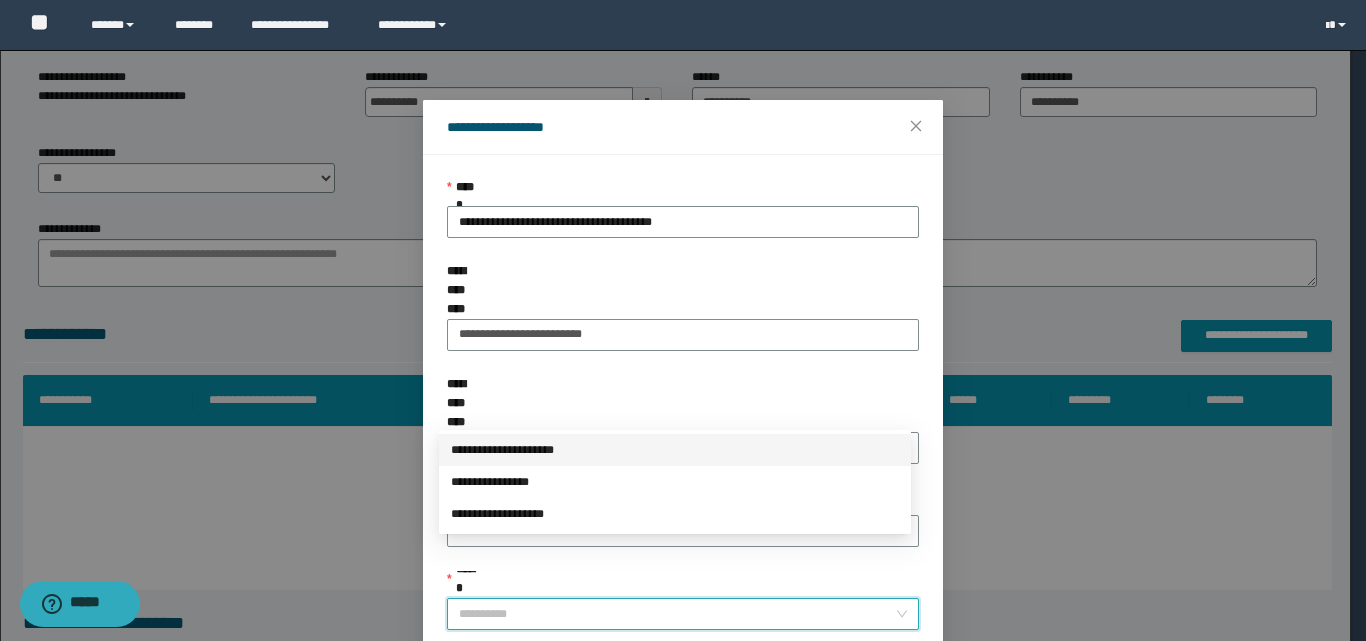 click on "**********" at bounding box center [675, 450] 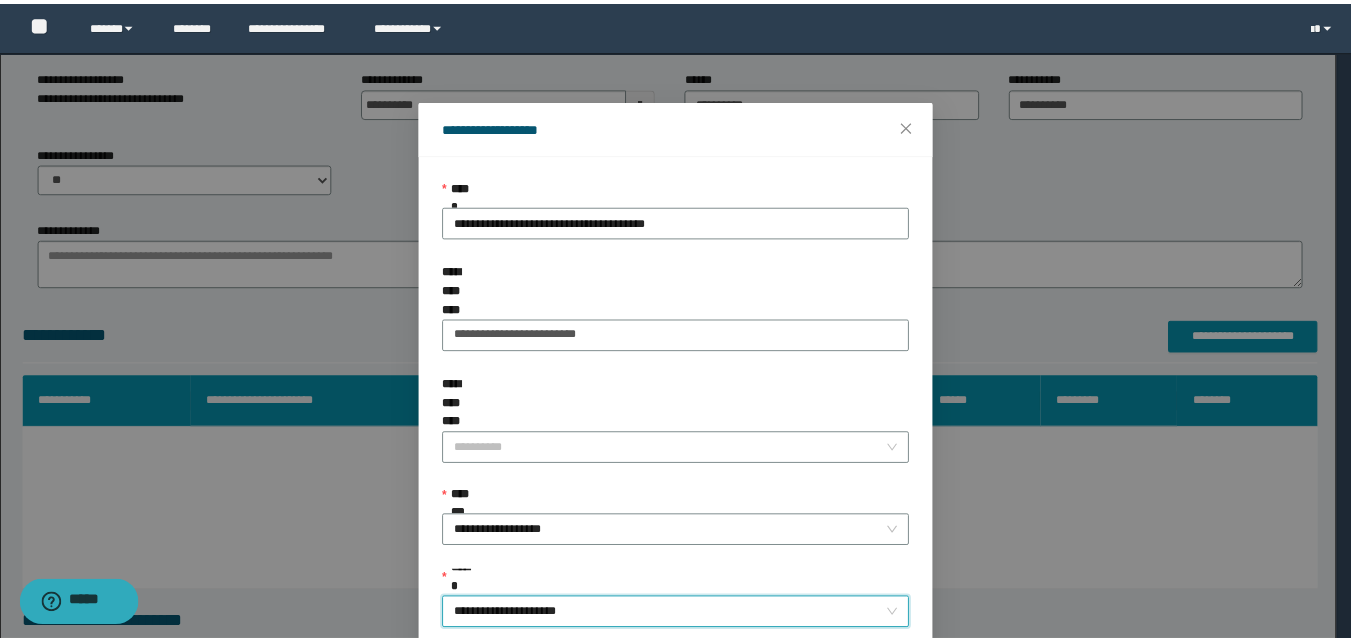 scroll, scrollTop: 111, scrollLeft: 0, axis: vertical 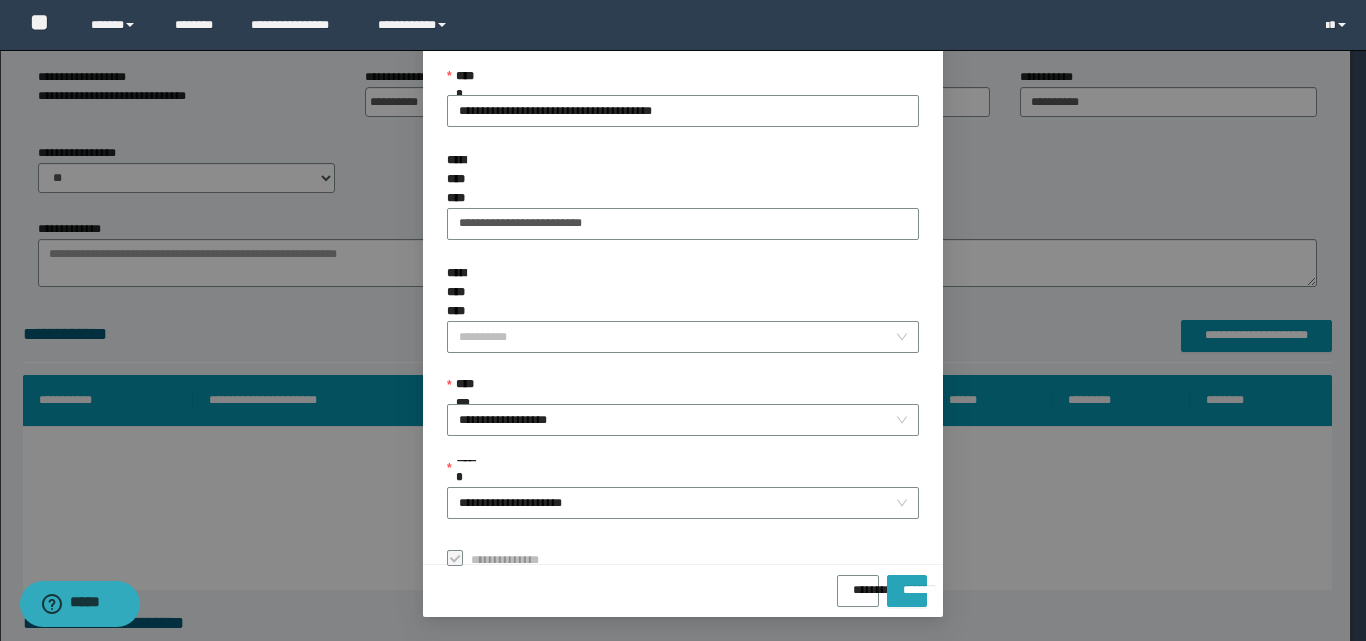 click on "*******" at bounding box center [907, 583] 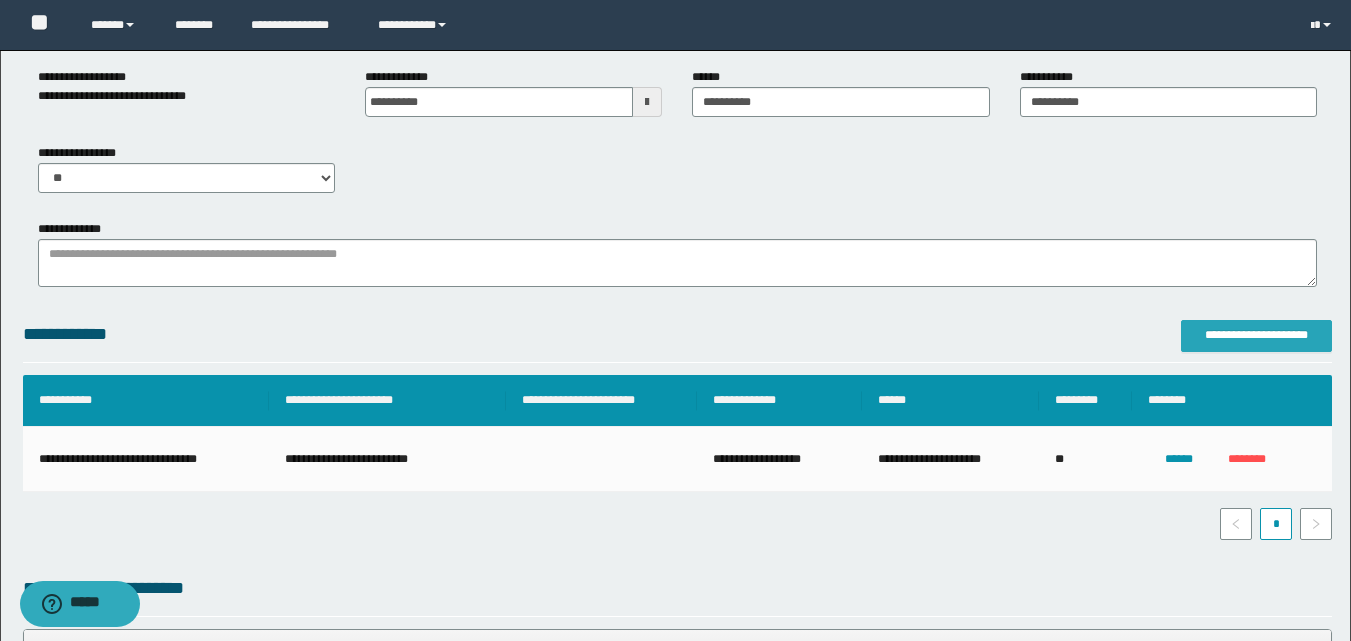 scroll, scrollTop: 0, scrollLeft: 0, axis: both 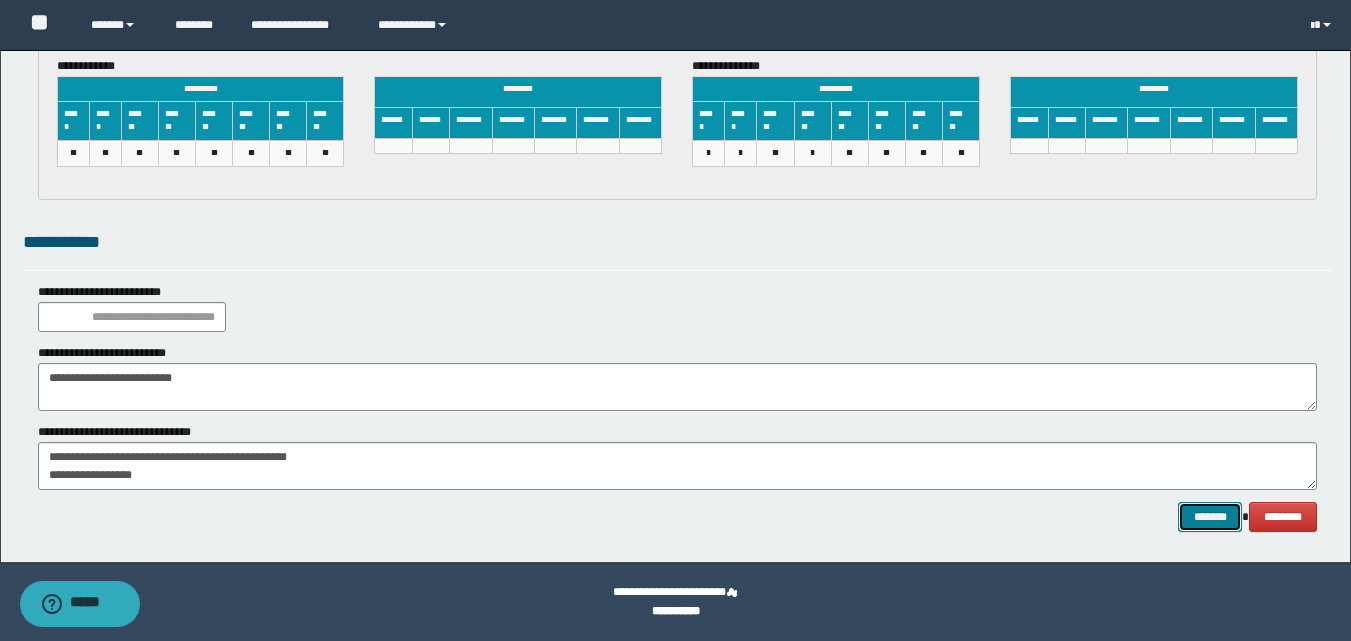click on "*******" at bounding box center [1210, 517] 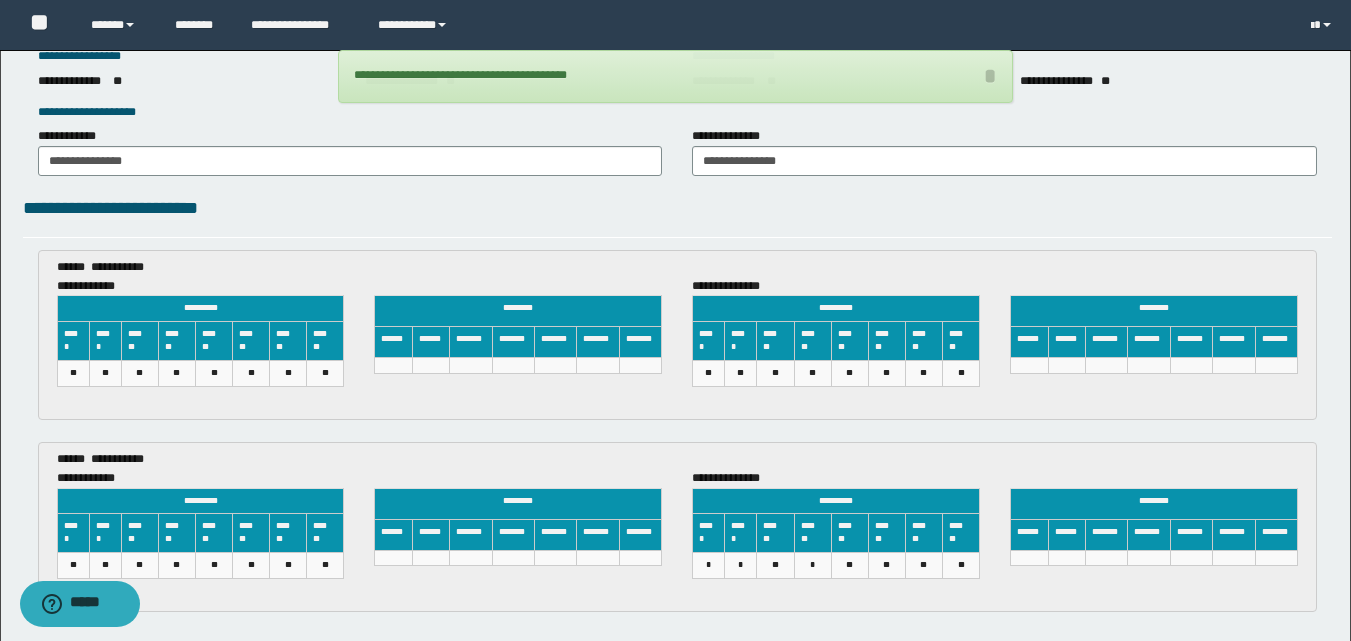 scroll, scrollTop: 3258, scrollLeft: 0, axis: vertical 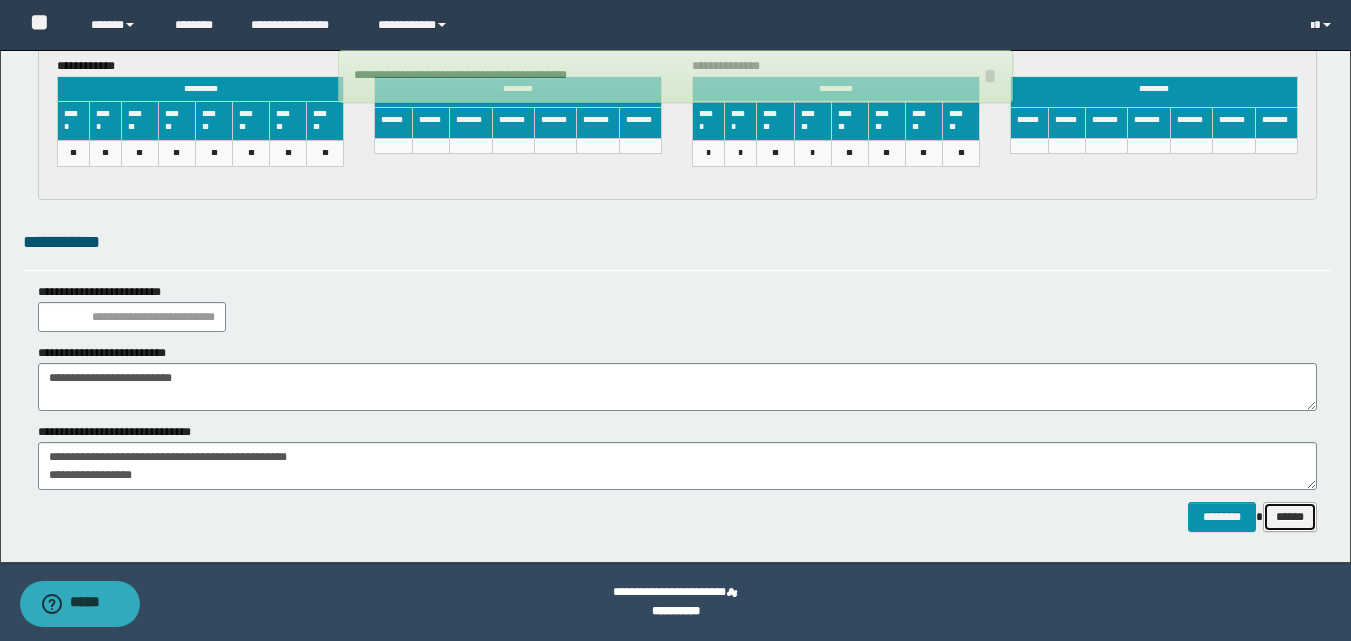 click on "******" at bounding box center (1290, 517) 